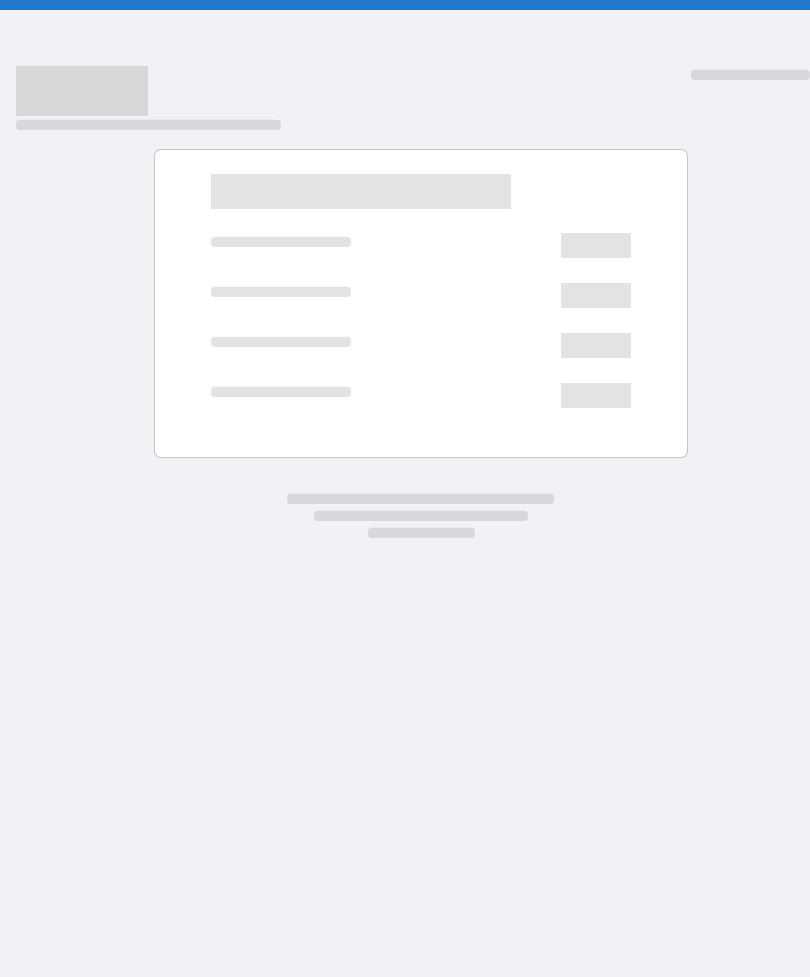 scroll, scrollTop: 0, scrollLeft: 0, axis: both 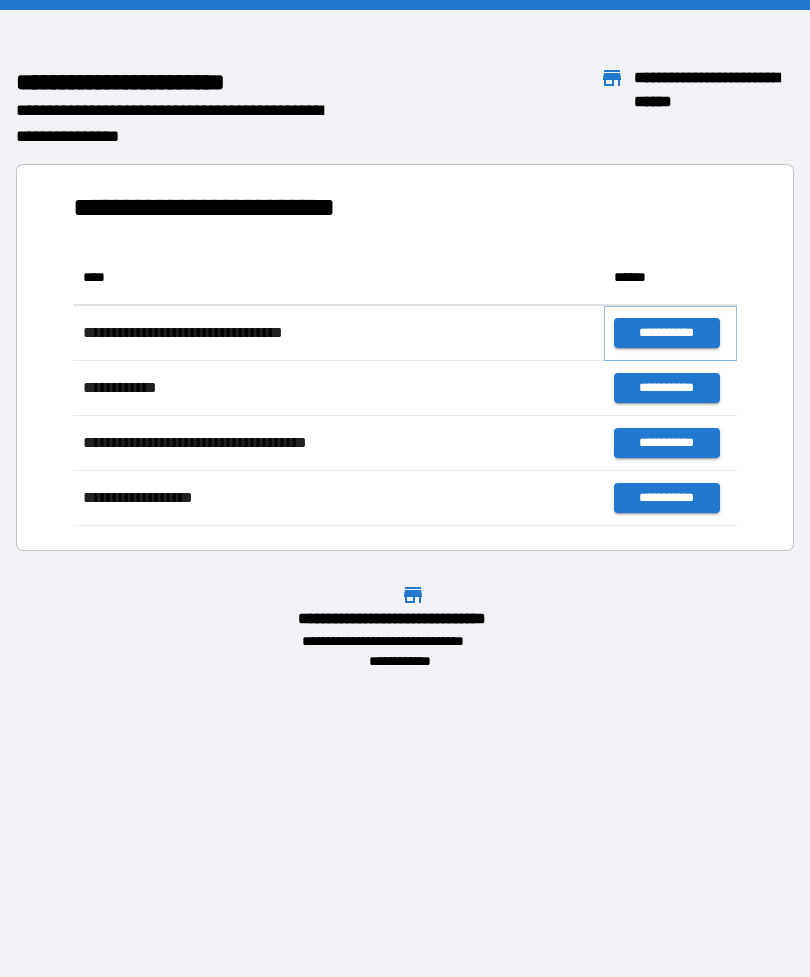 click on "**********" at bounding box center (666, 333) 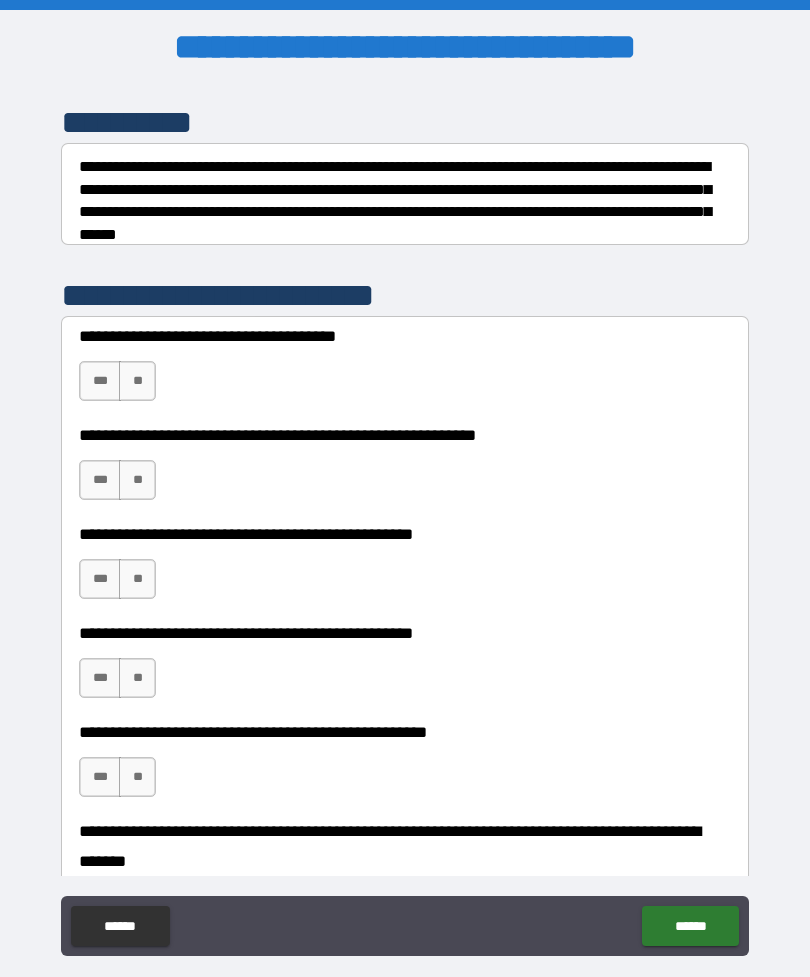 scroll, scrollTop: 265, scrollLeft: 0, axis: vertical 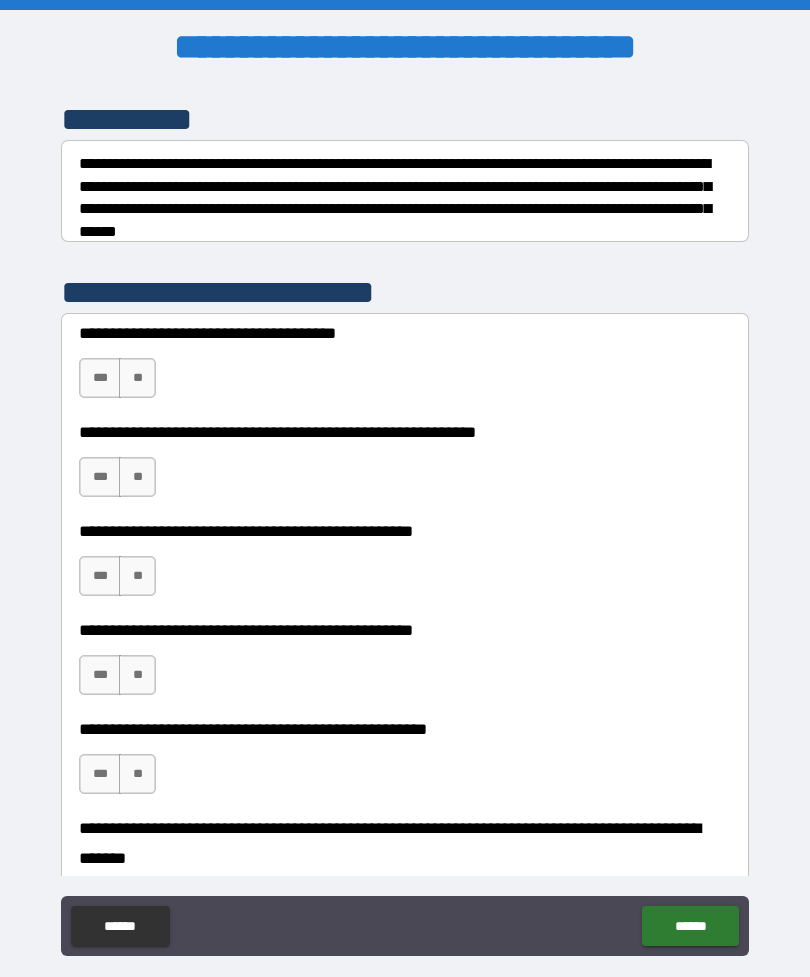 click on "***" at bounding box center [100, 378] 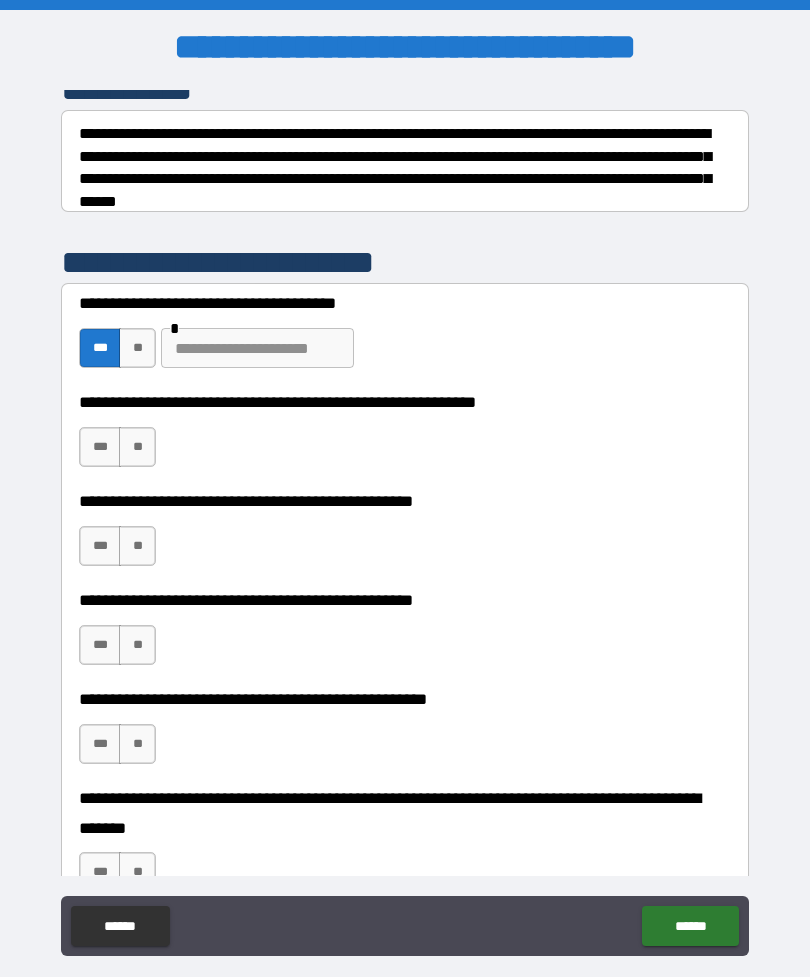 scroll, scrollTop: 299, scrollLeft: 0, axis: vertical 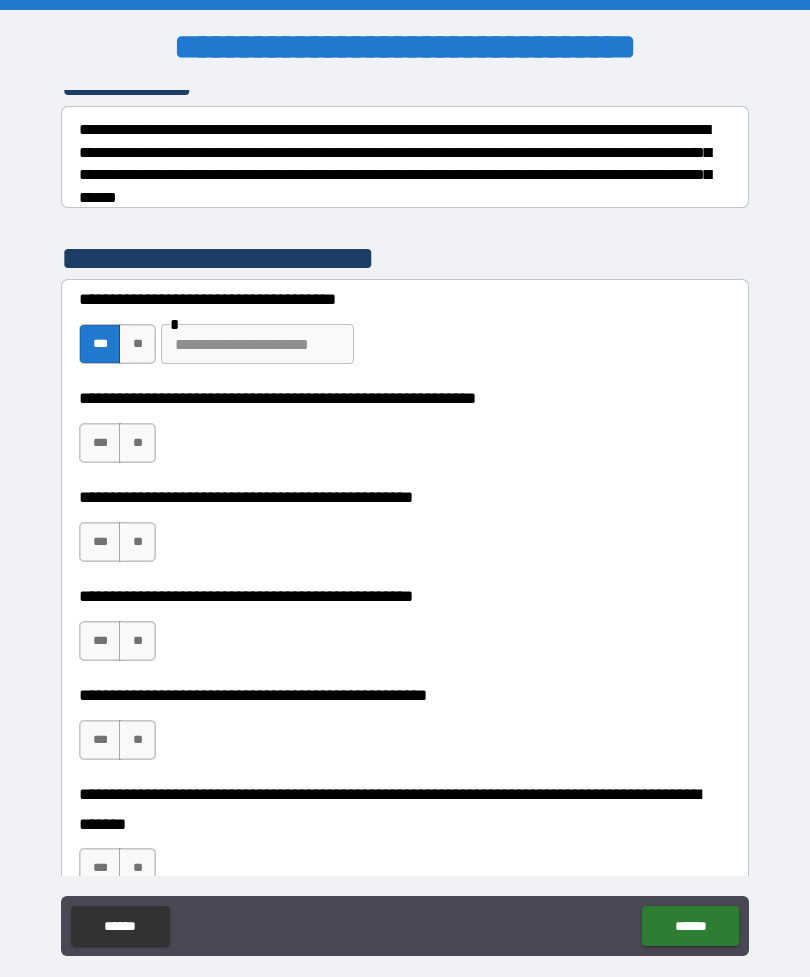 click at bounding box center [257, 344] 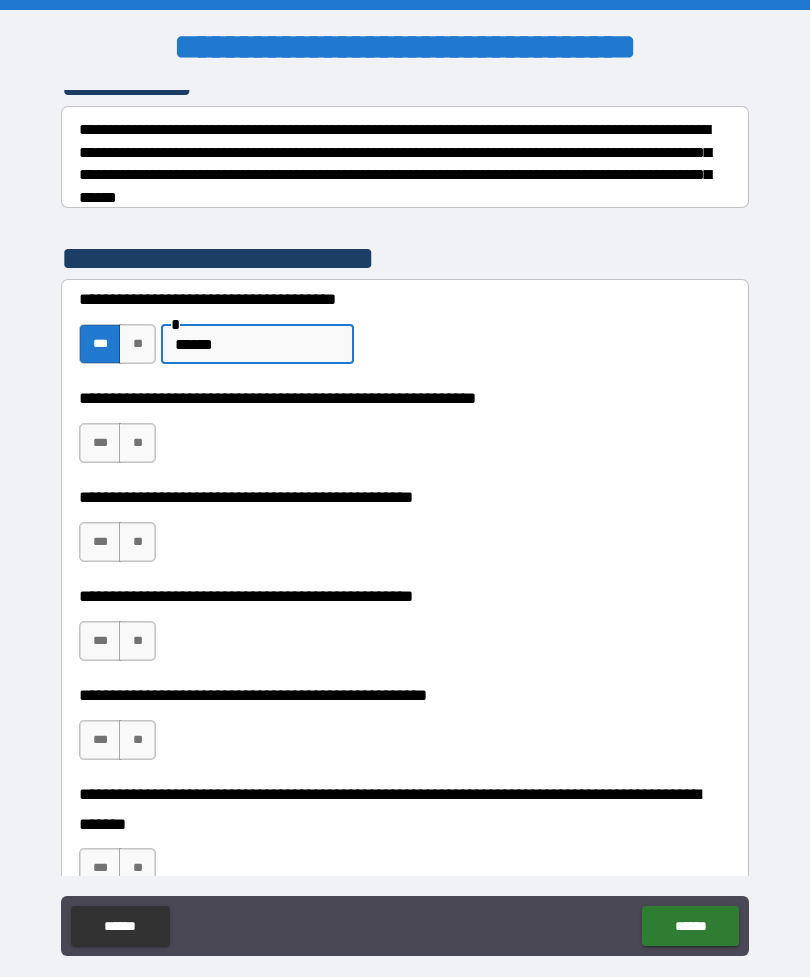 type on "******" 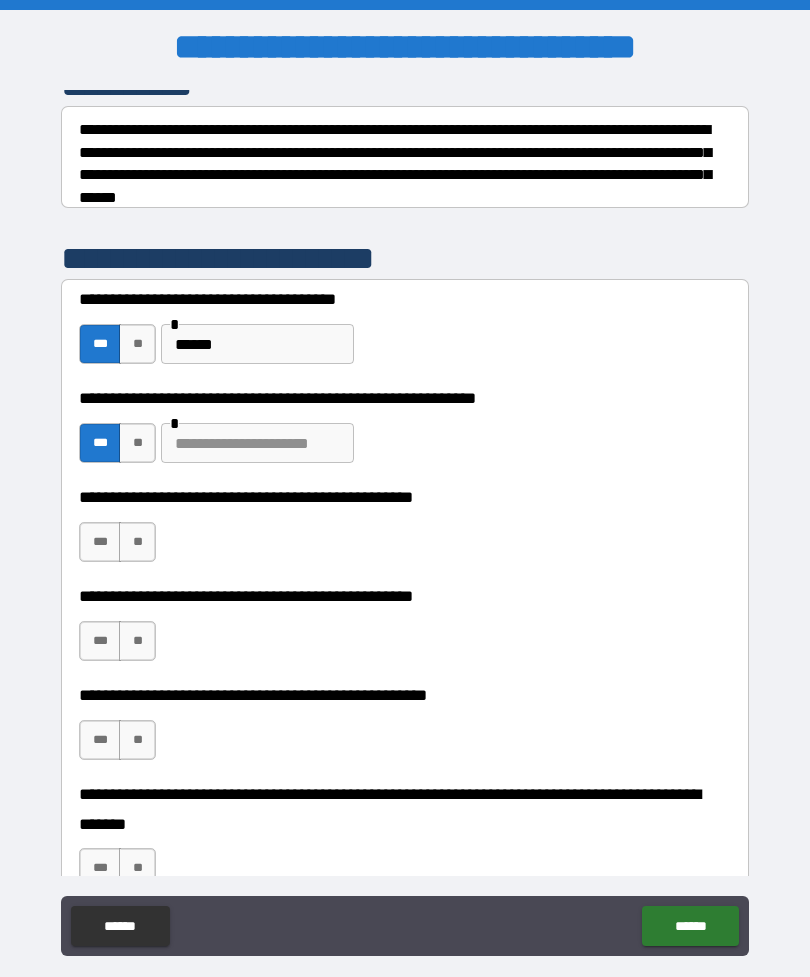 click on "**" at bounding box center (137, 443) 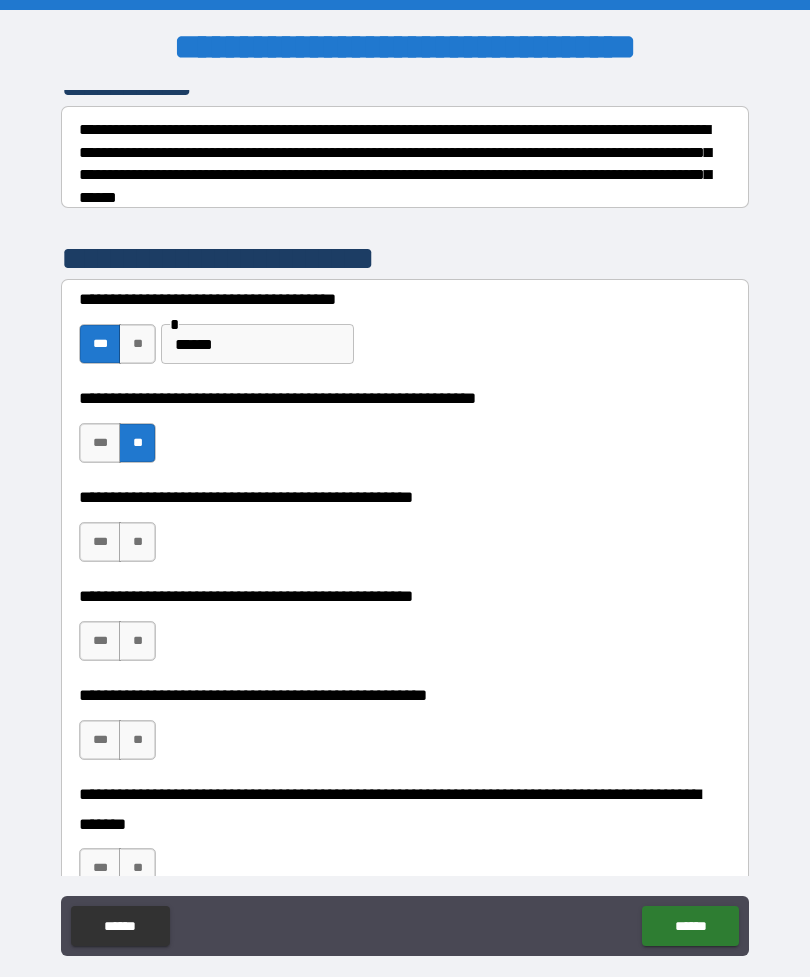 click on "**" at bounding box center (137, 542) 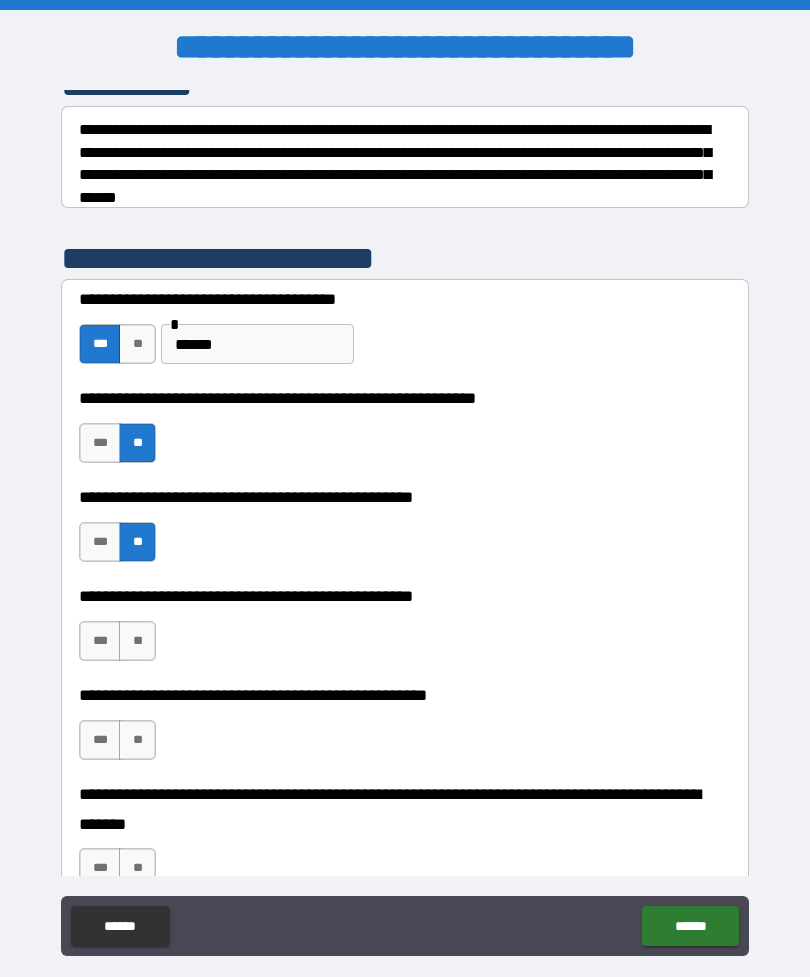 click on "***" at bounding box center (100, 641) 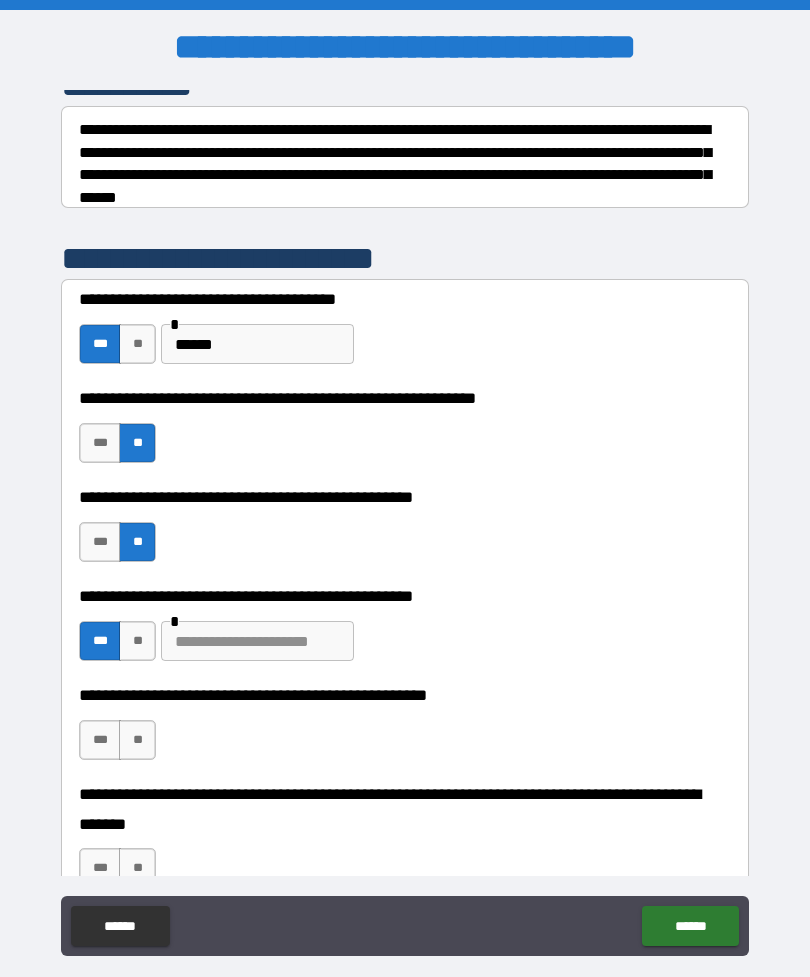 click at bounding box center [257, 641] 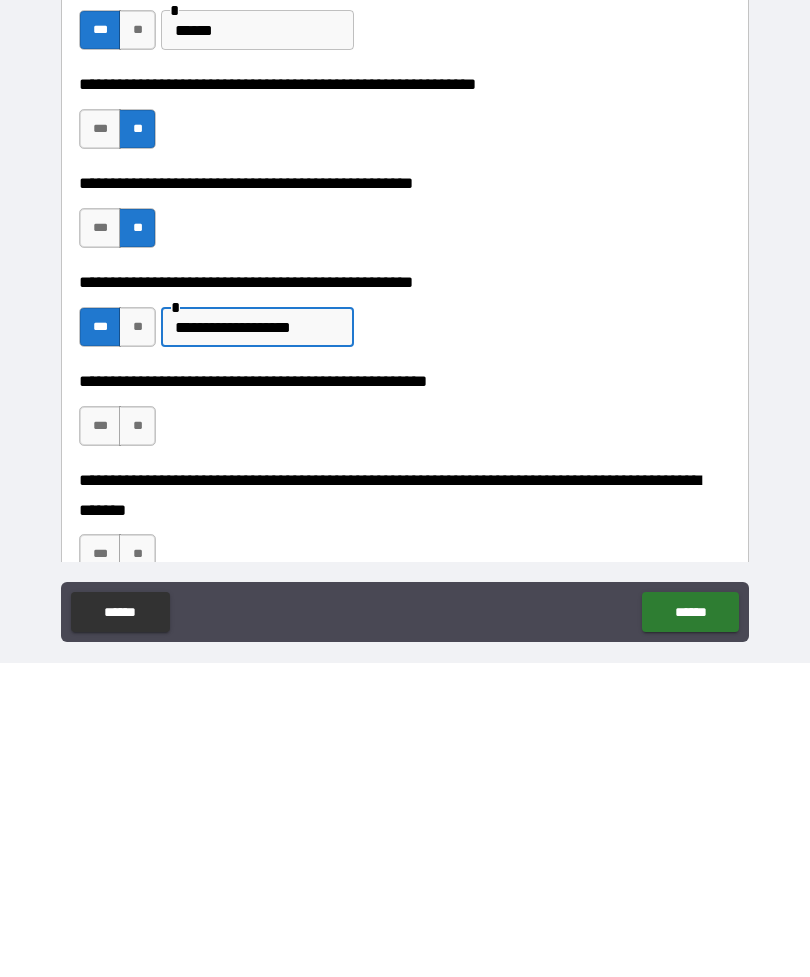 type on "**********" 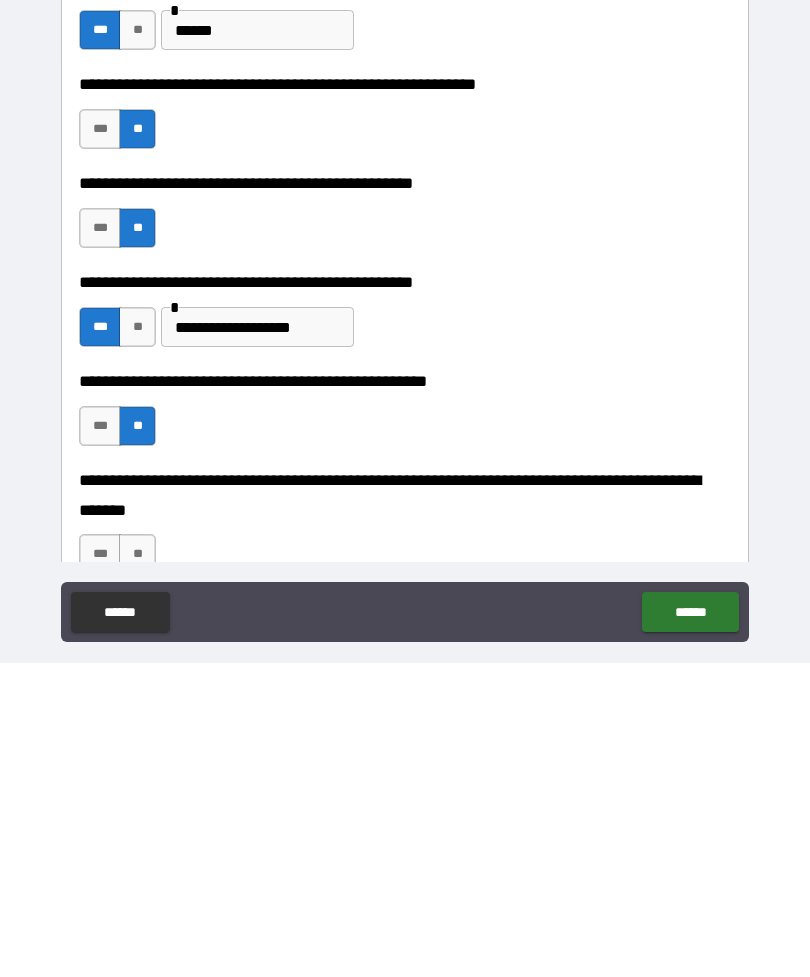 scroll, scrollTop: 64, scrollLeft: 0, axis: vertical 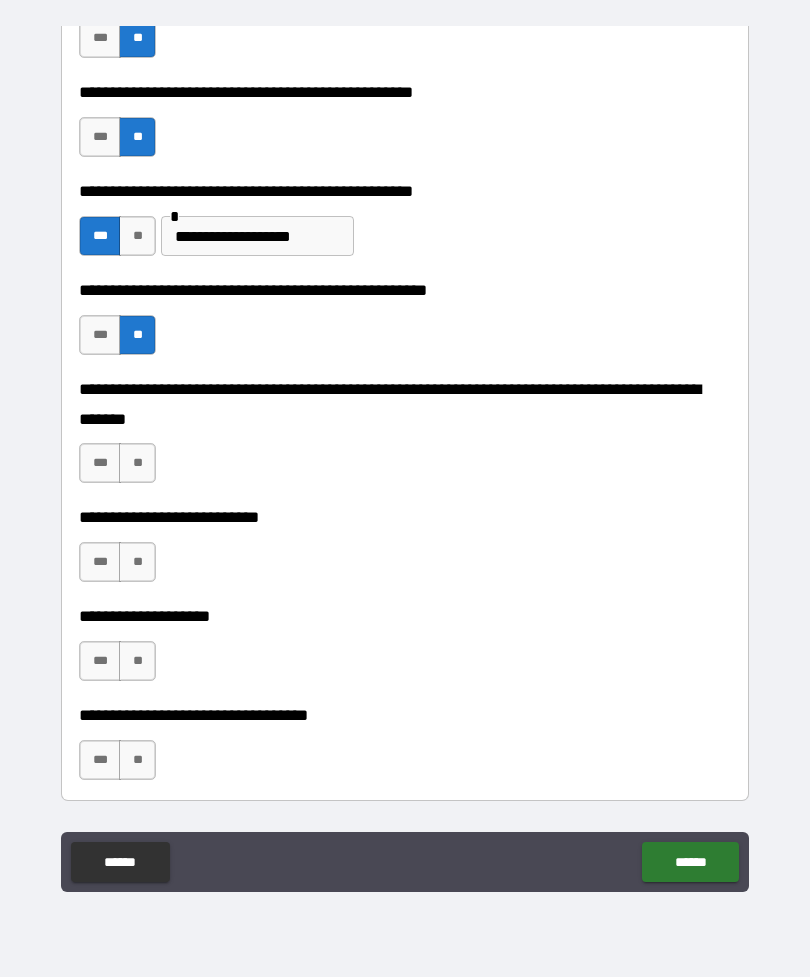 click on "**" at bounding box center (137, 463) 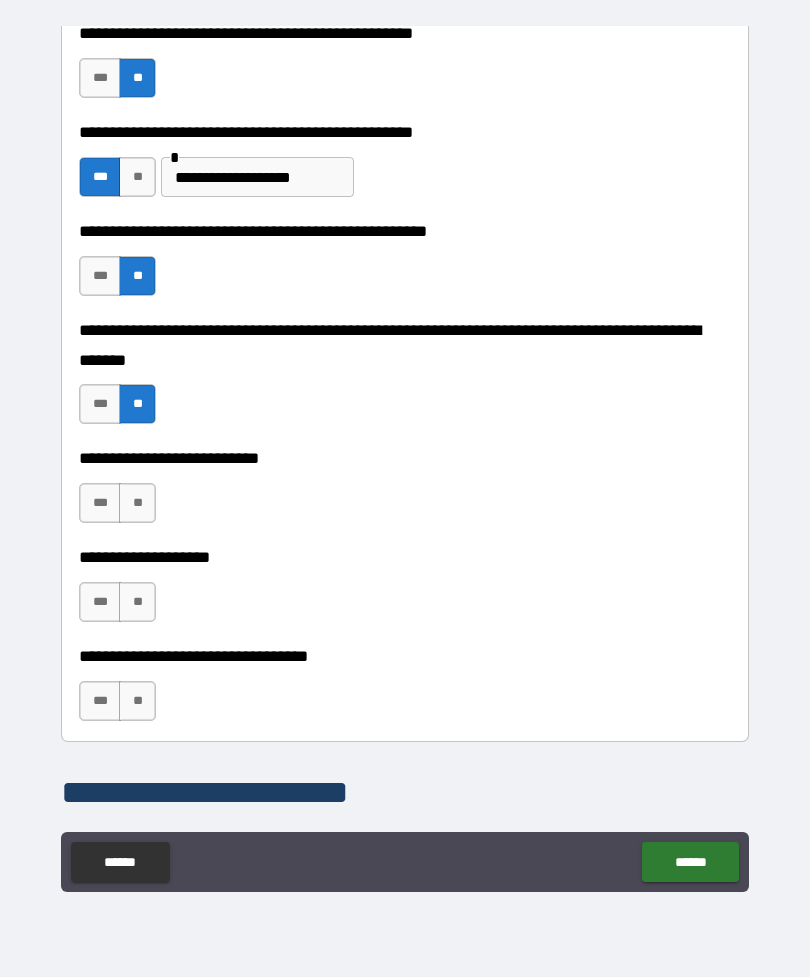 scroll, scrollTop: 700, scrollLeft: 0, axis: vertical 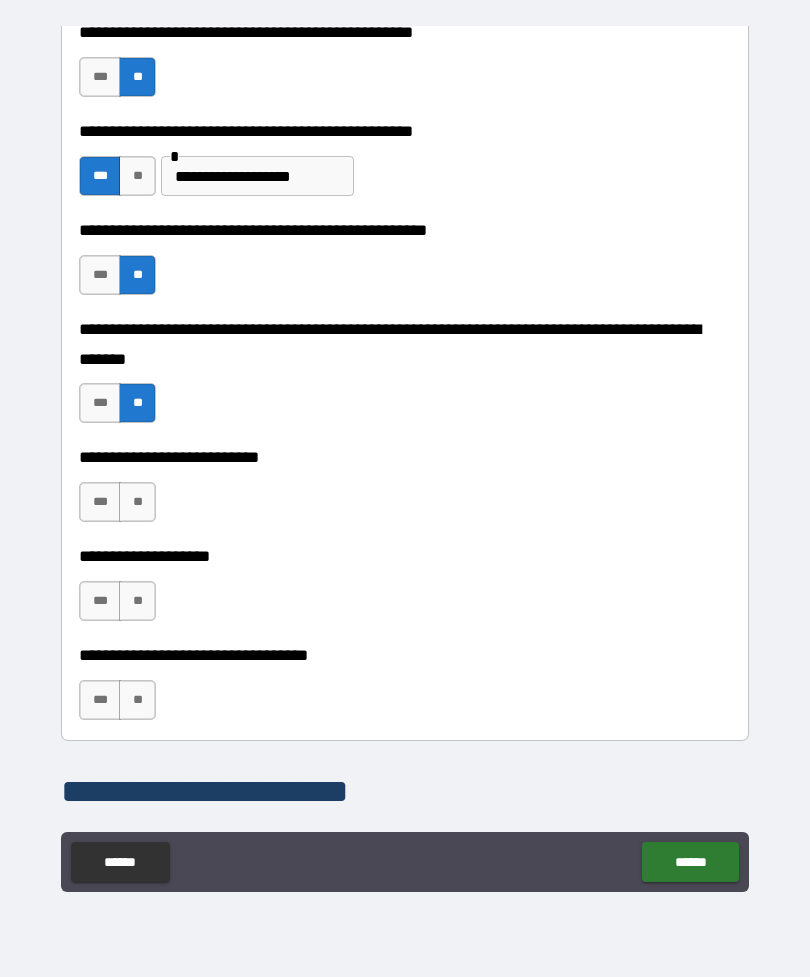 click on "**" at bounding box center [137, 502] 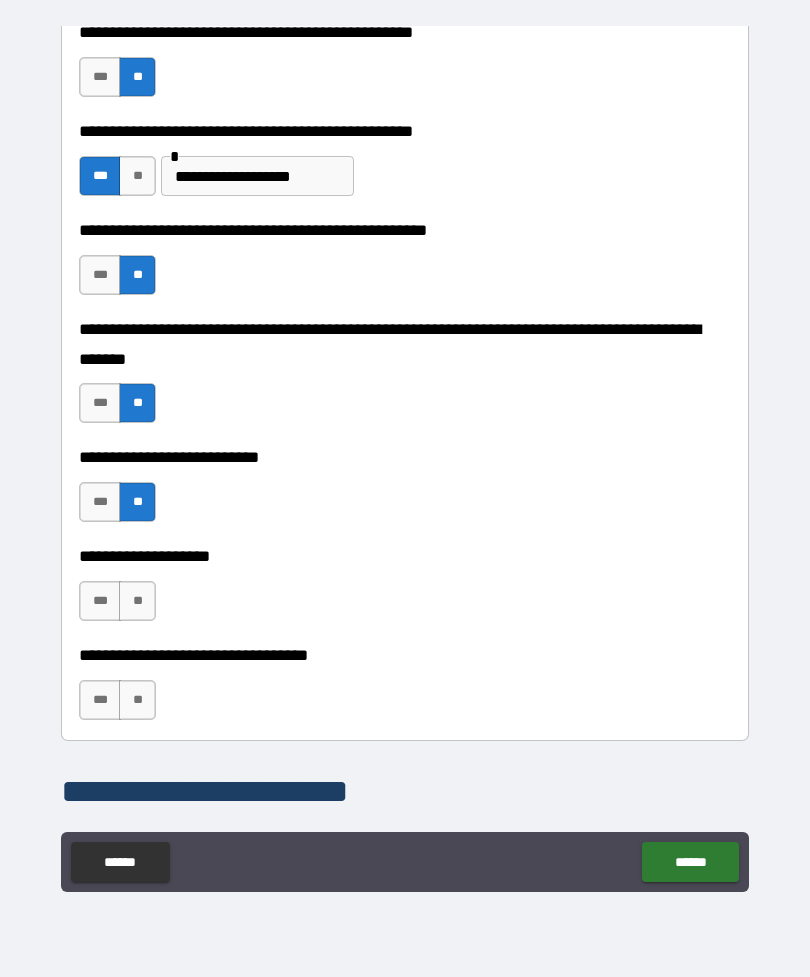 click on "**" at bounding box center [137, 601] 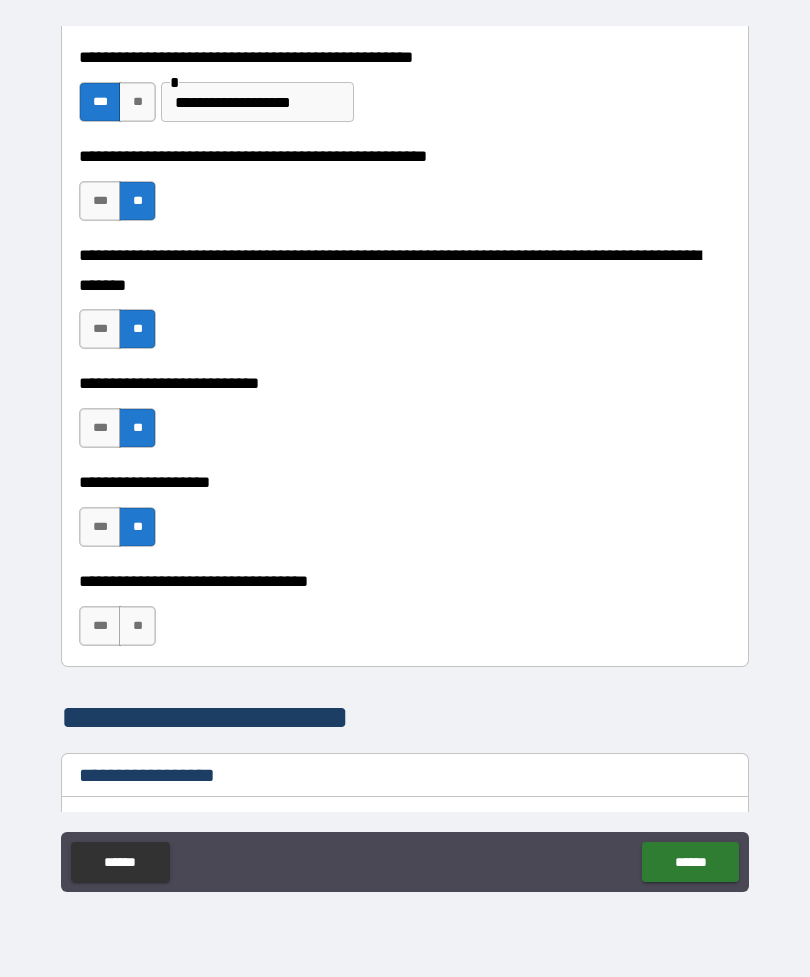 scroll, scrollTop: 797, scrollLeft: 0, axis: vertical 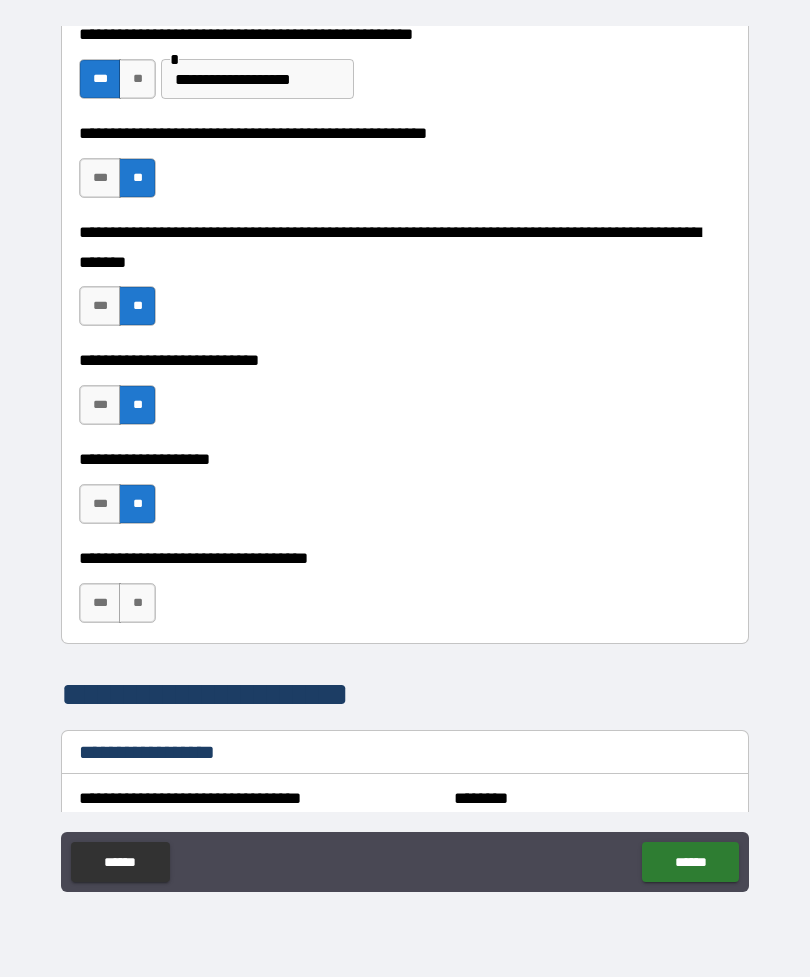 click on "**" at bounding box center [137, 603] 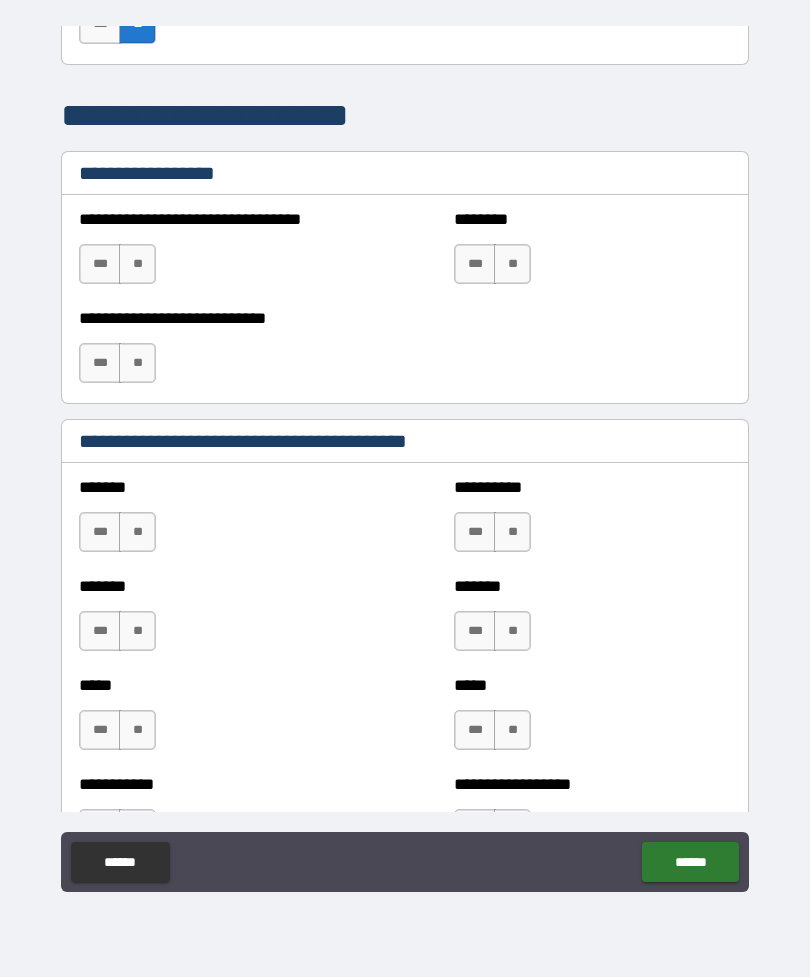 scroll, scrollTop: 1378, scrollLeft: 0, axis: vertical 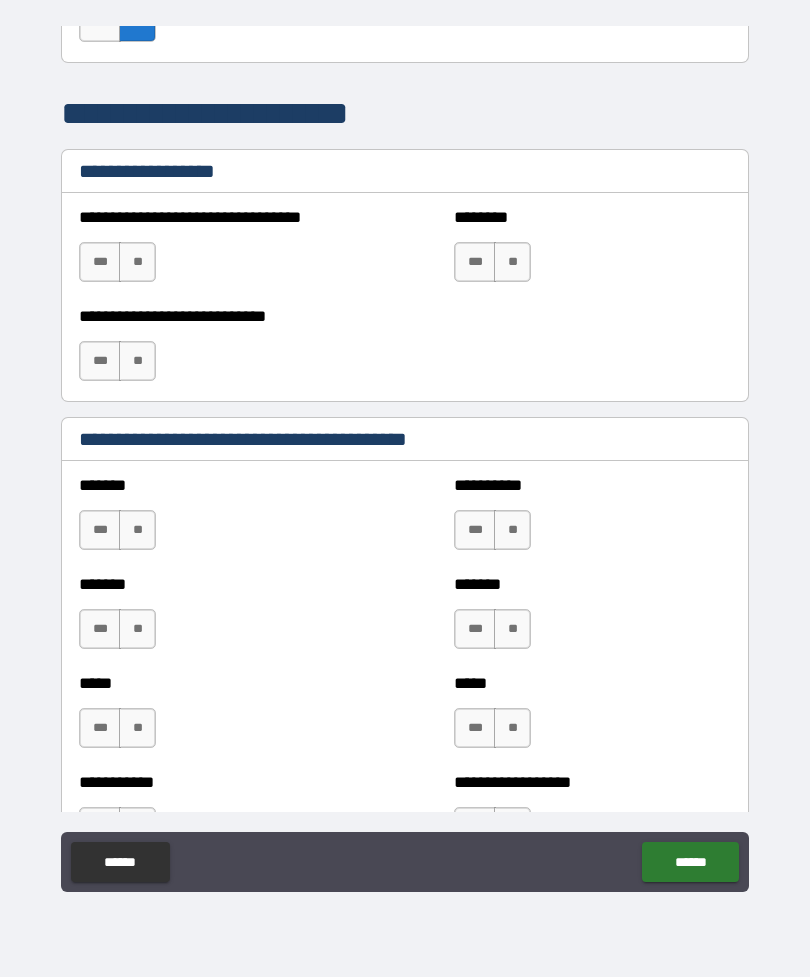 click on "**" at bounding box center (137, 530) 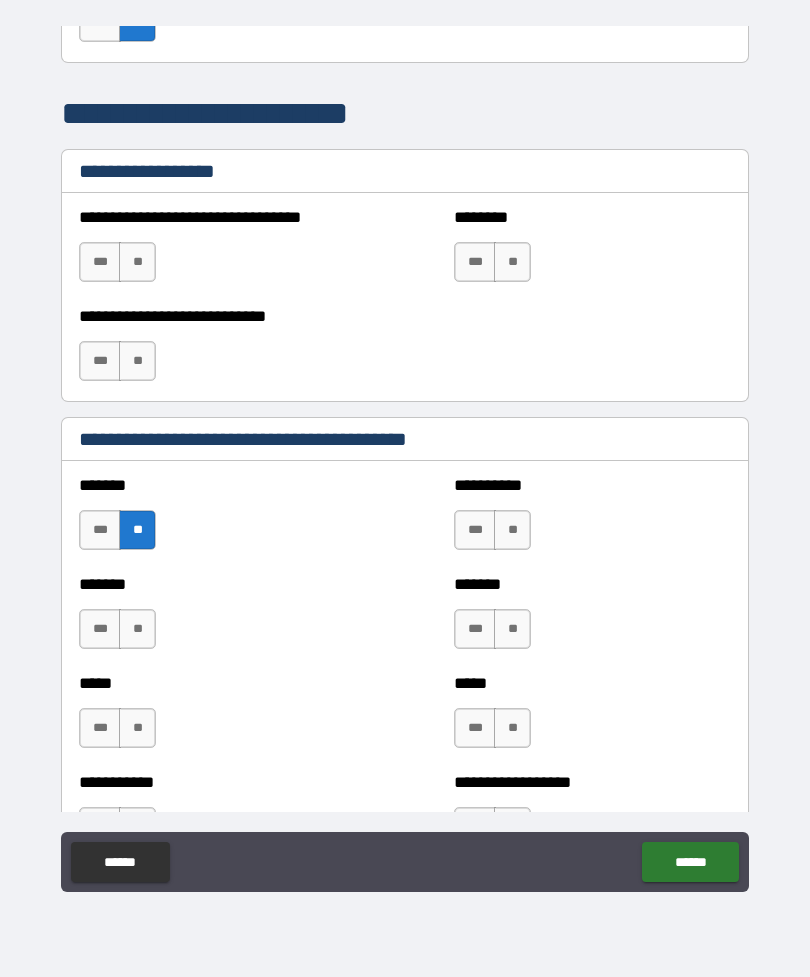 click on "**" at bounding box center [137, 629] 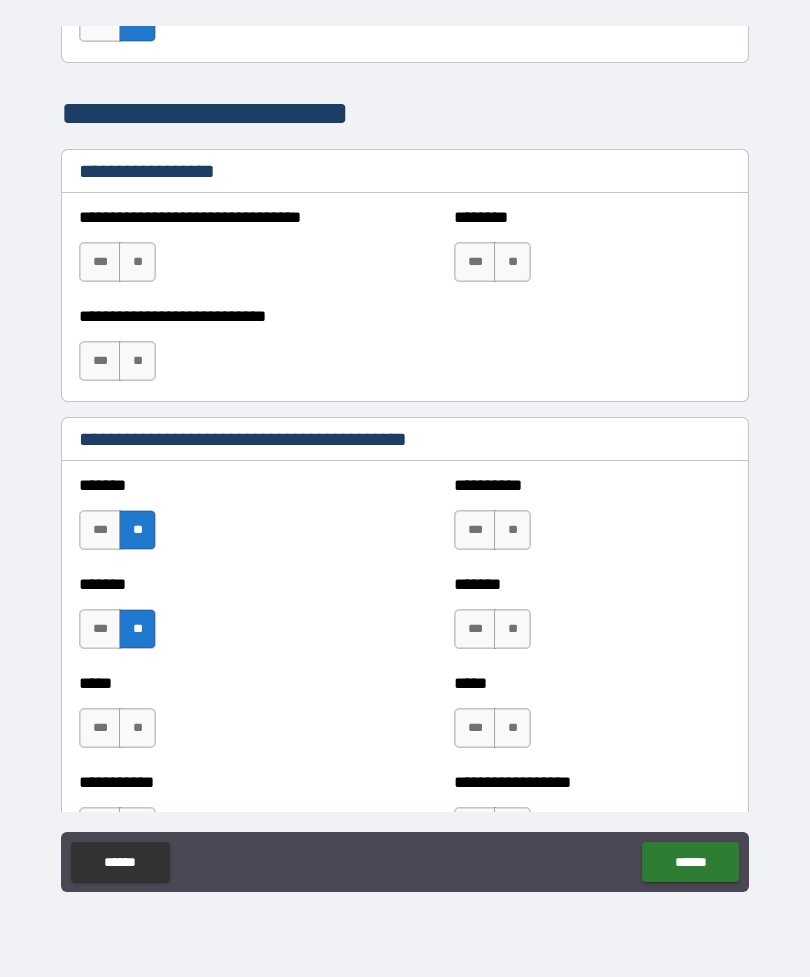 click on "**" at bounding box center (512, 530) 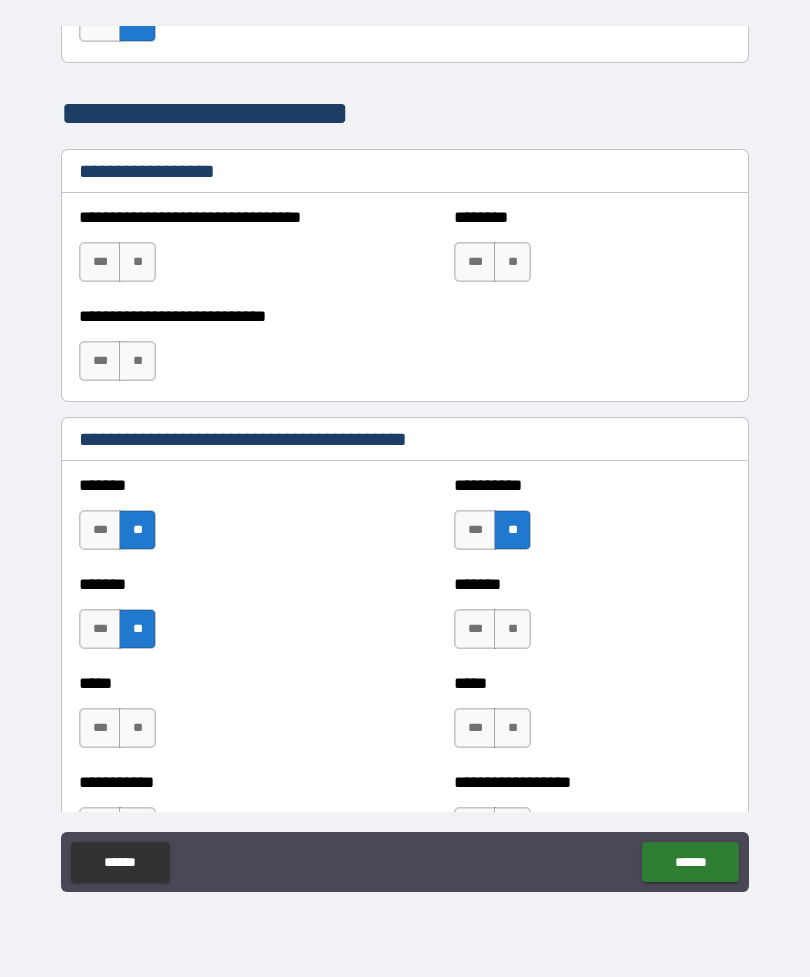 click on "**" at bounding box center (512, 629) 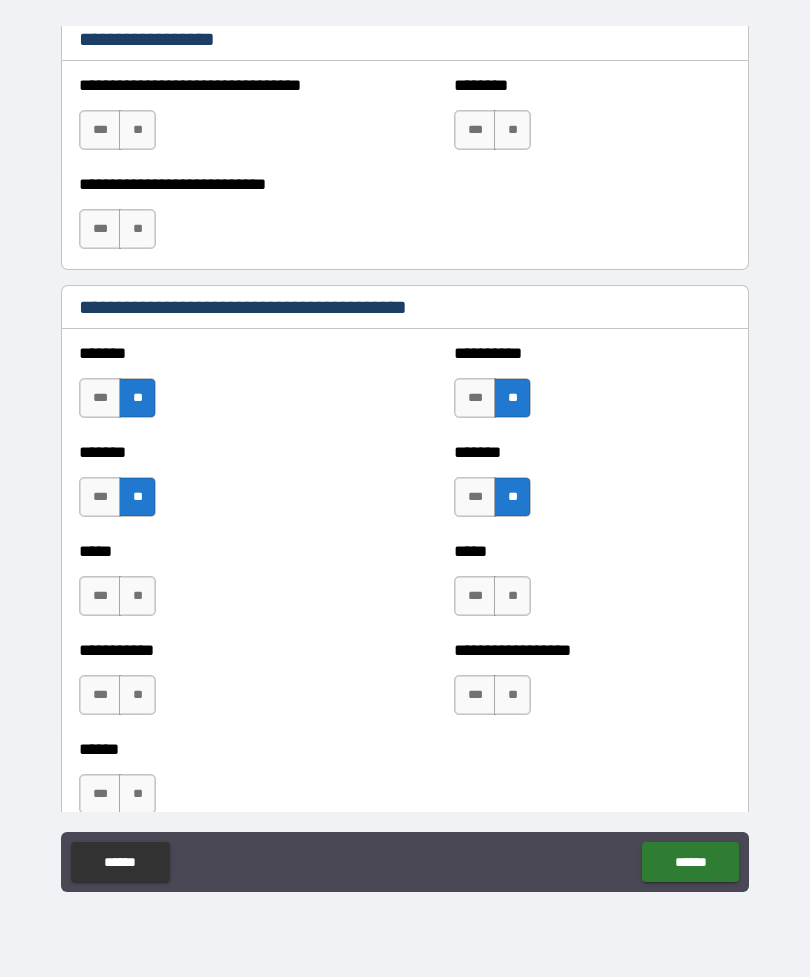 scroll, scrollTop: 1511, scrollLeft: 0, axis: vertical 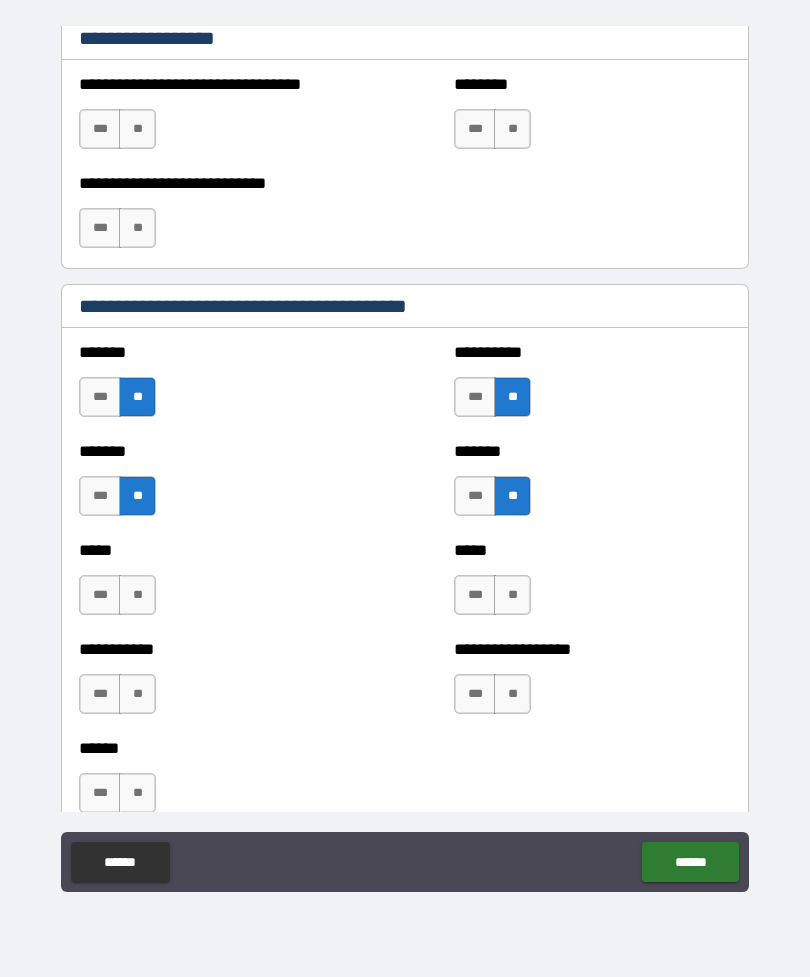 click on "**" at bounding box center [512, 595] 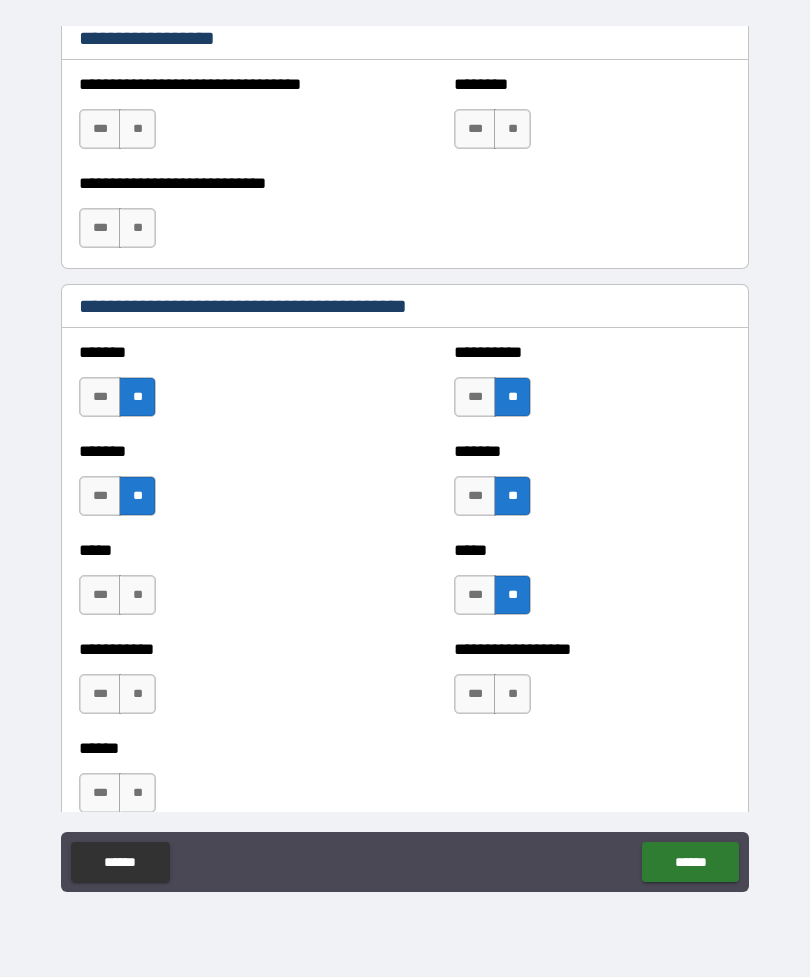 click on "**" at bounding box center [137, 595] 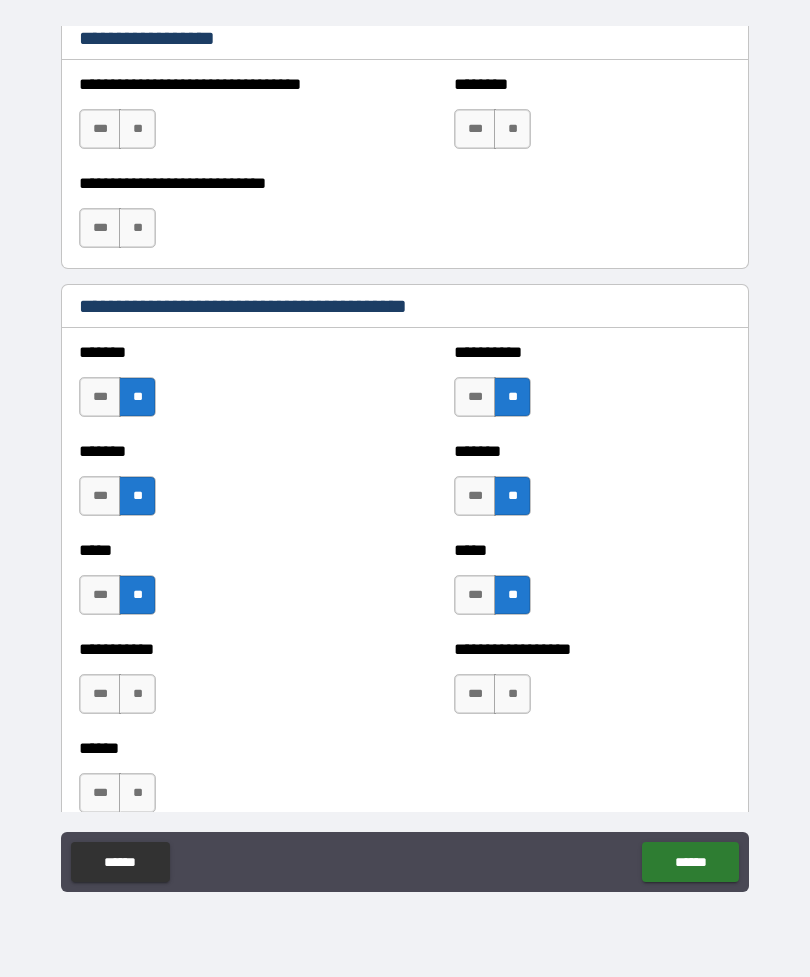 click on "**" at bounding box center (512, 694) 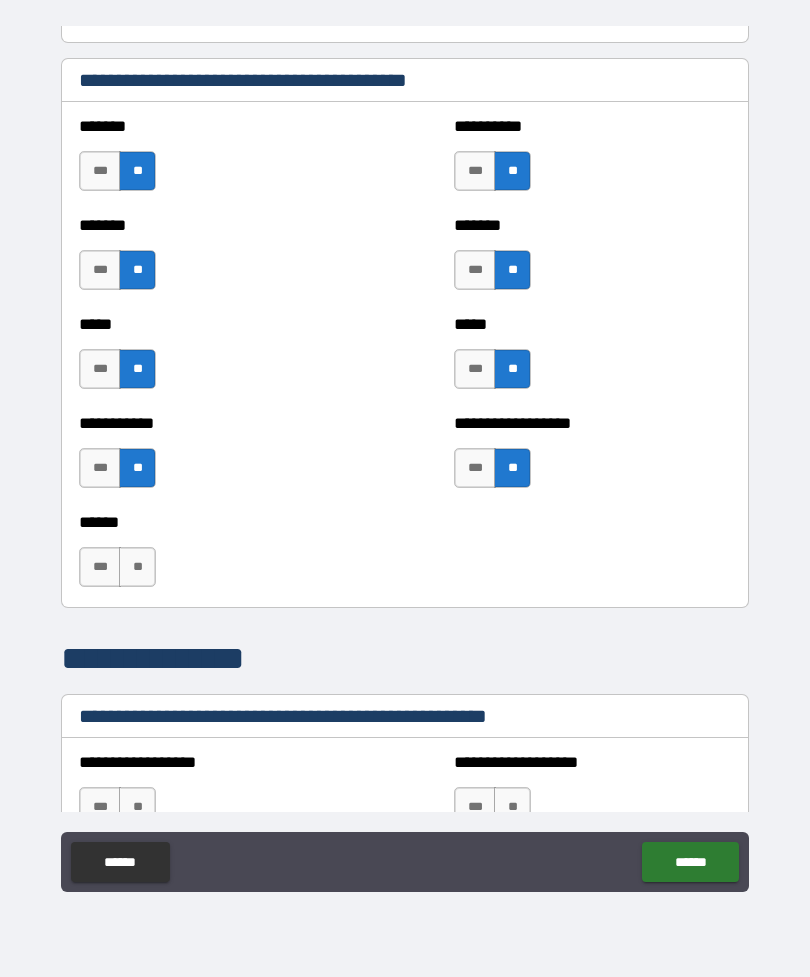 scroll, scrollTop: 1751, scrollLeft: 0, axis: vertical 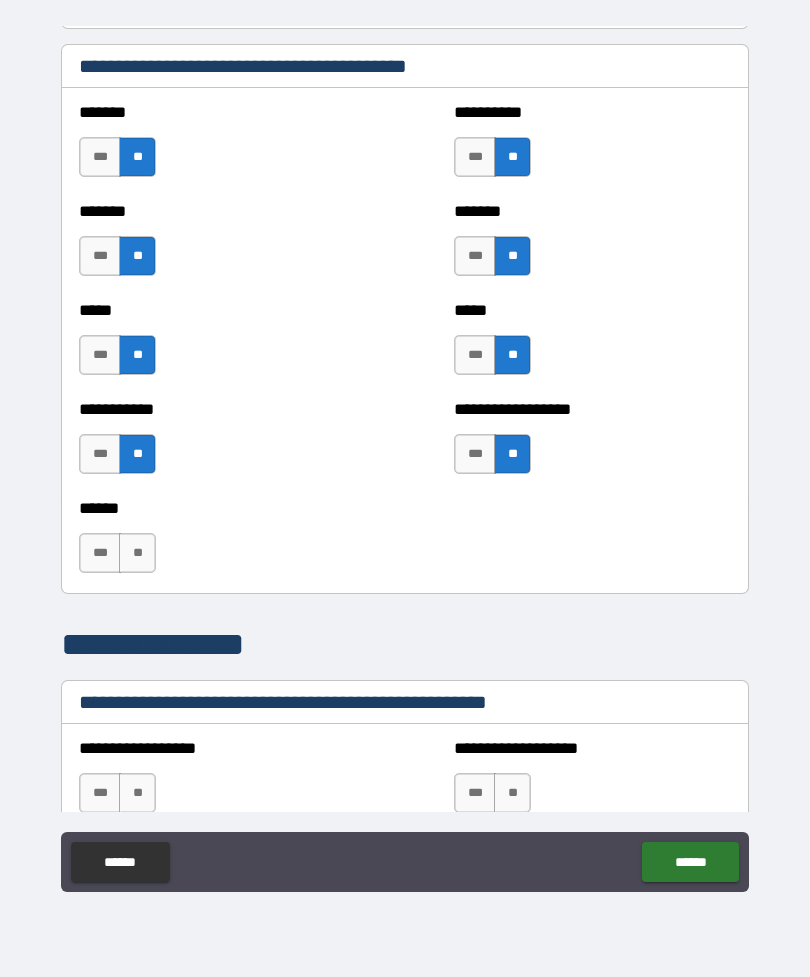 click on "**" at bounding box center (137, 553) 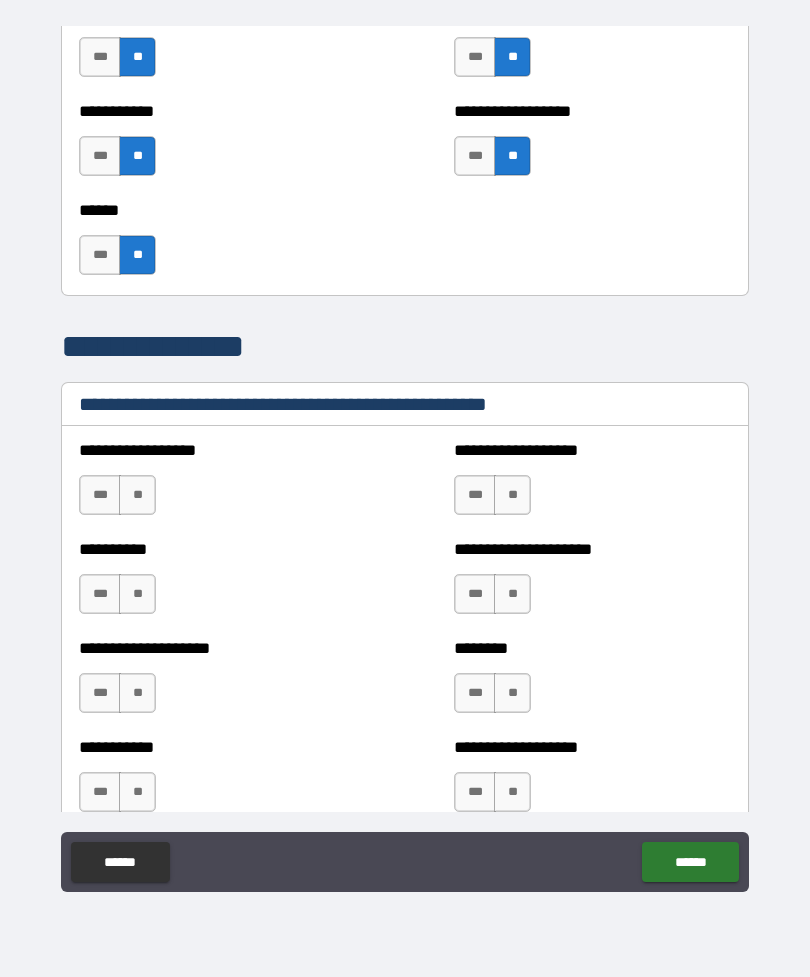 scroll, scrollTop: 2052, scrollLeft: 0, axis: vertical 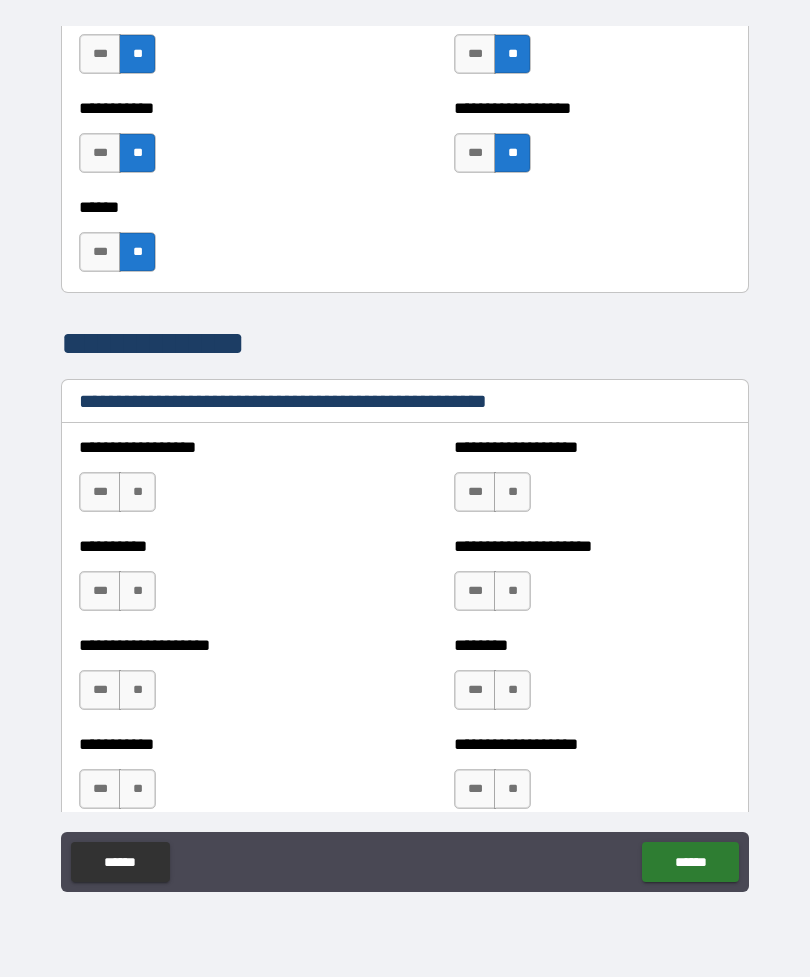 click on "**" at bounding box center [137, 492] 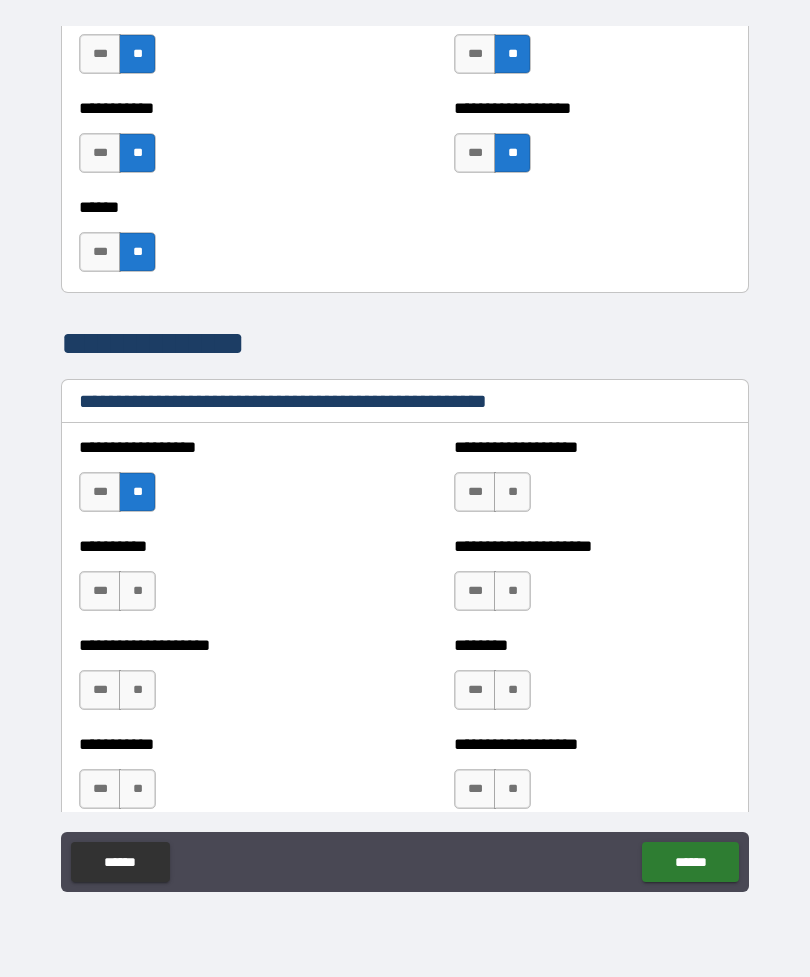 click on "**" at bounding box center (137, 591) 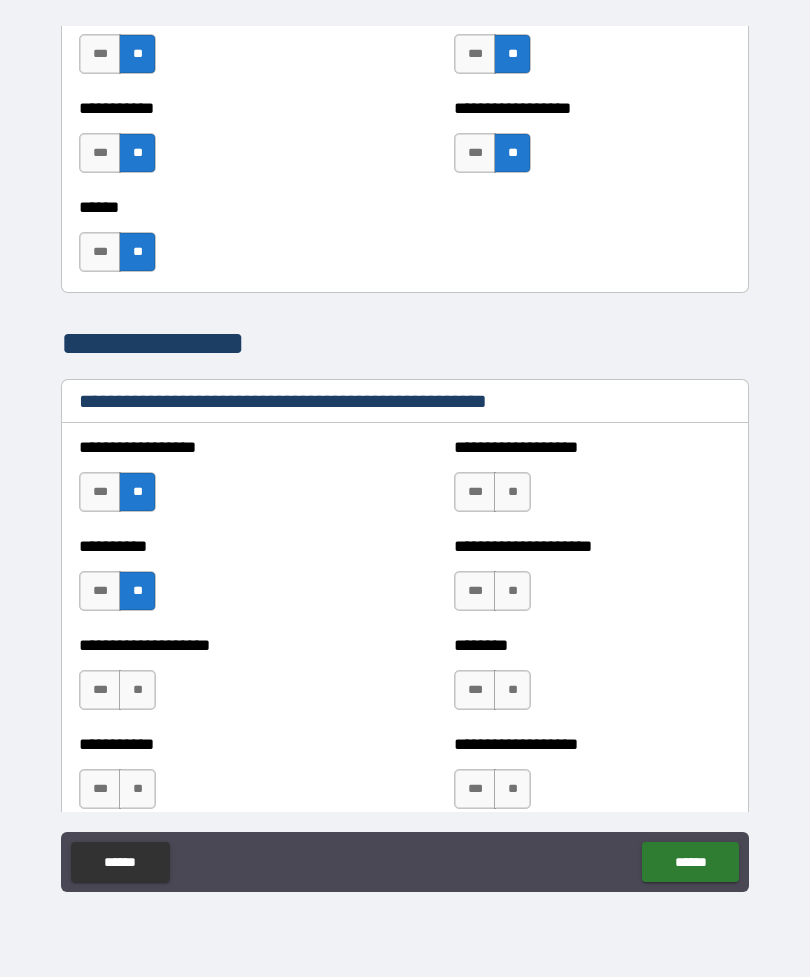 click on "**" at bounding box center [512, 492] 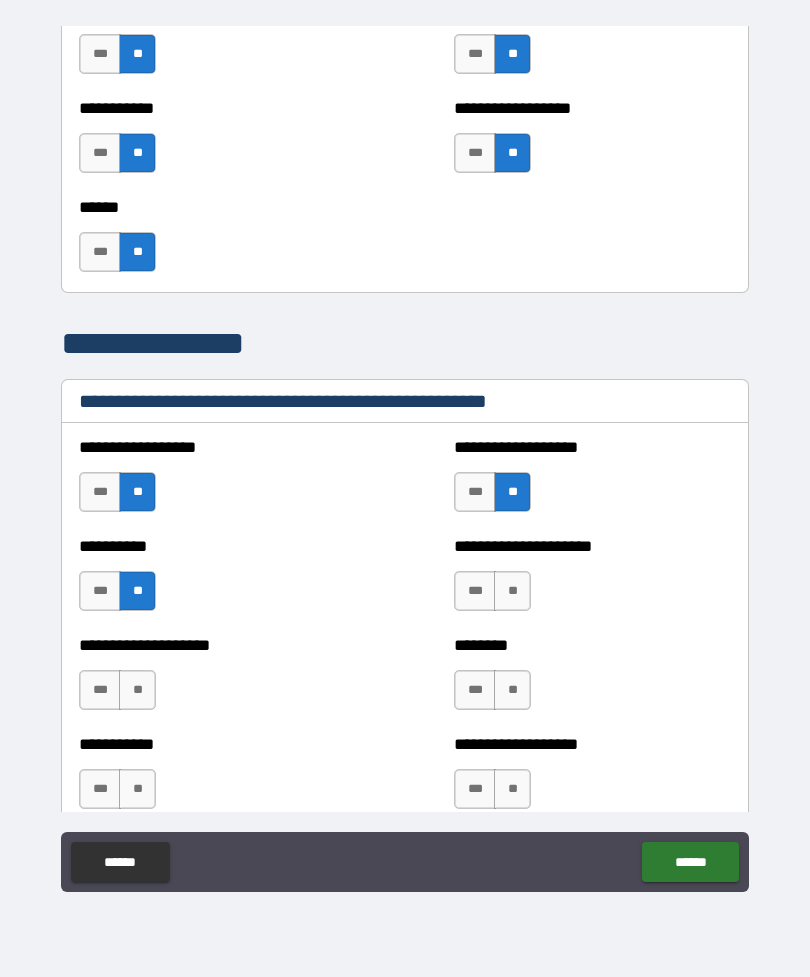 click on "**" at bounding box center [512, 591] 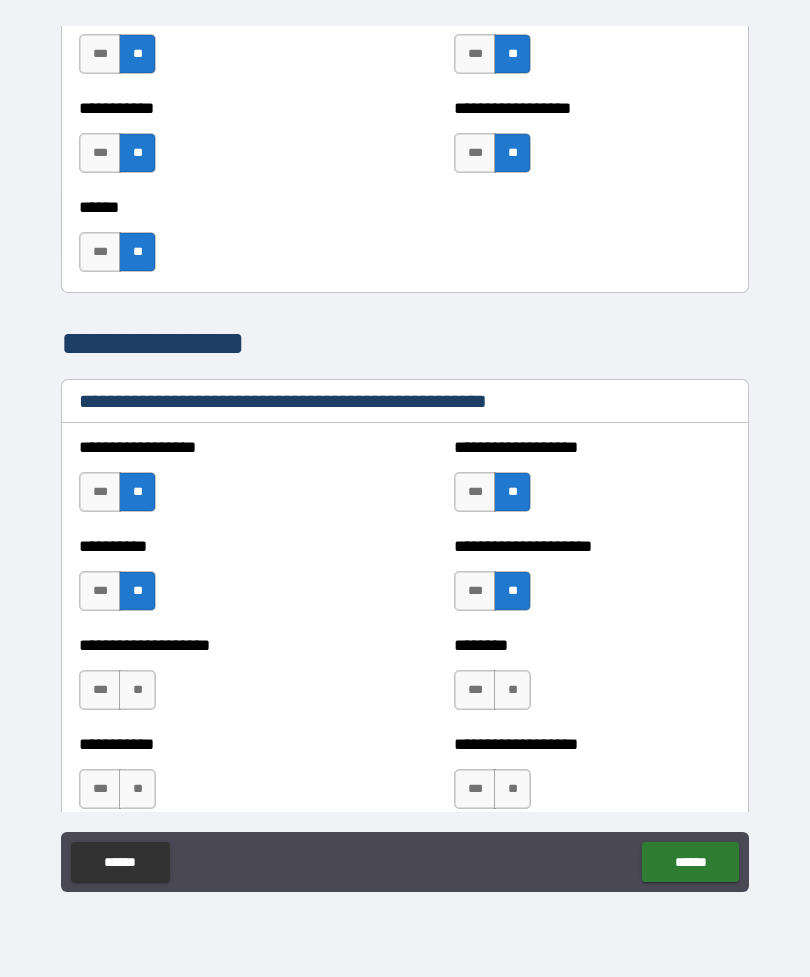 click on "**" at bounding box center [512, 690] 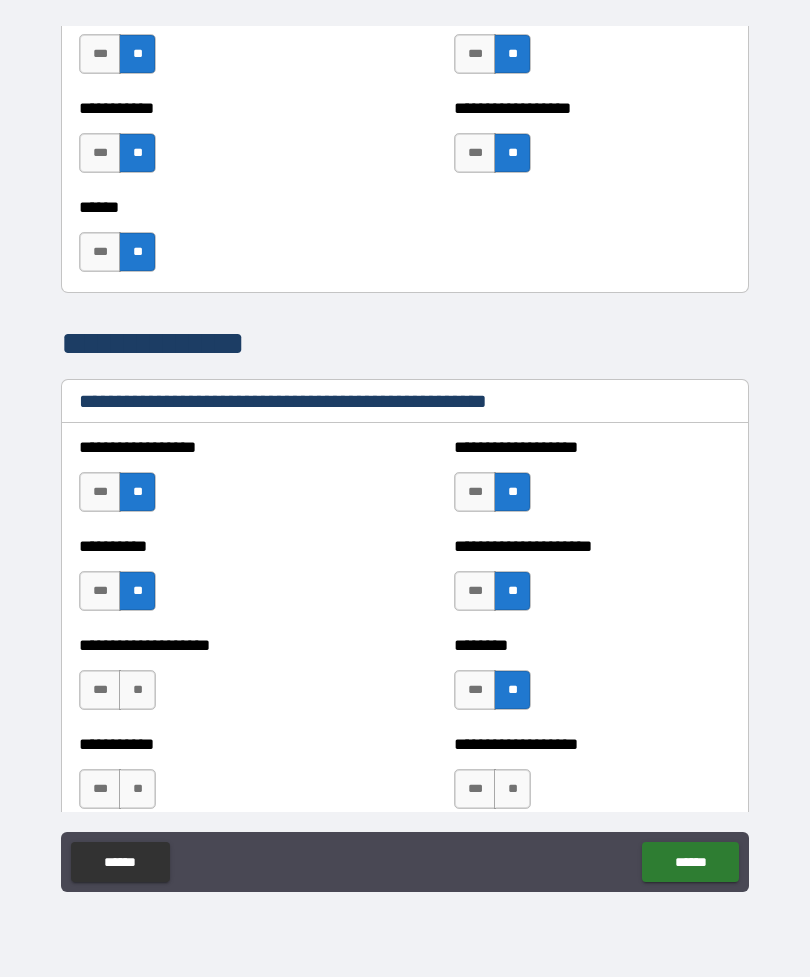 click on "**" at bounding box center [137, 690] 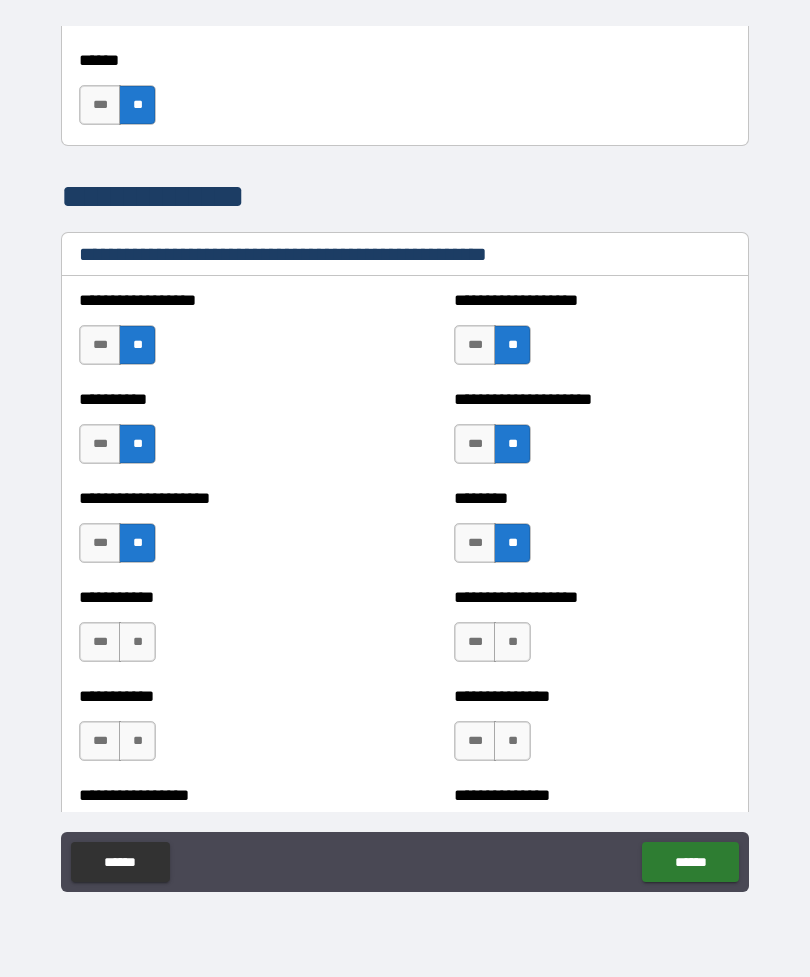 scroll, scrollTop: 2194, scrollLeft: 0, axis: vertical 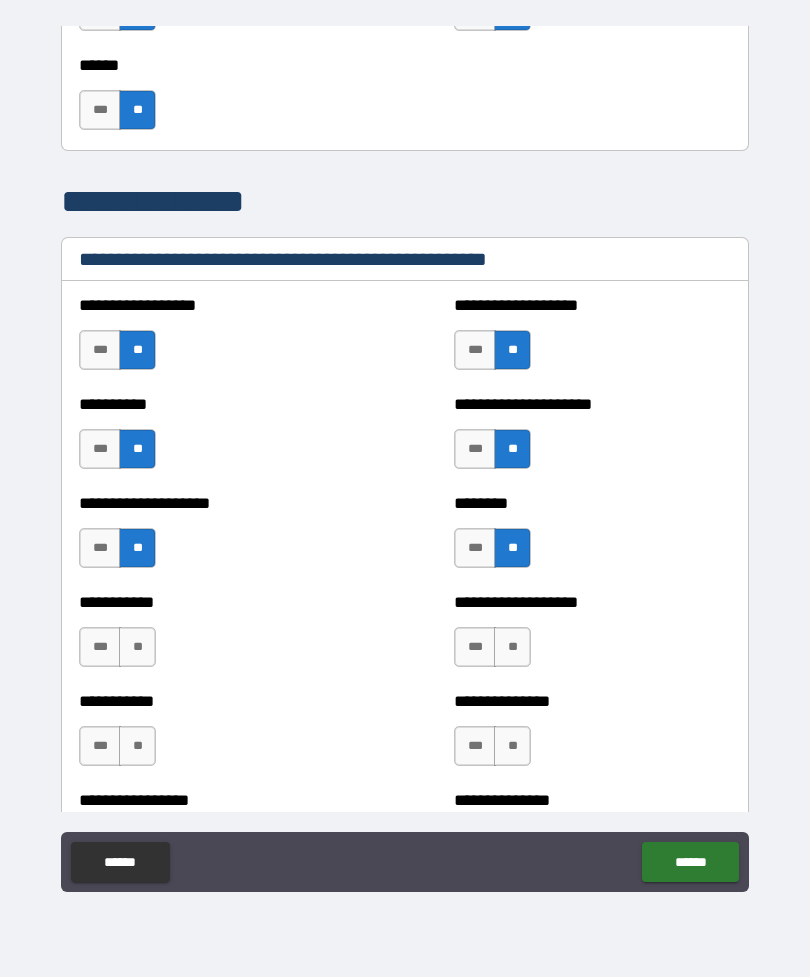 click on "**" at bounding box center [512, 647] 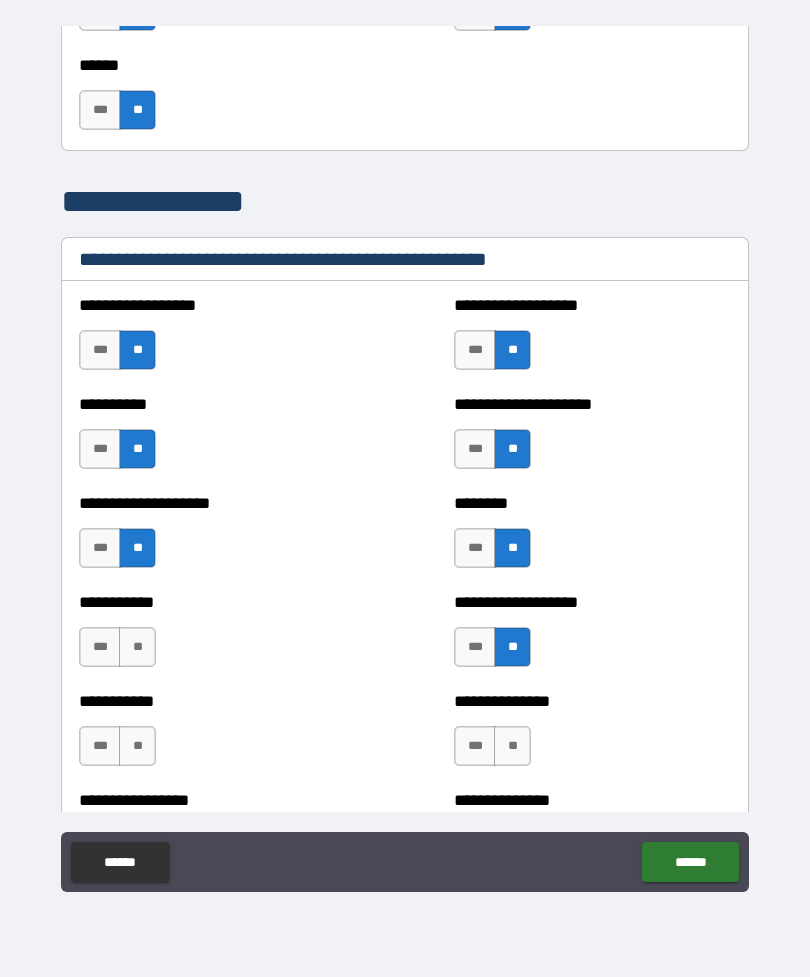 click on "**" at bounding box center (137, 647) 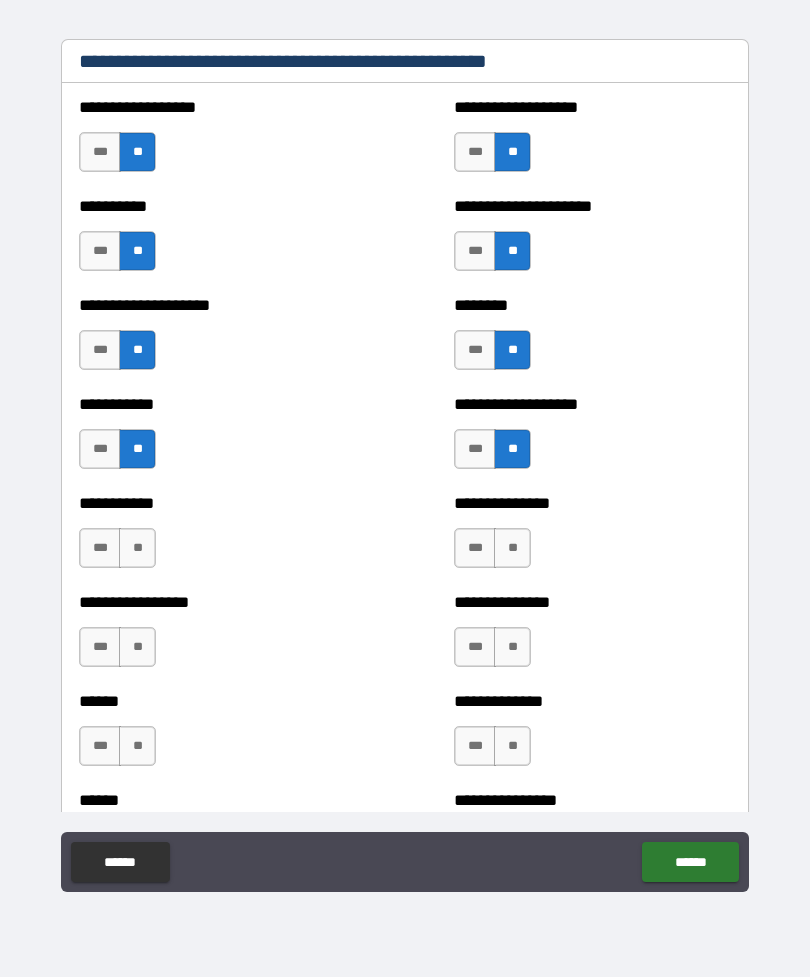 scroll, scrollTop: 2394, scrollLeft: 0, axis: vertical 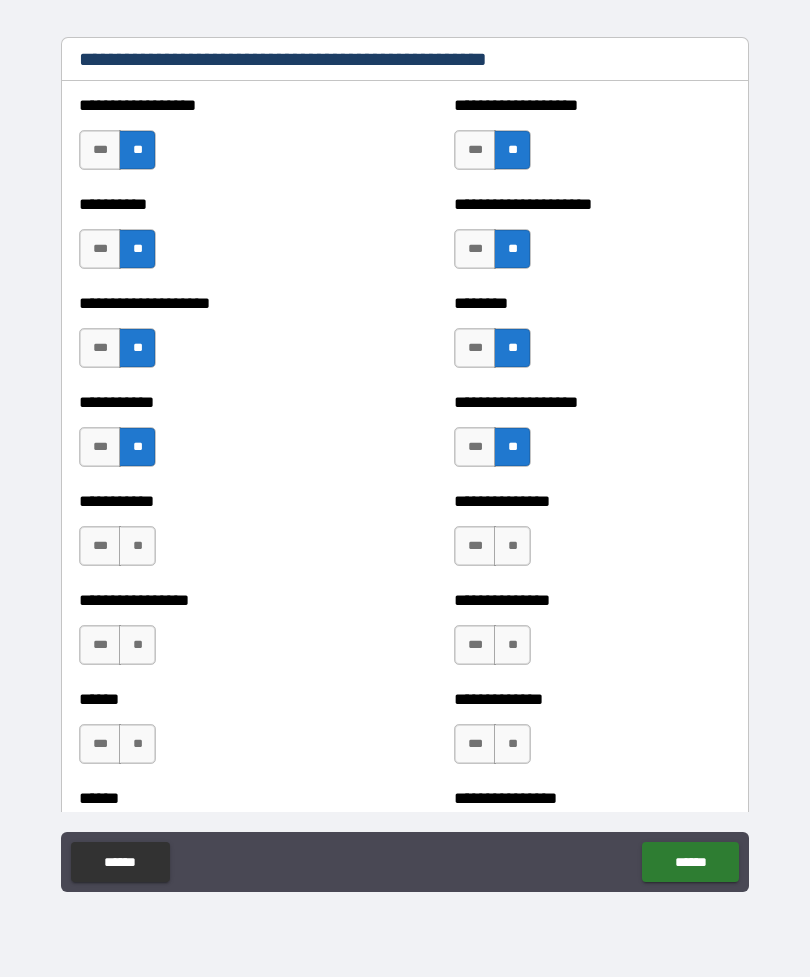 click on "**" at bounding box center [137, 546] 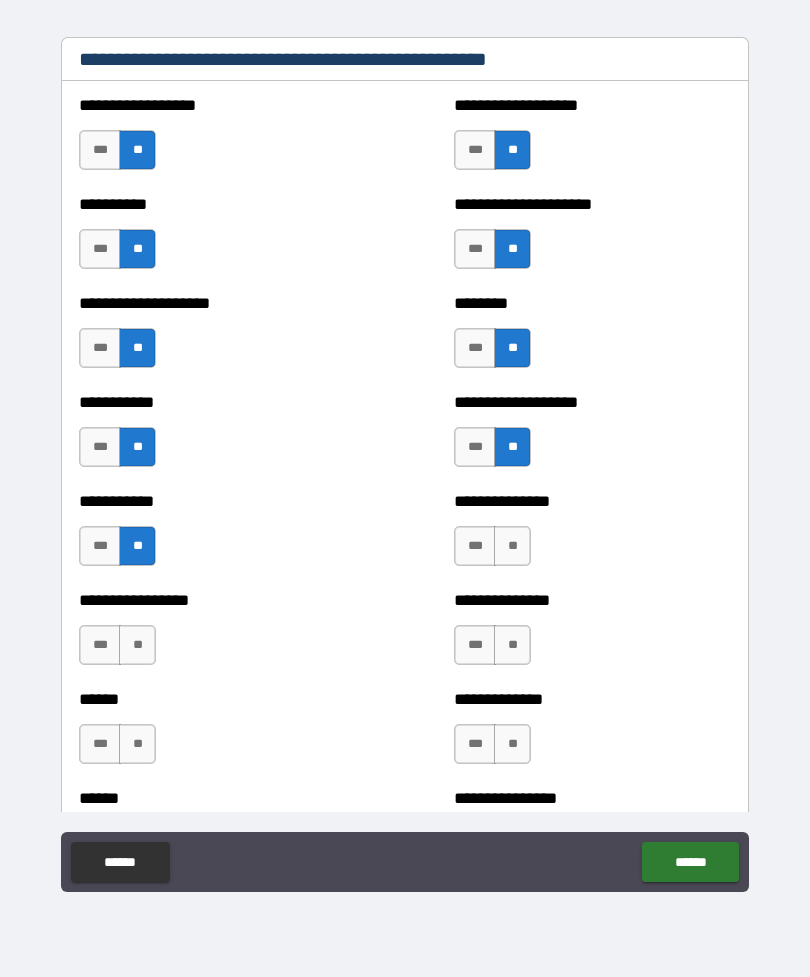 click on "**" at bounding box center (512, 546) 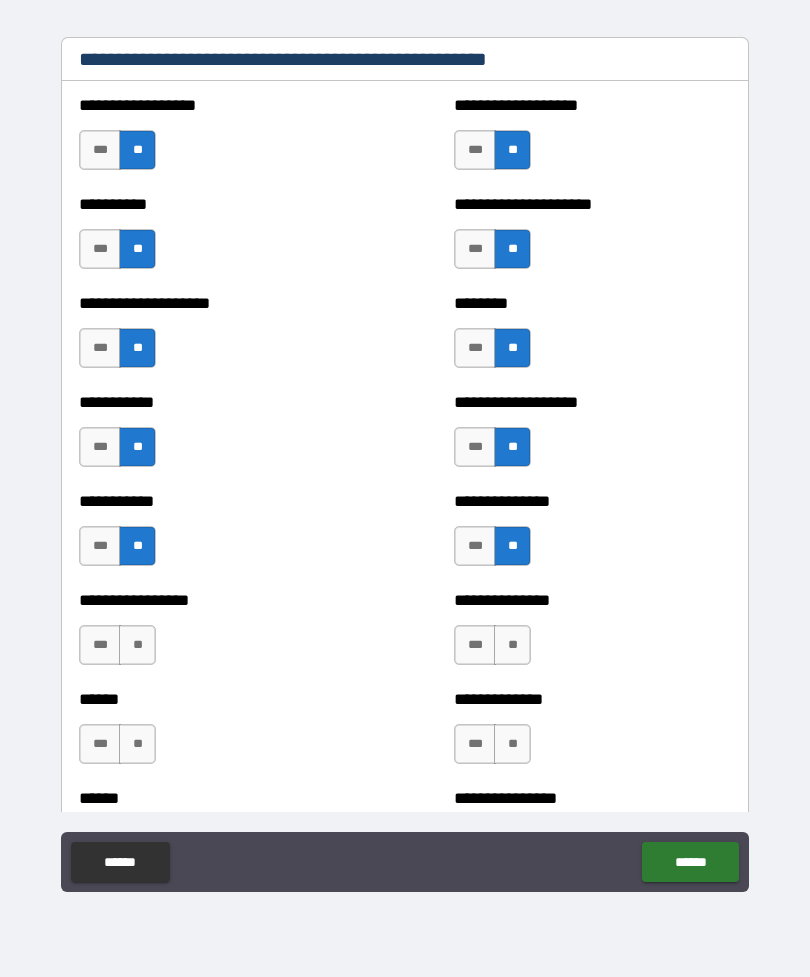 click on "**" at bounding box center [137, 645] 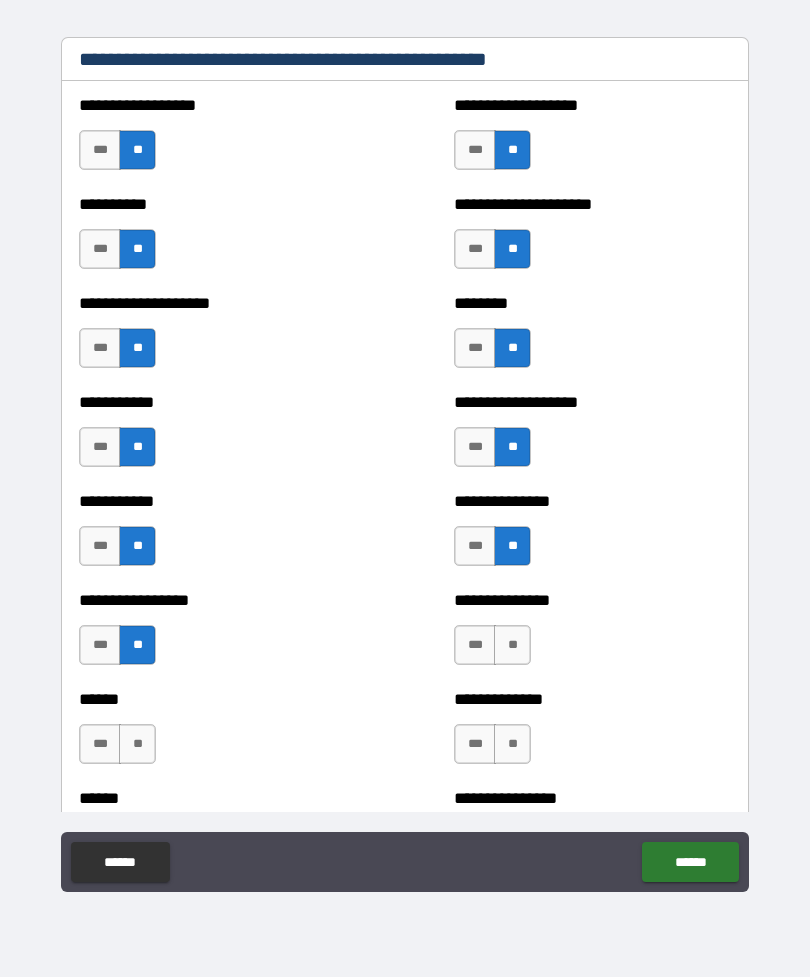 click on "**" at bounding box center [512, 645] 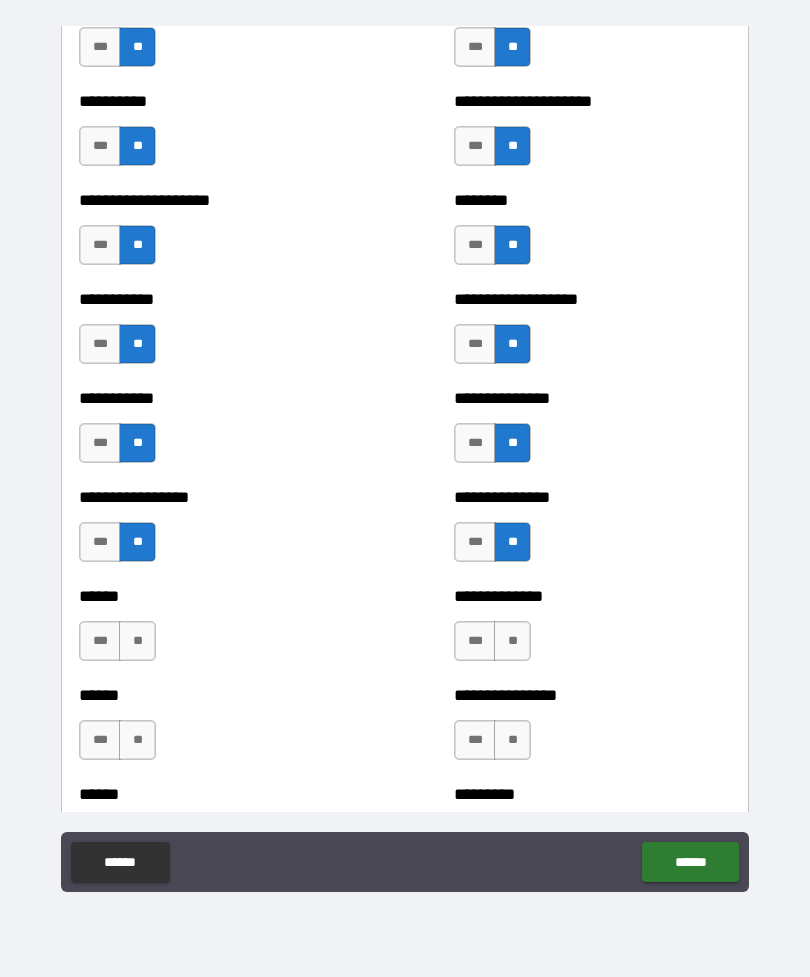 scroll, scrollTop: 2520, scrollLeft: 0, axis: vertical 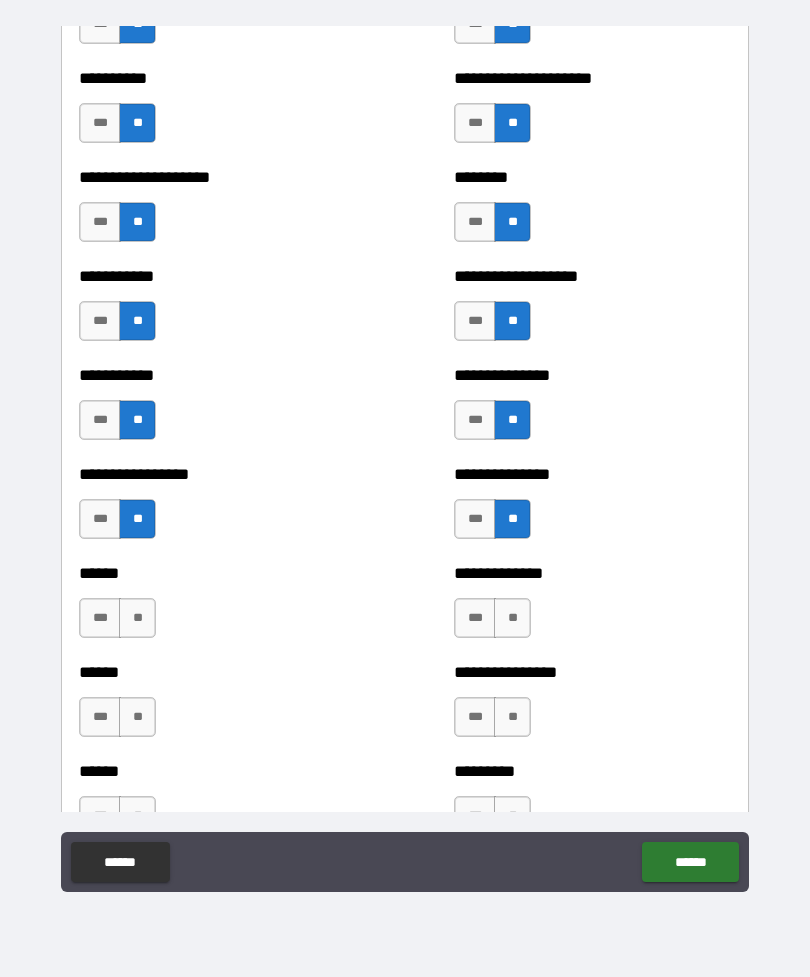 click on "**" at bounding box center [137, 618] 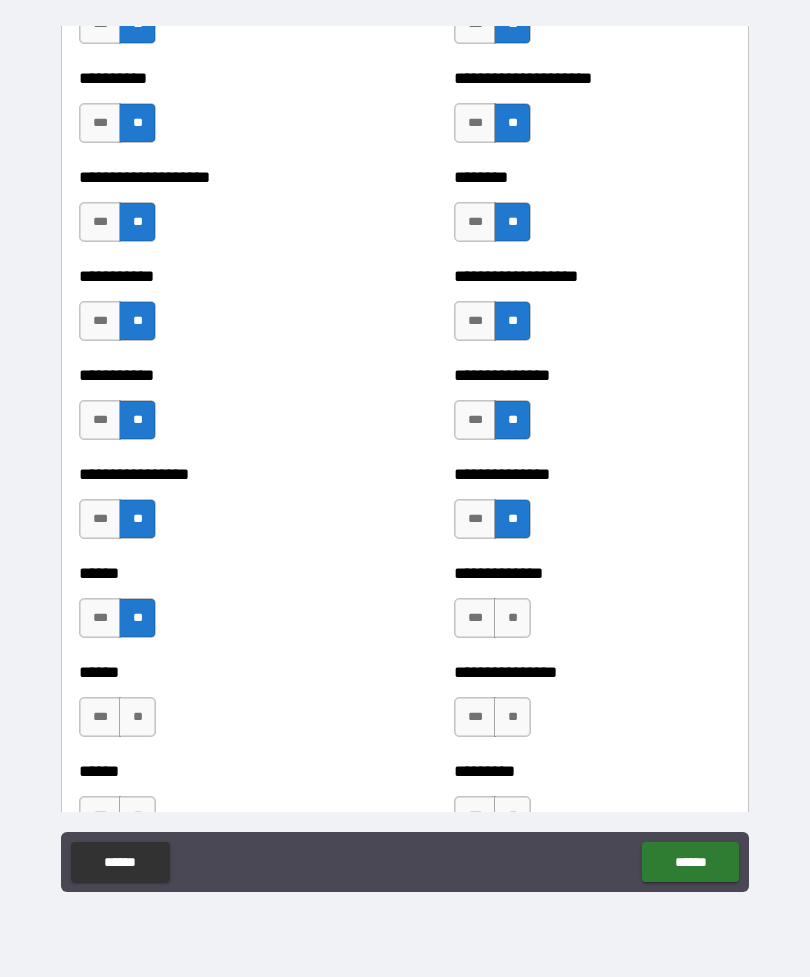 click on "**" at bounding box center (512, 618) 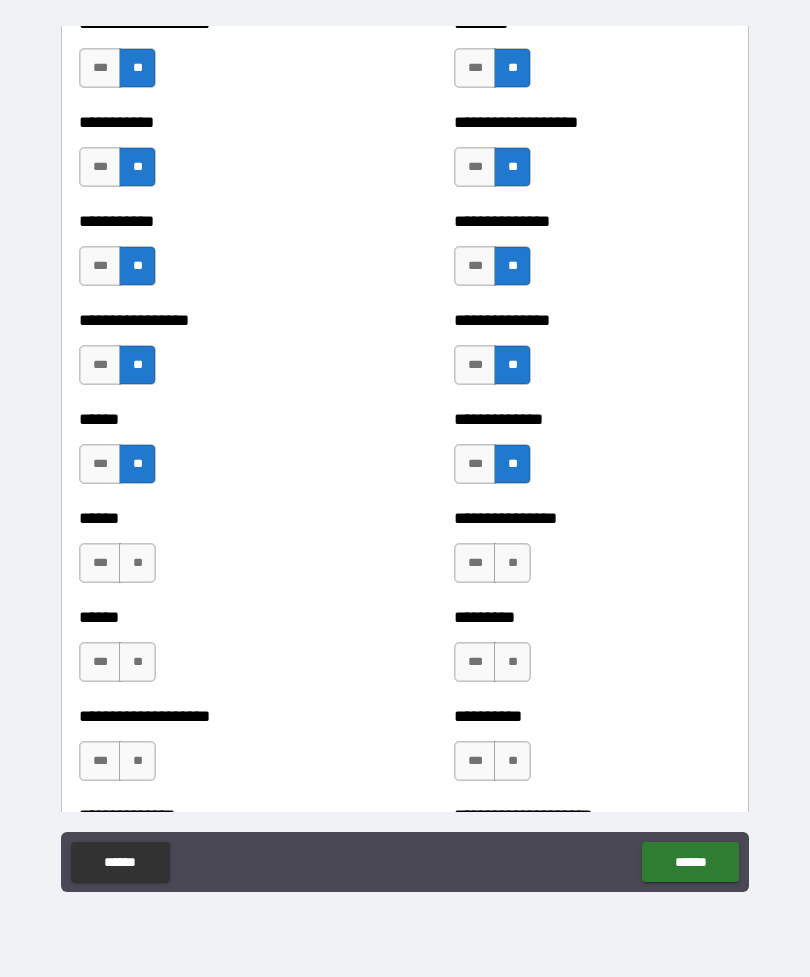 scroll, scrollTop: 2675, scrollLeft: 0, axis: vertical 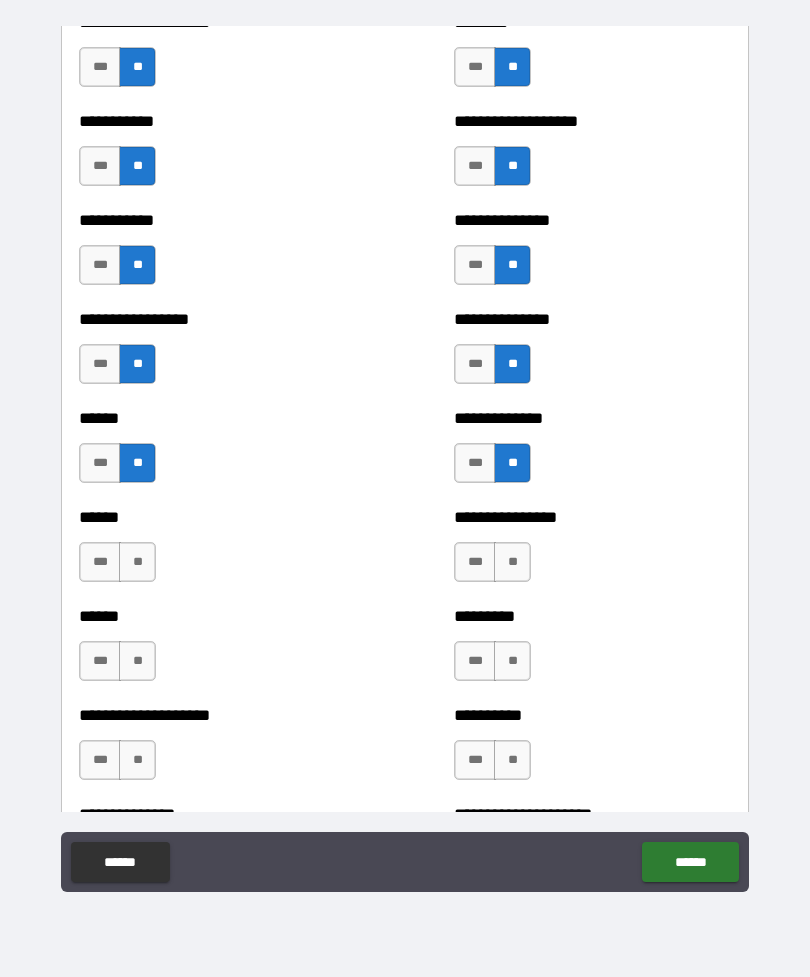 click on "**" at bounding box center [137, 562] 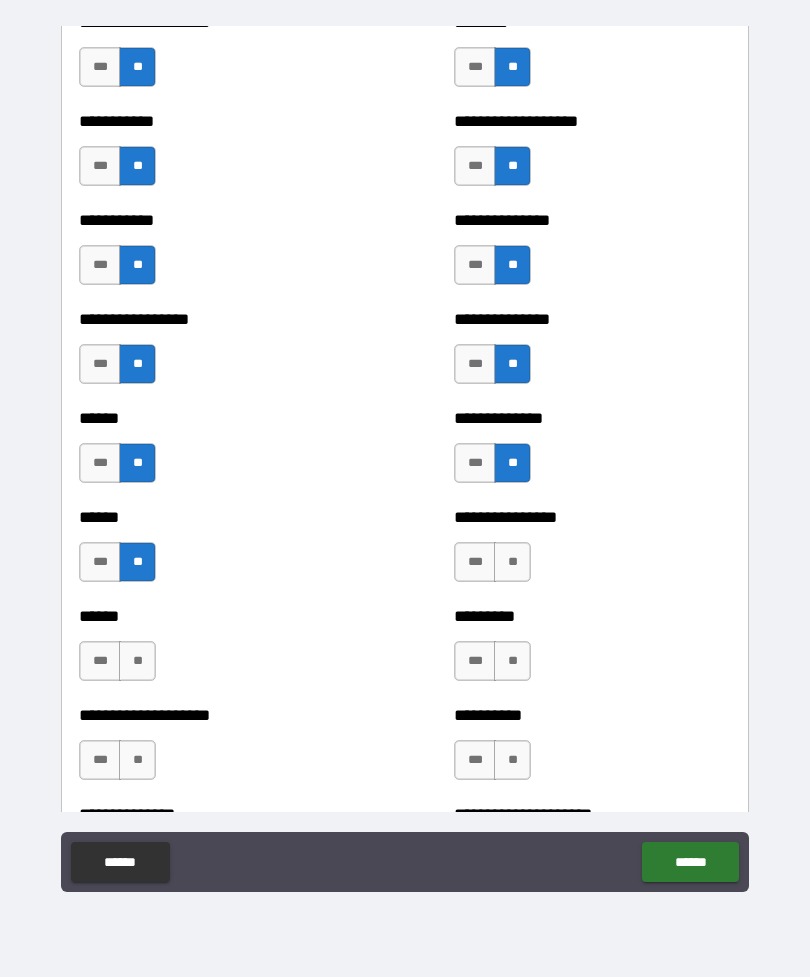 click on "**" at bounding box center [512, 562] 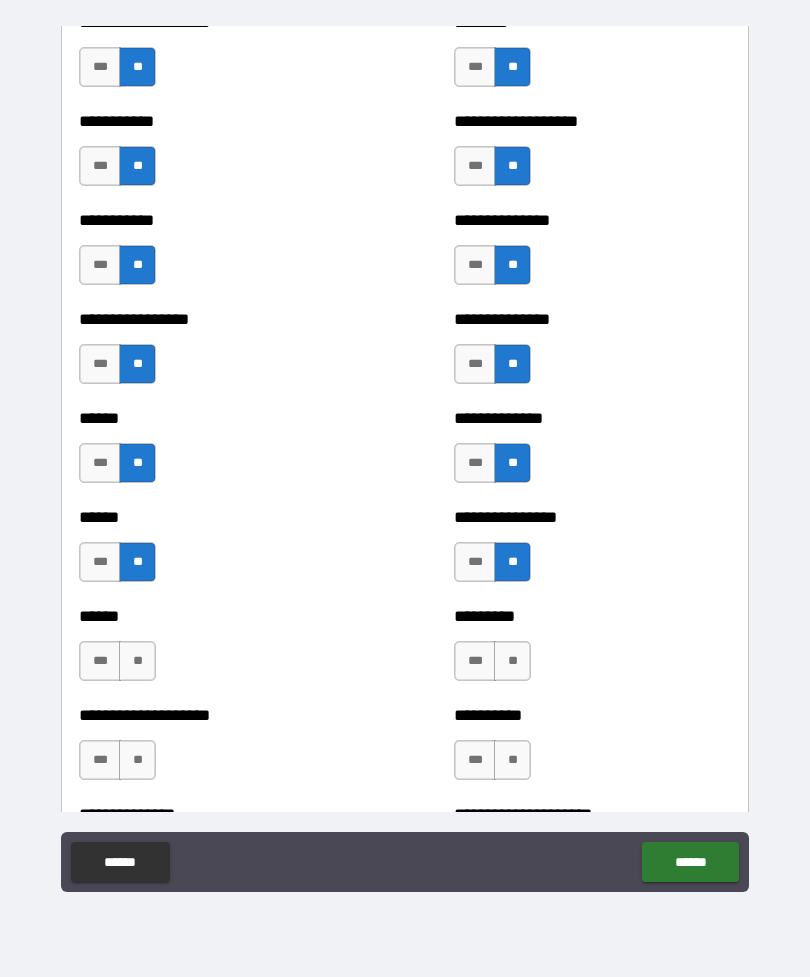 click on "*** **" at bounding box center [120, 666] 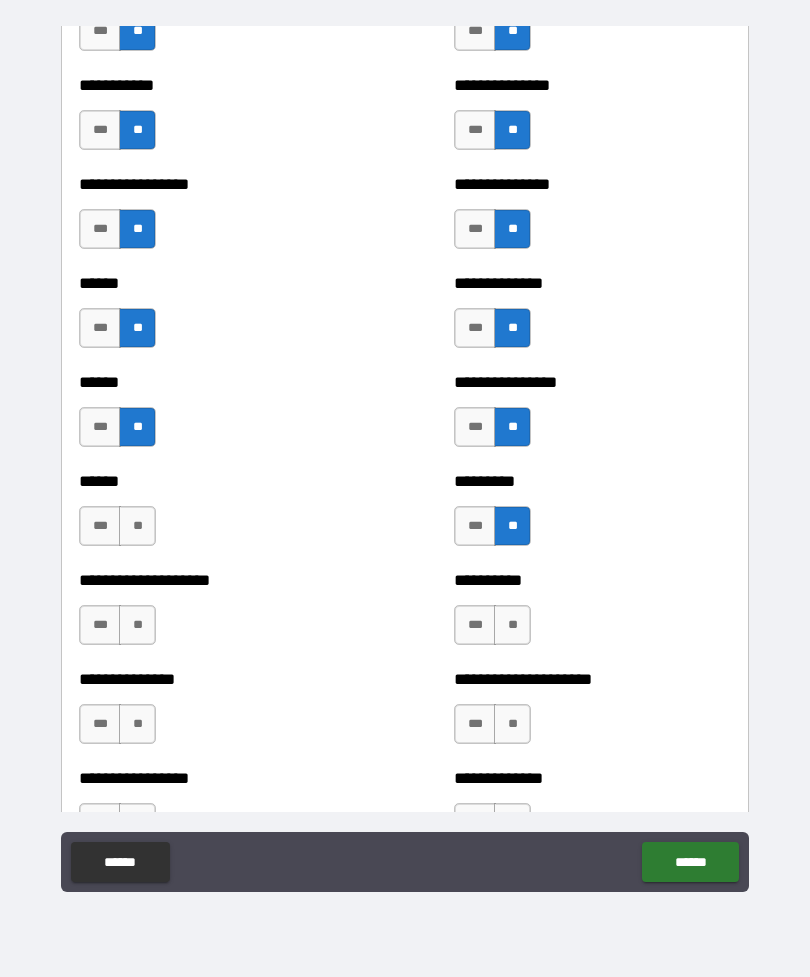 scroll, scrollTop: 2816, scrollLeft: 0, axis: vertical 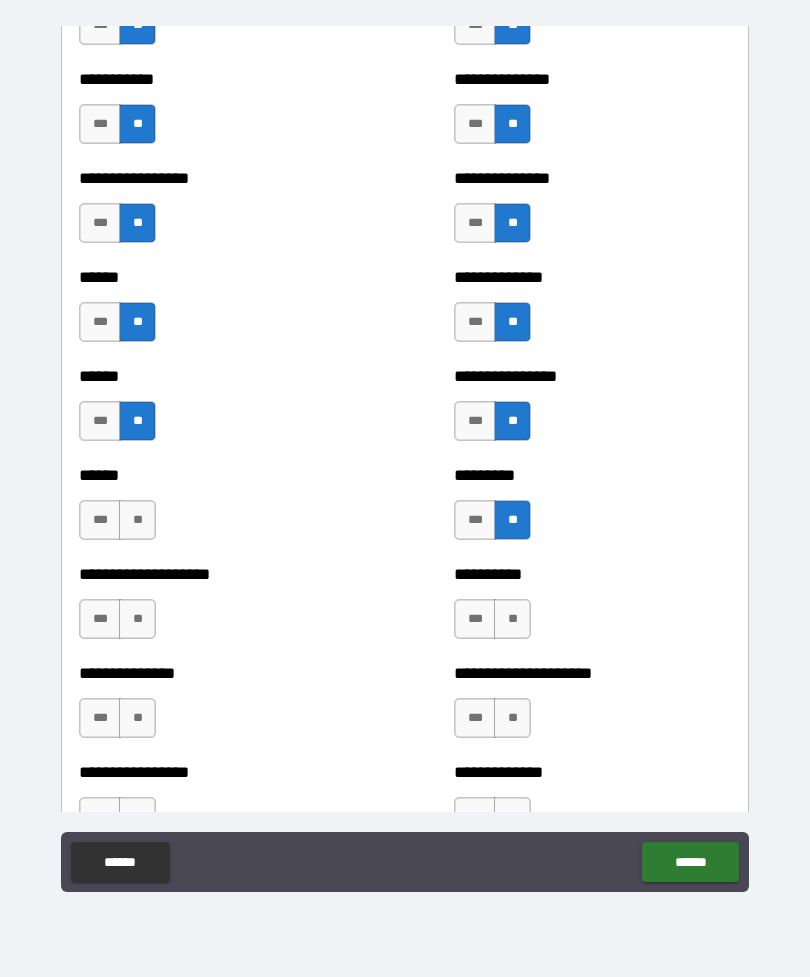 click on "**" at bounding box center [137, 520] 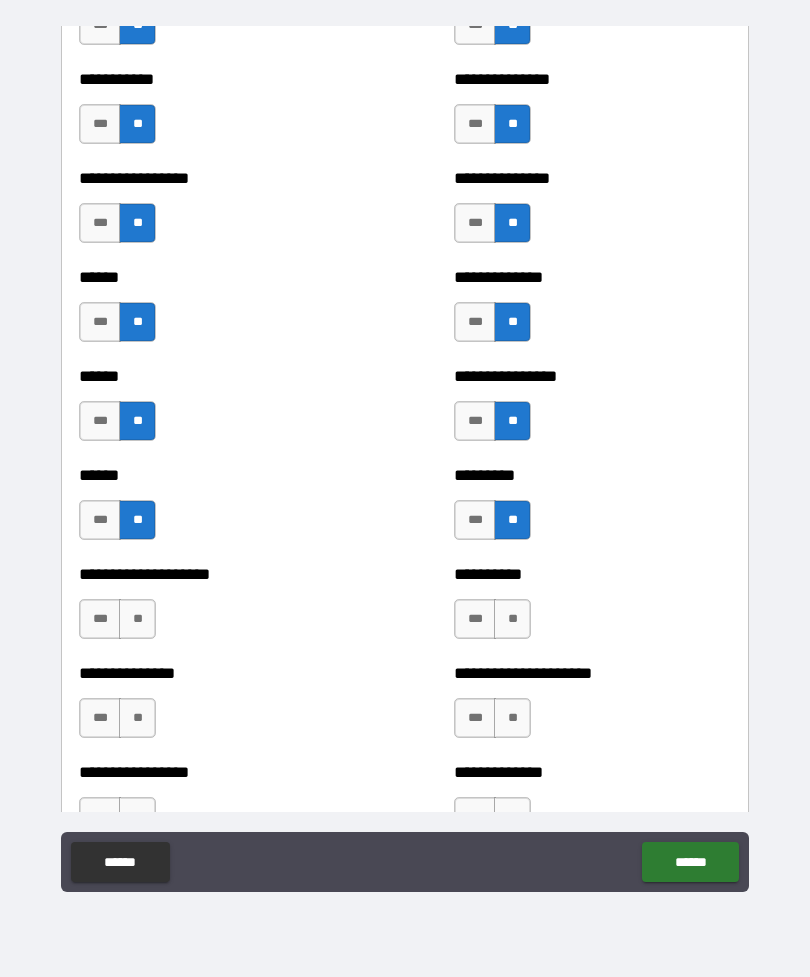 click on "***" at bounding box center [100, 619] 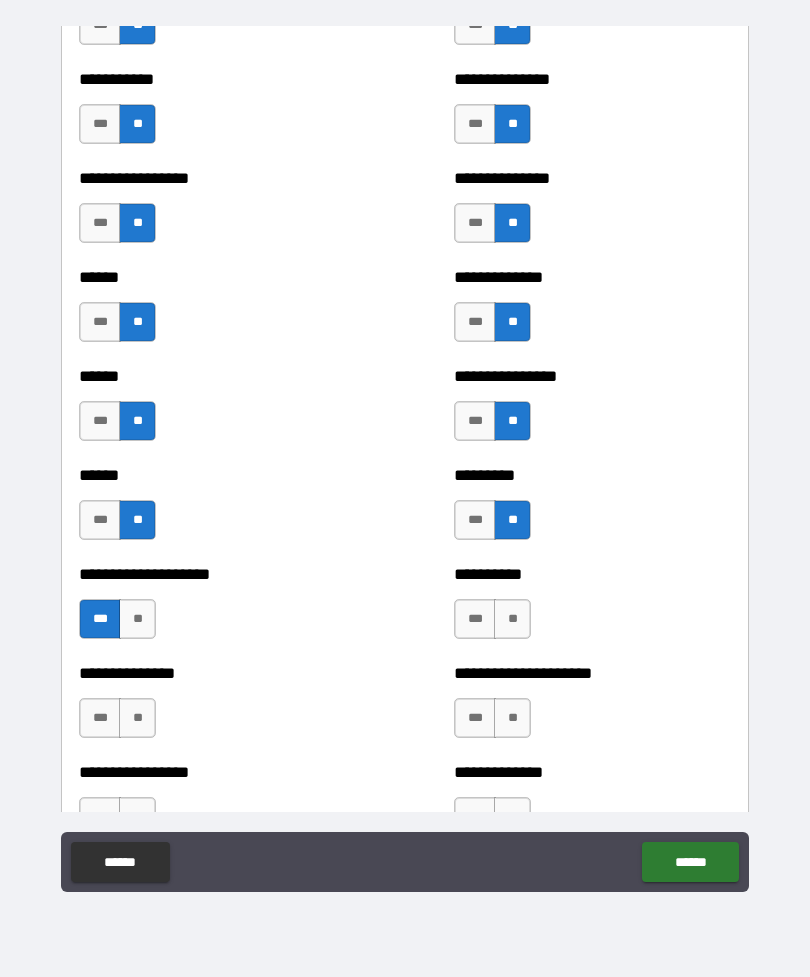 click on "**" at bounding box center [512, 619] 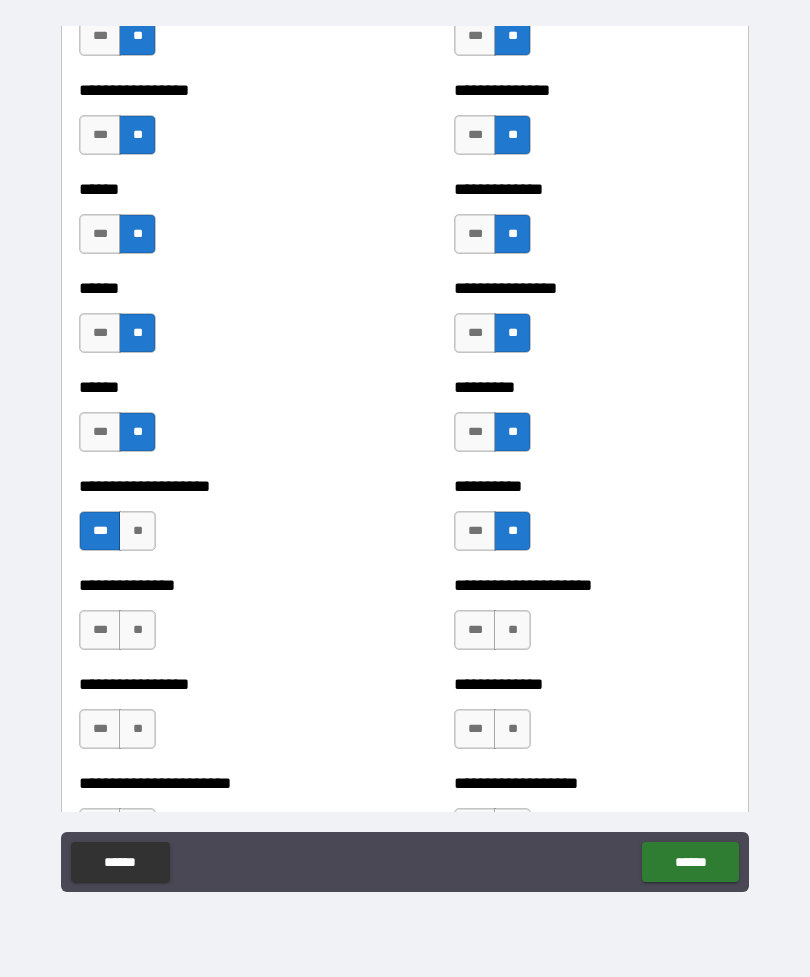 scroll, scrollTop: 2906, scrollLeft: 0, axis: vertical 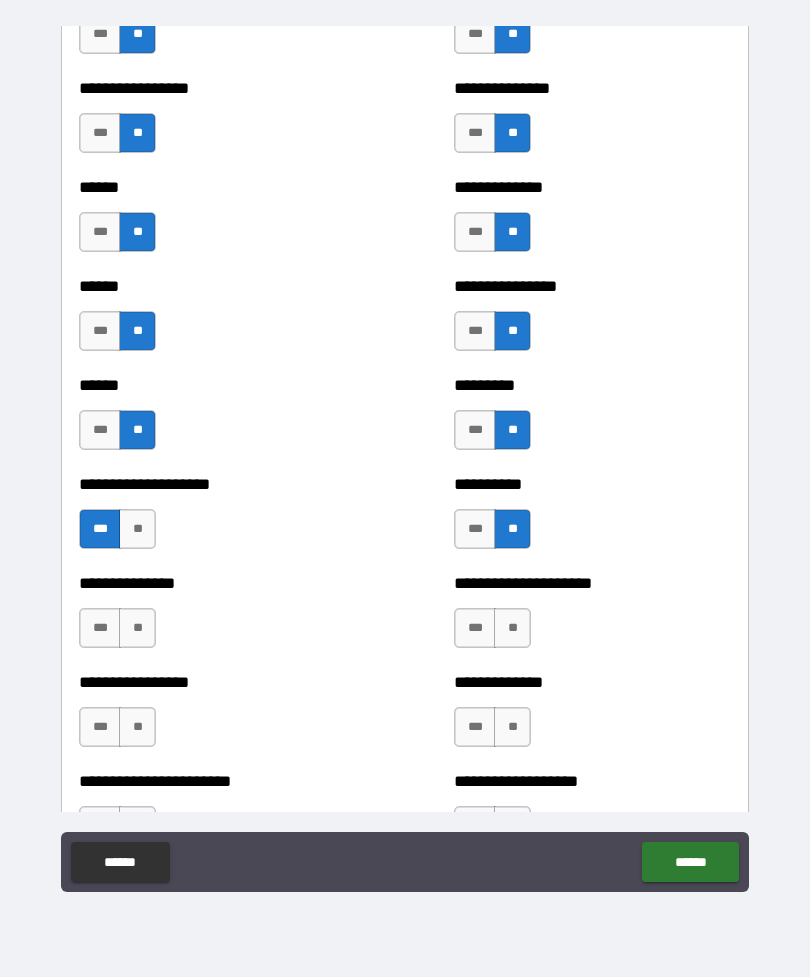 click on "**" at bounding box center [137, 628] 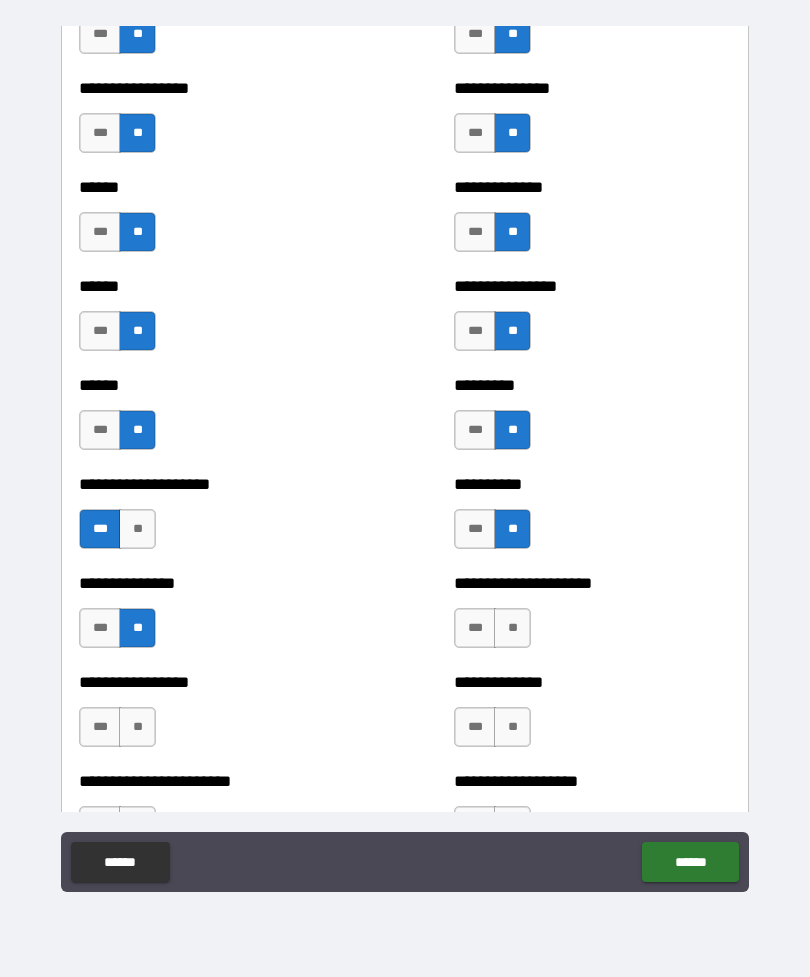 click on "**" at bounding box center (512, 628) 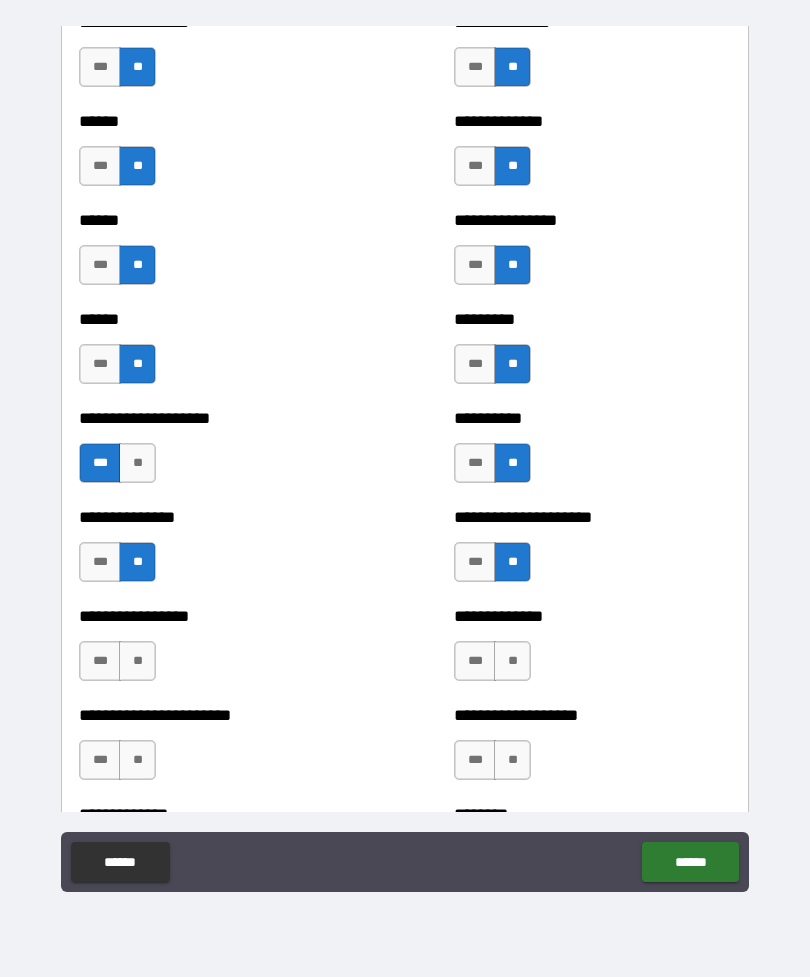 scroll, scrollTop: 2997, scrollLeft: 0, axis: vertical 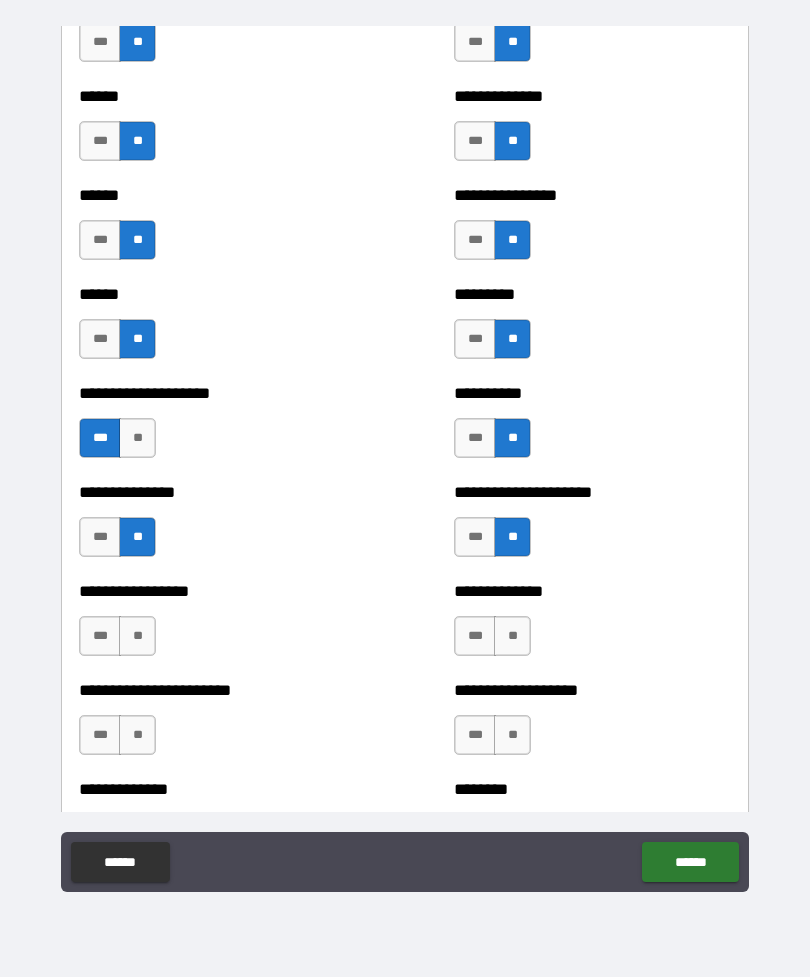 click on "**" at bounding box center [137, 636] 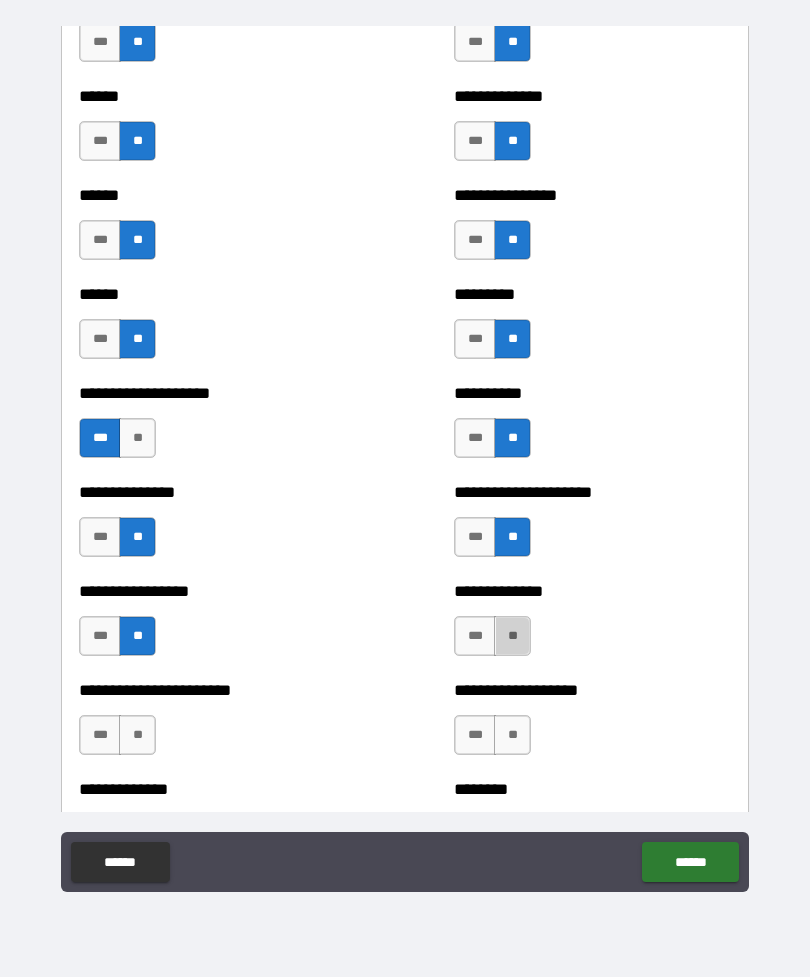 click on "**" at bounding box center (512, 636) 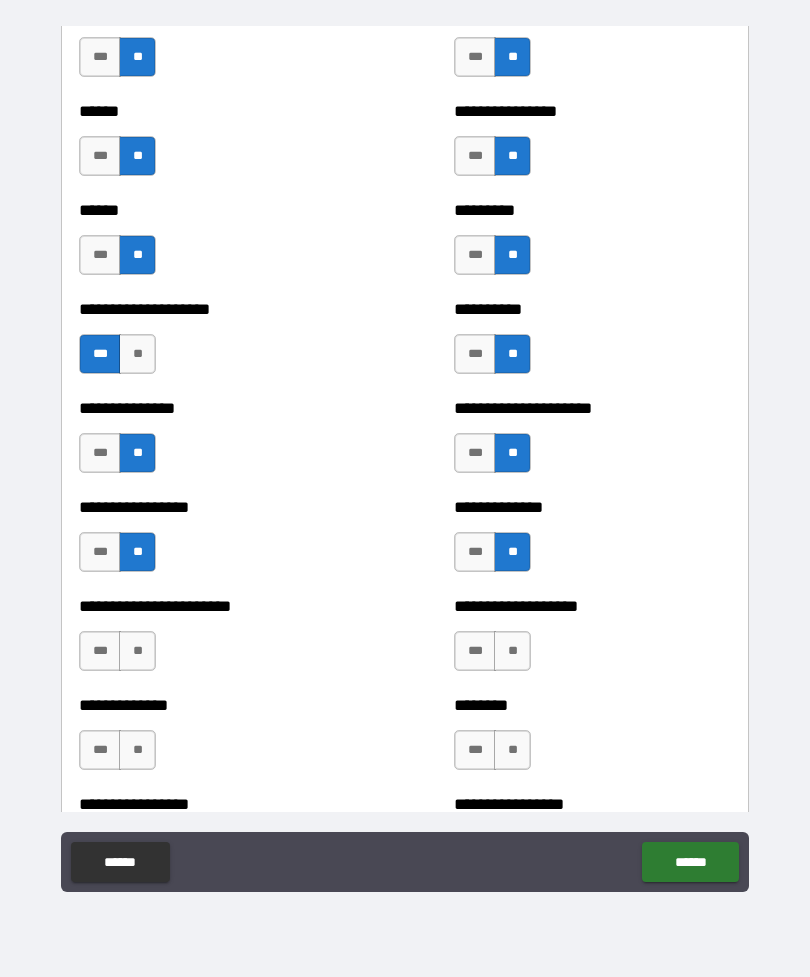scroll, scrollTop: 3113, scrollLeft: 0, axis: vertical 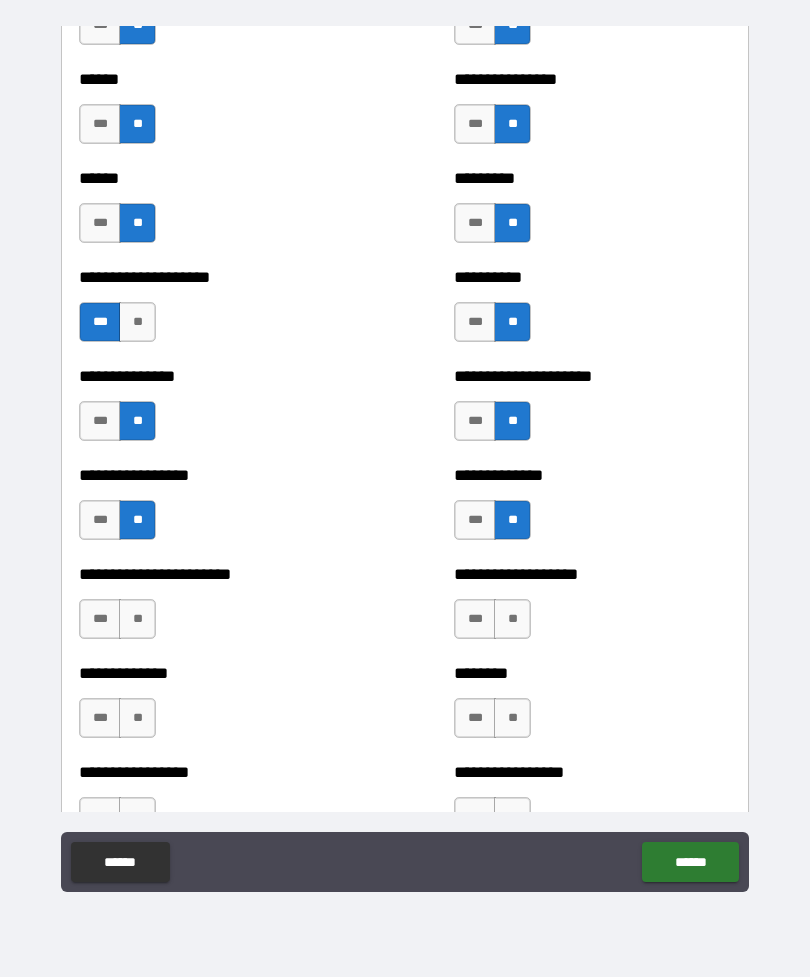 click on "**" at bounding box center (137, 619) 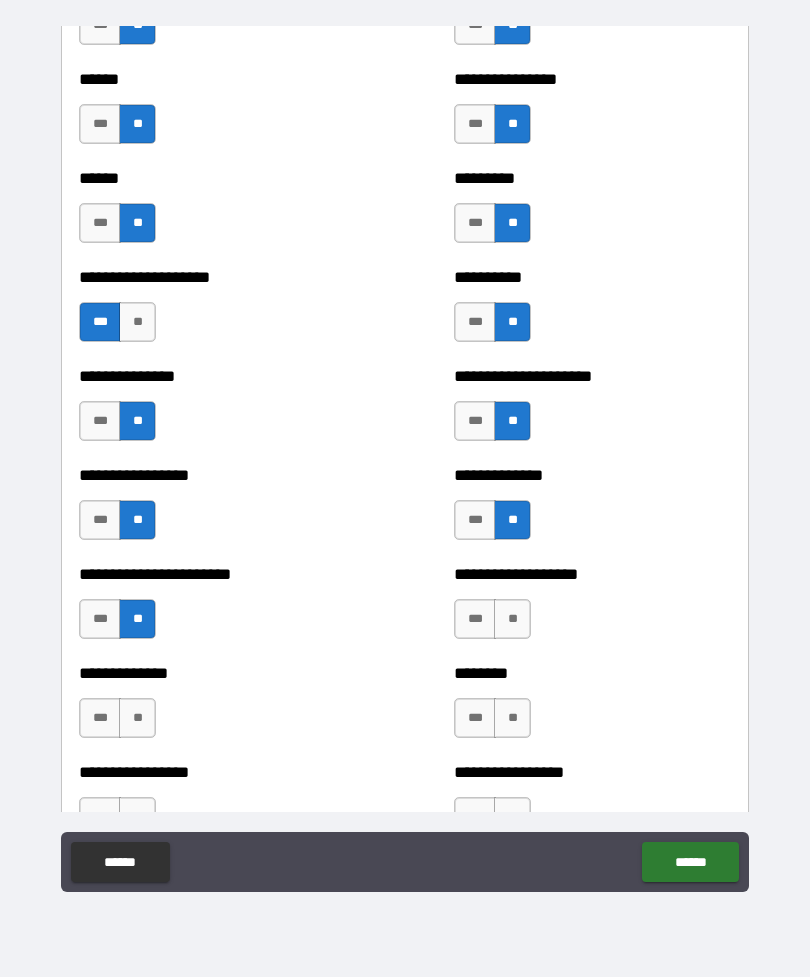 click on "**" at bounding box center (512, 619) 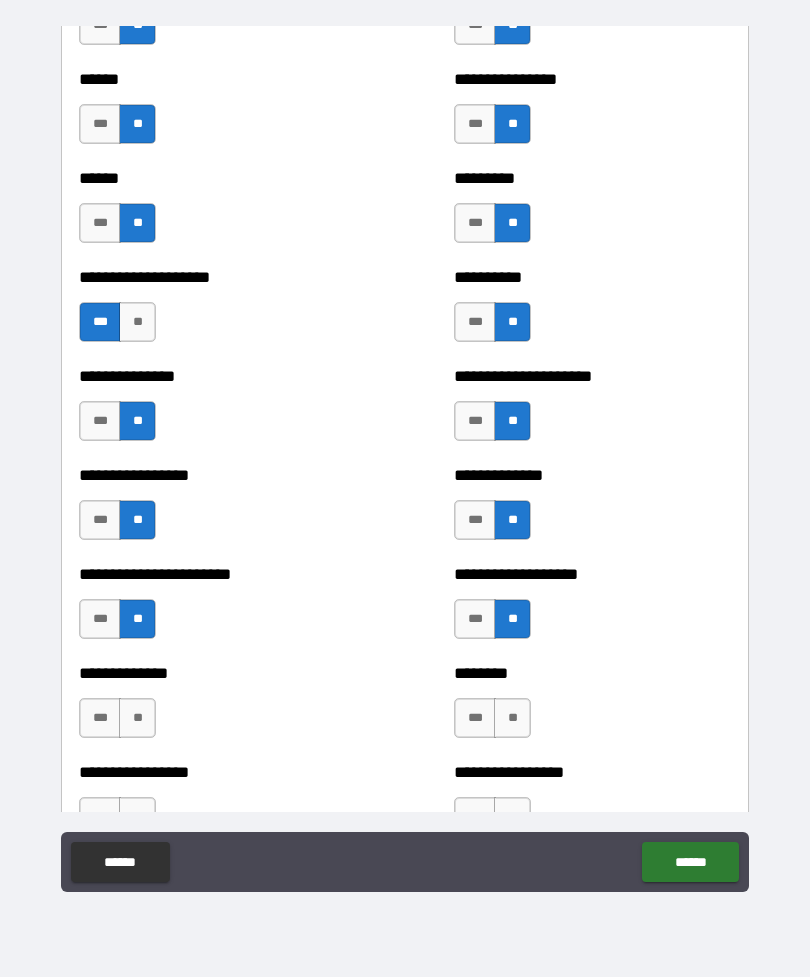 click on "**" at bounding box center [137, 718] 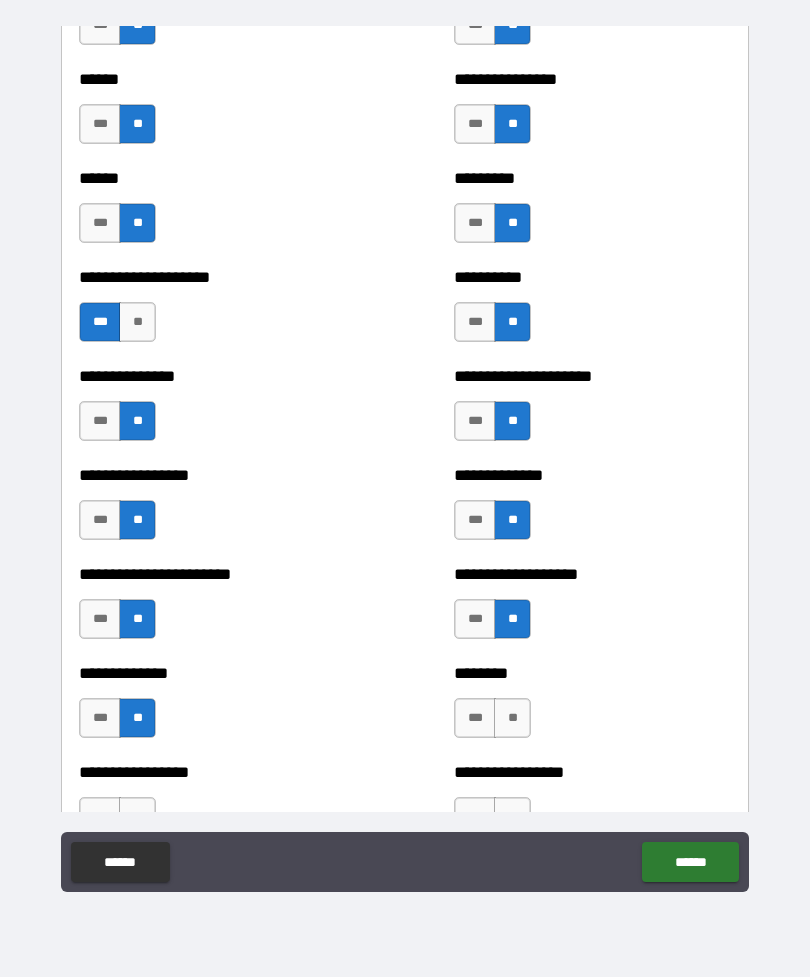 click on "**" at bounding box center [512, 718] 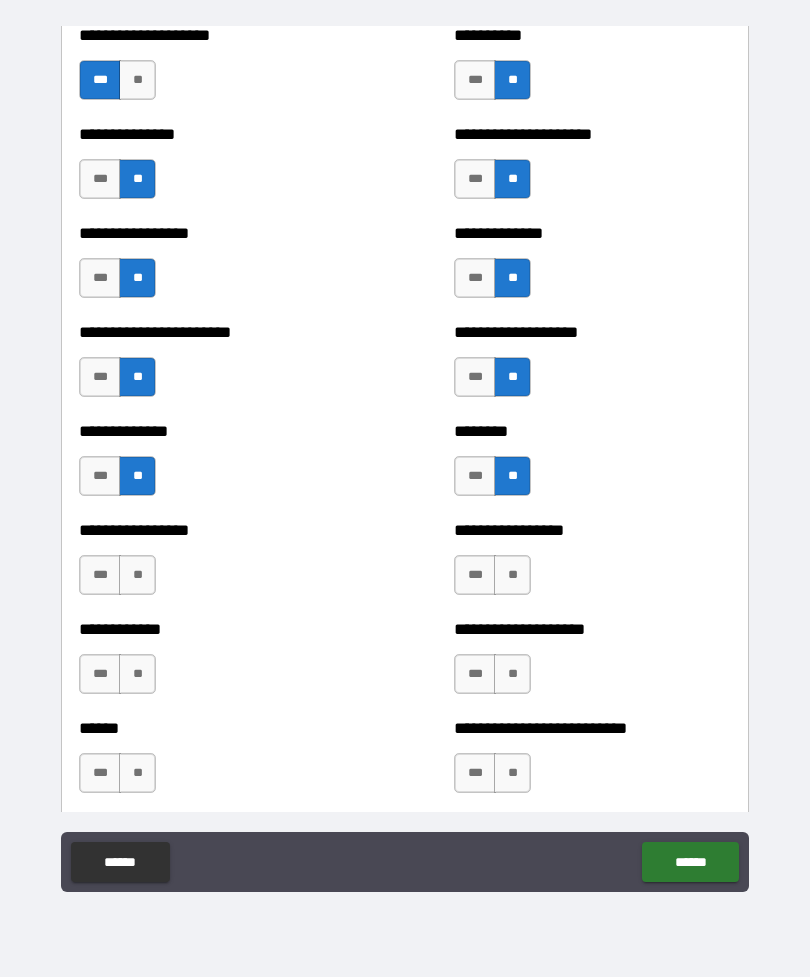 scroll, scrollTop: 3387, scrollLeft: 0, axis: vertical 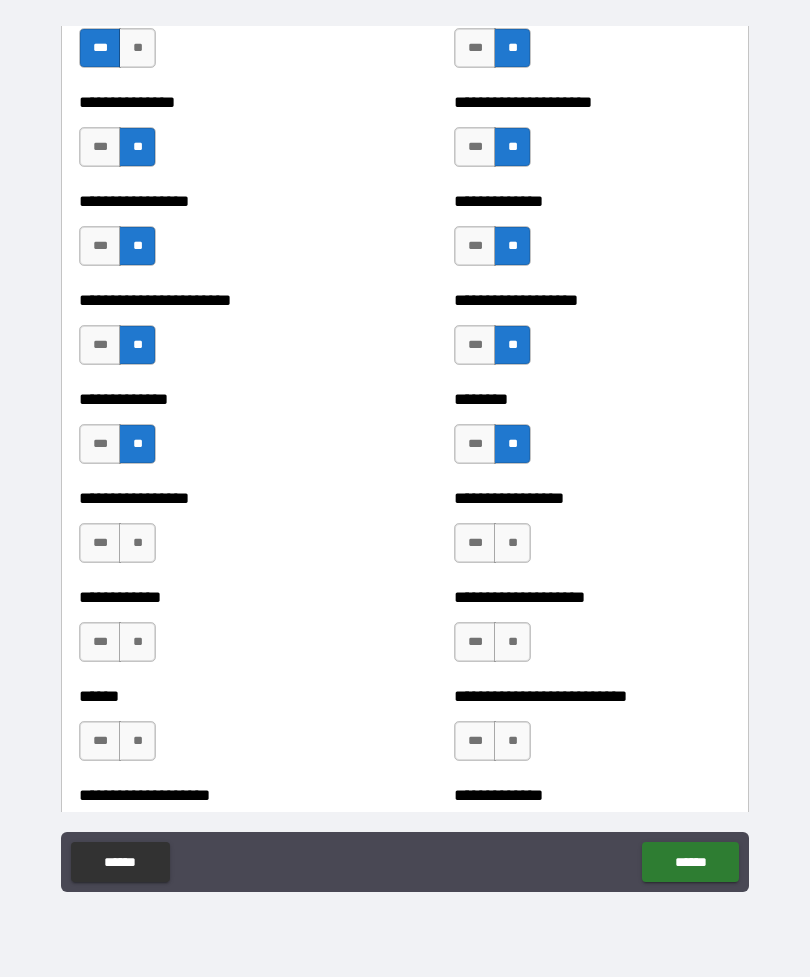 click on "**" at bounding box center (137, 543) 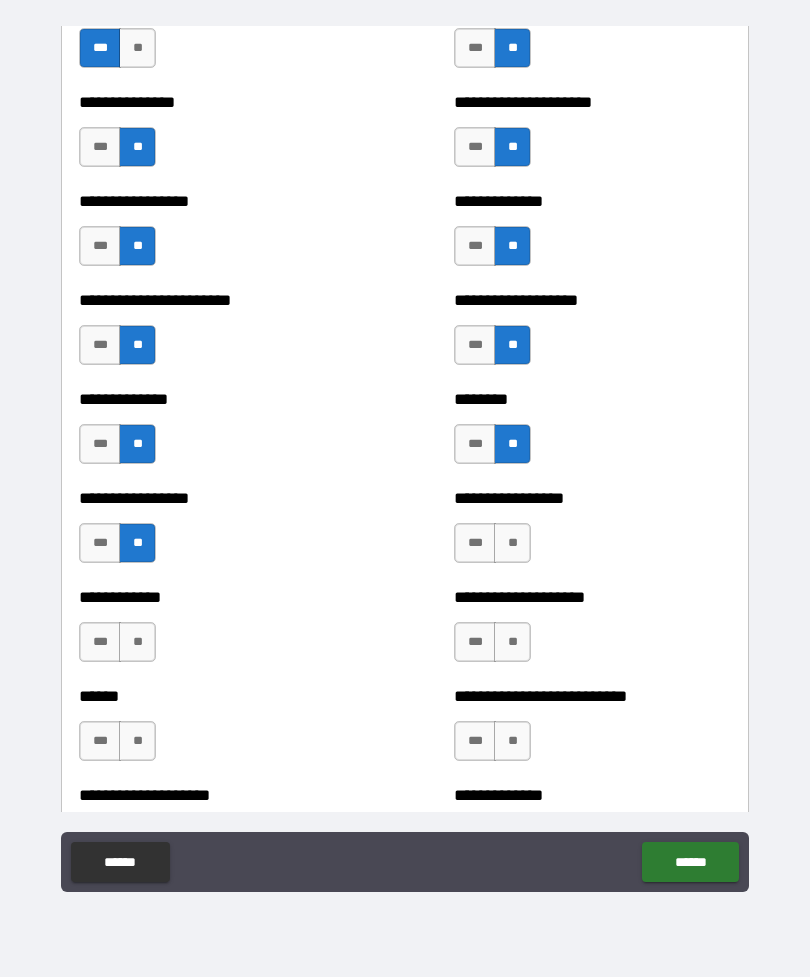 click on "**" at bounding box center (512, 543) 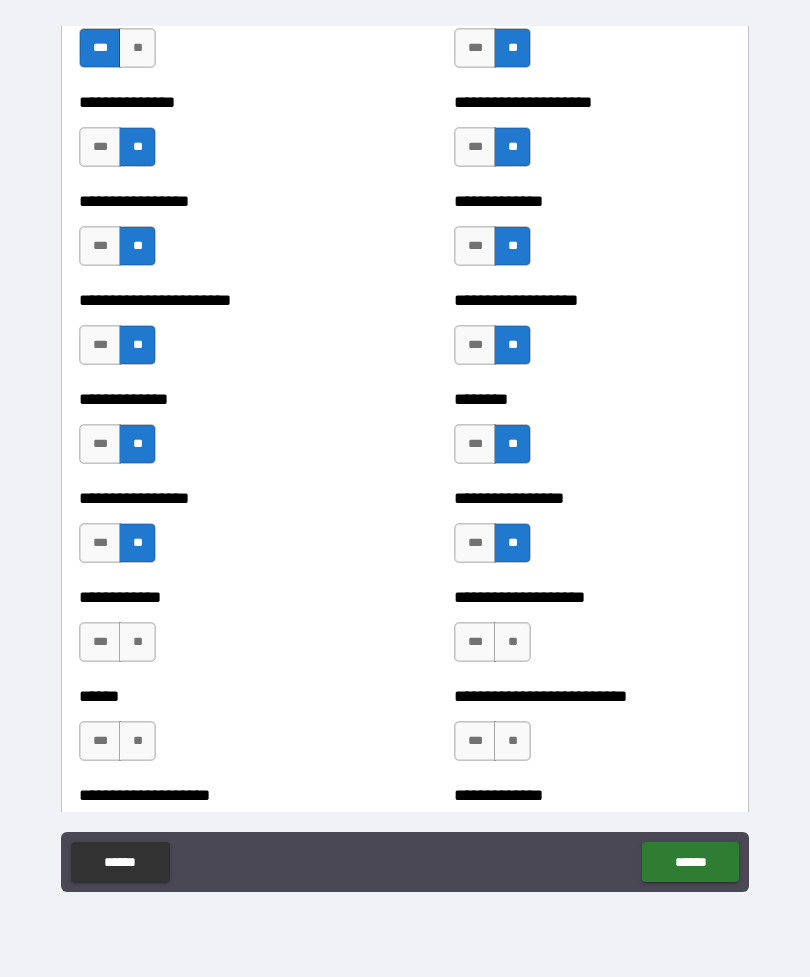 click on "**" at bounding box center [137, 642] 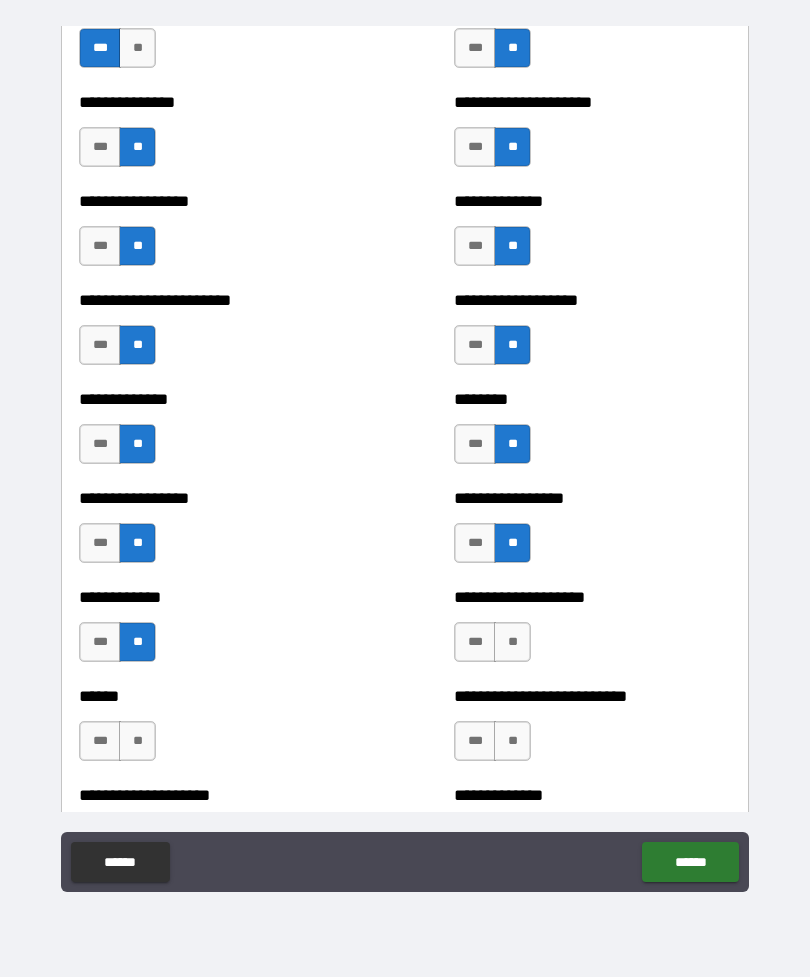 click on "**" at bounding box center [512, 642] 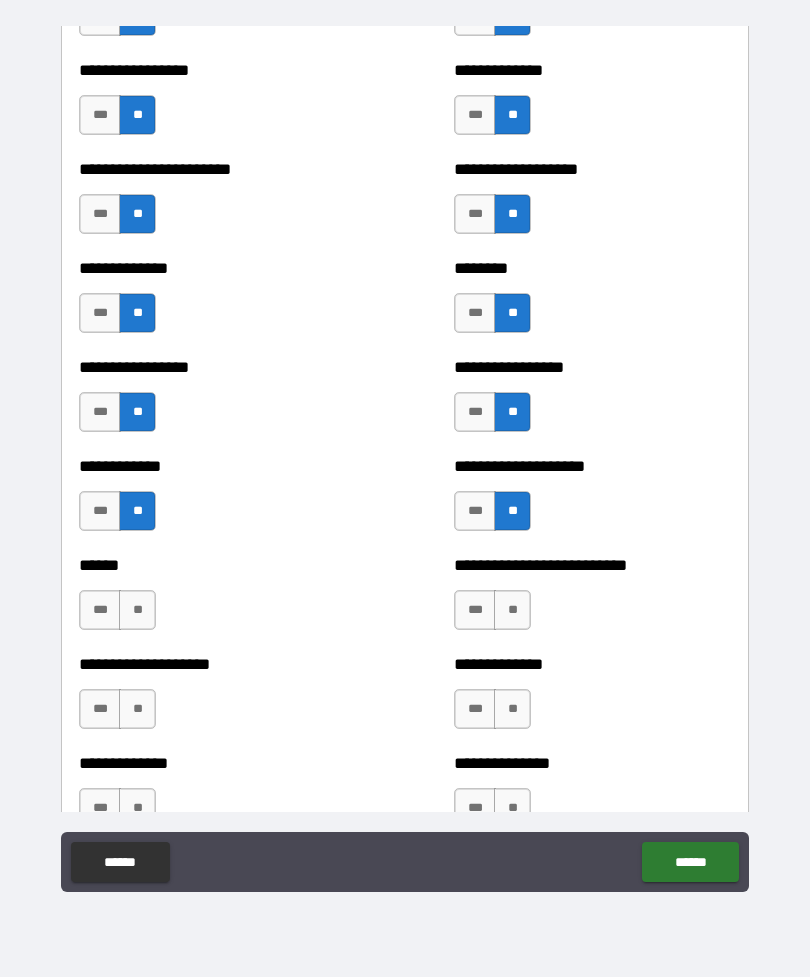 scroll, scrollTop: 3519, scrollLeft: 0, axis: vertical 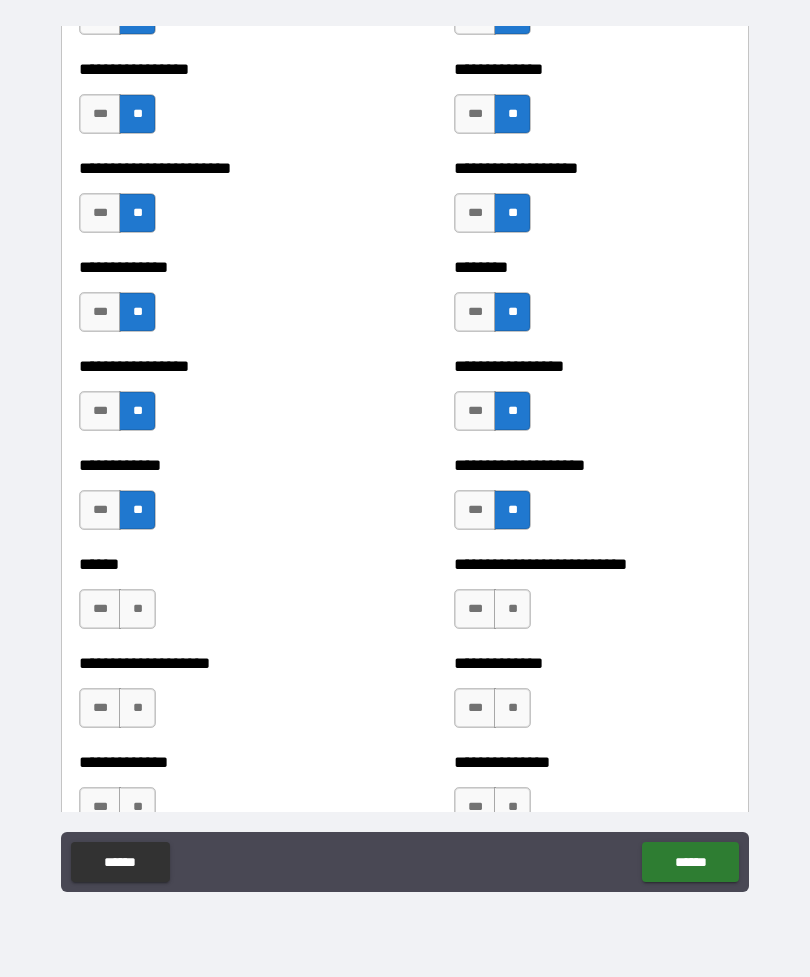 click on "**" at bounding box center (137, 609) 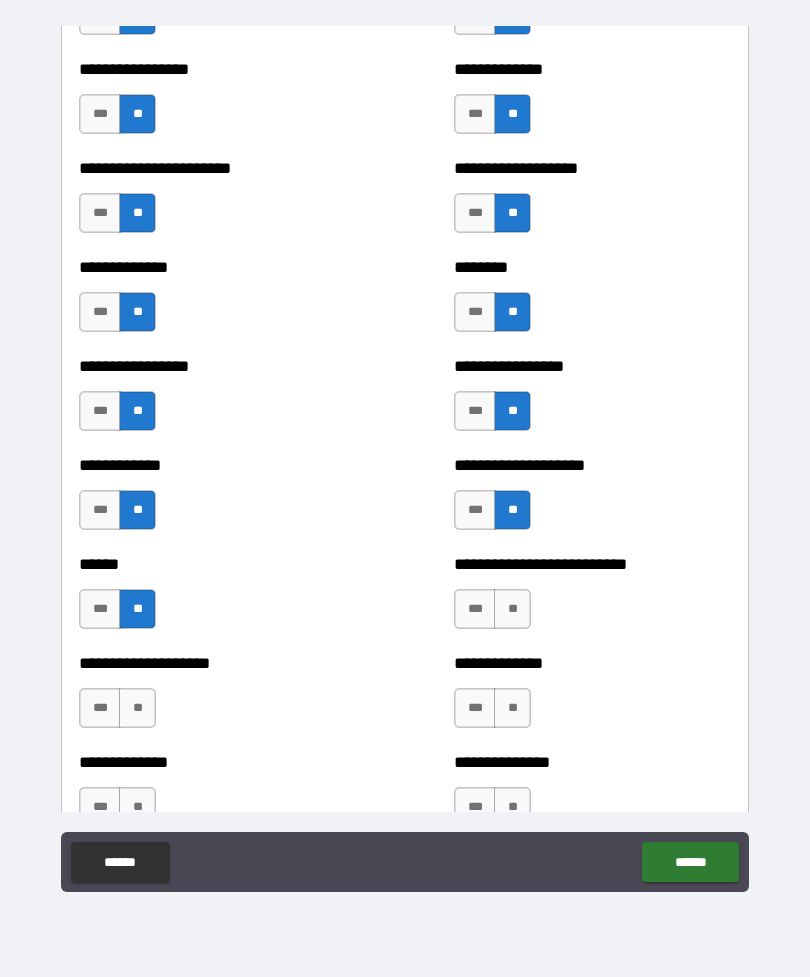 click on "**" at bounding box center [512, 609] 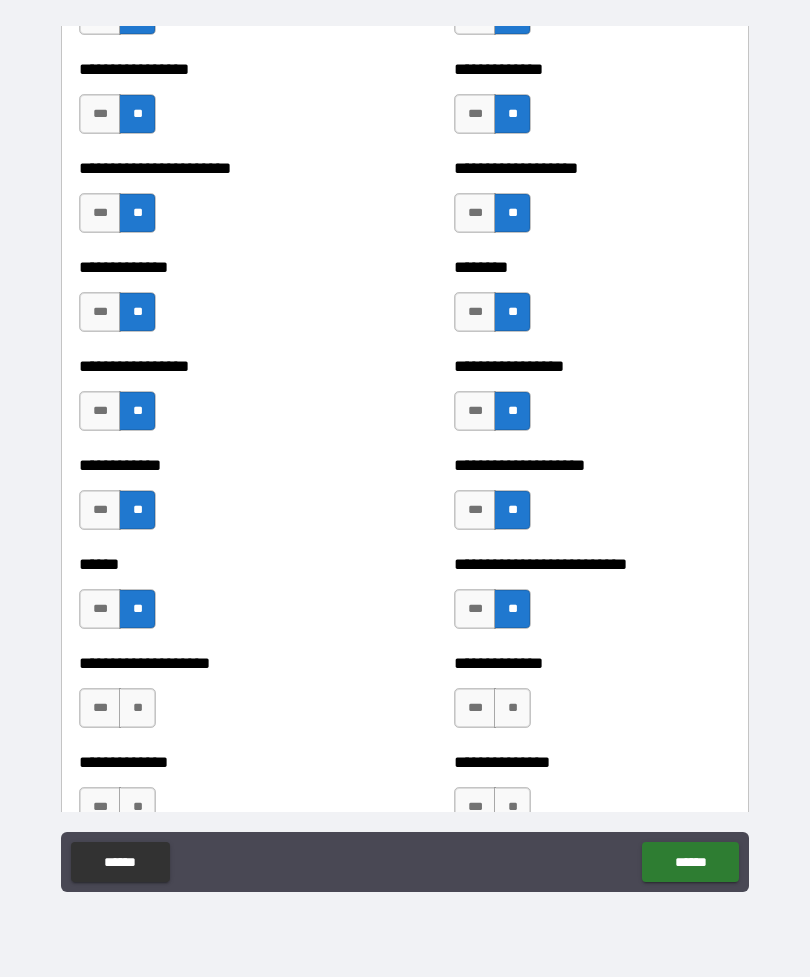 click on "**" at bounding box center (137, 708) 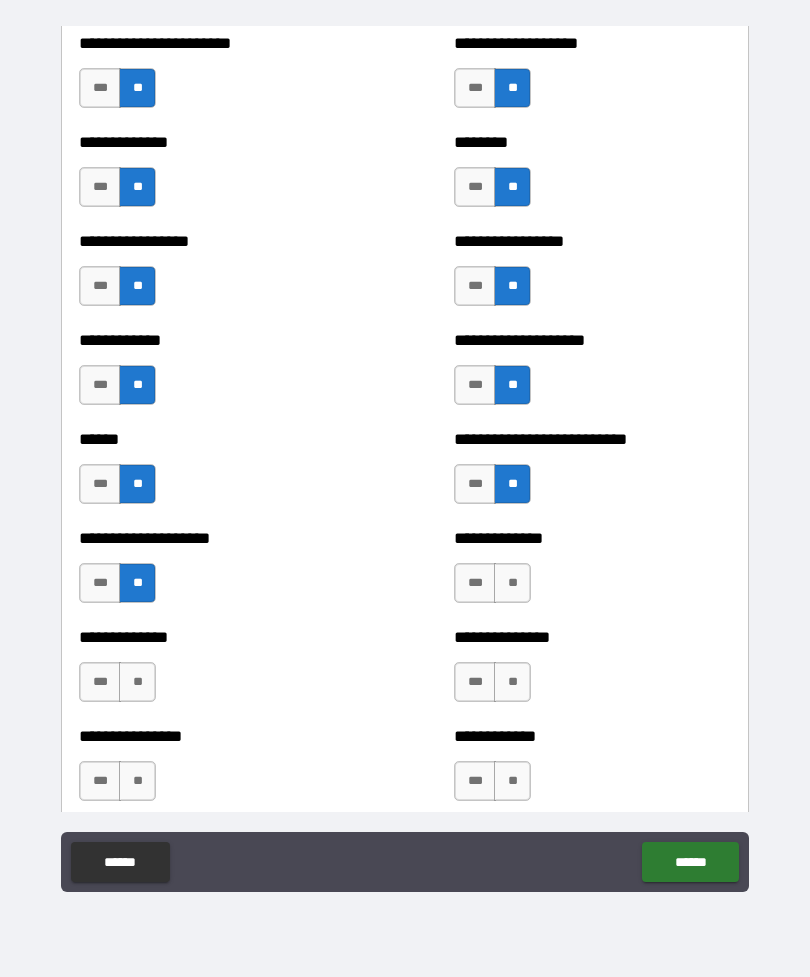 scroll, scrollTop: 3645, scrollLeft: 0, axis: vertical 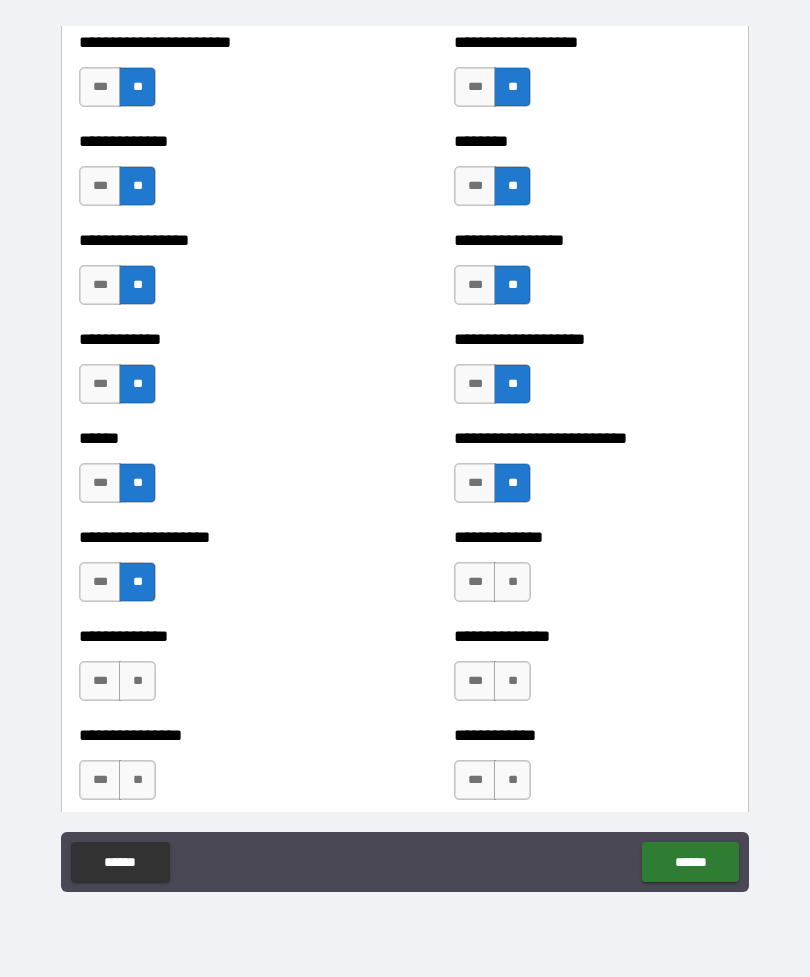 click on "**" at bounding box center (512, 582) 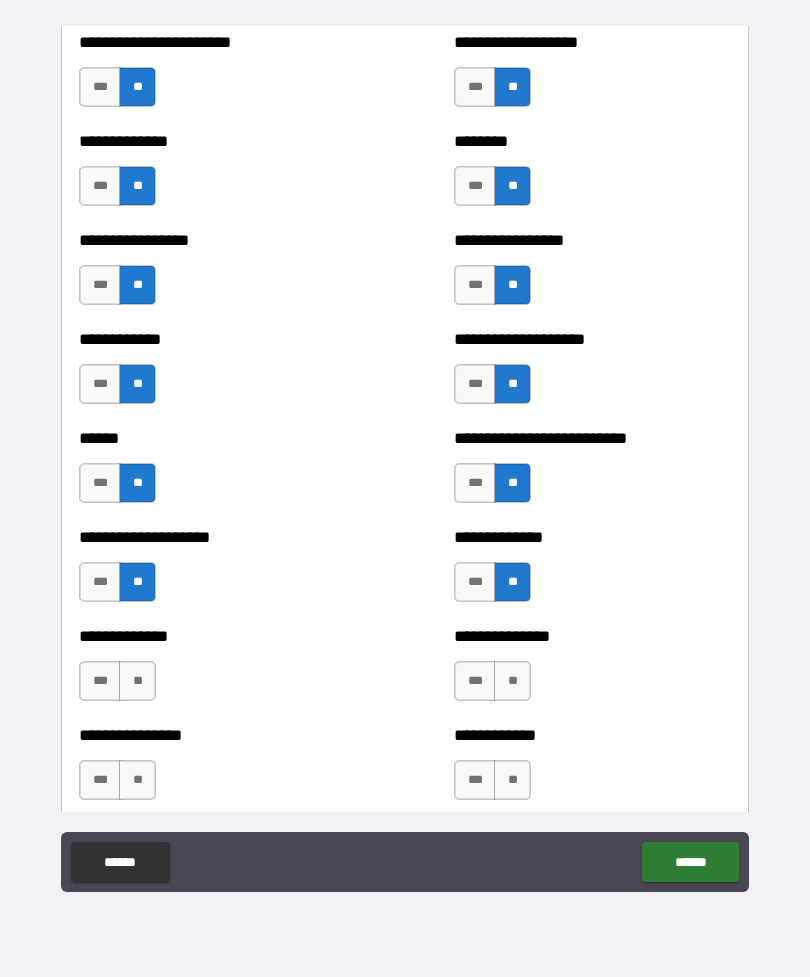 click on "**" at bounding box center (512, 681) 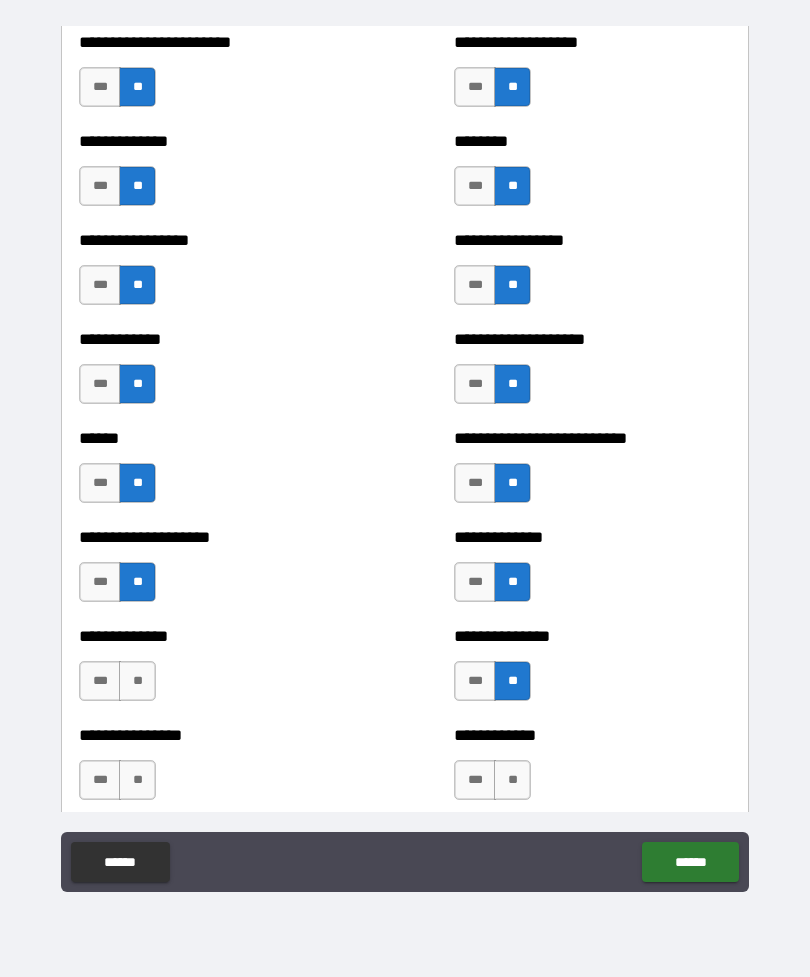click on "**" at bounding box center (137, 681) 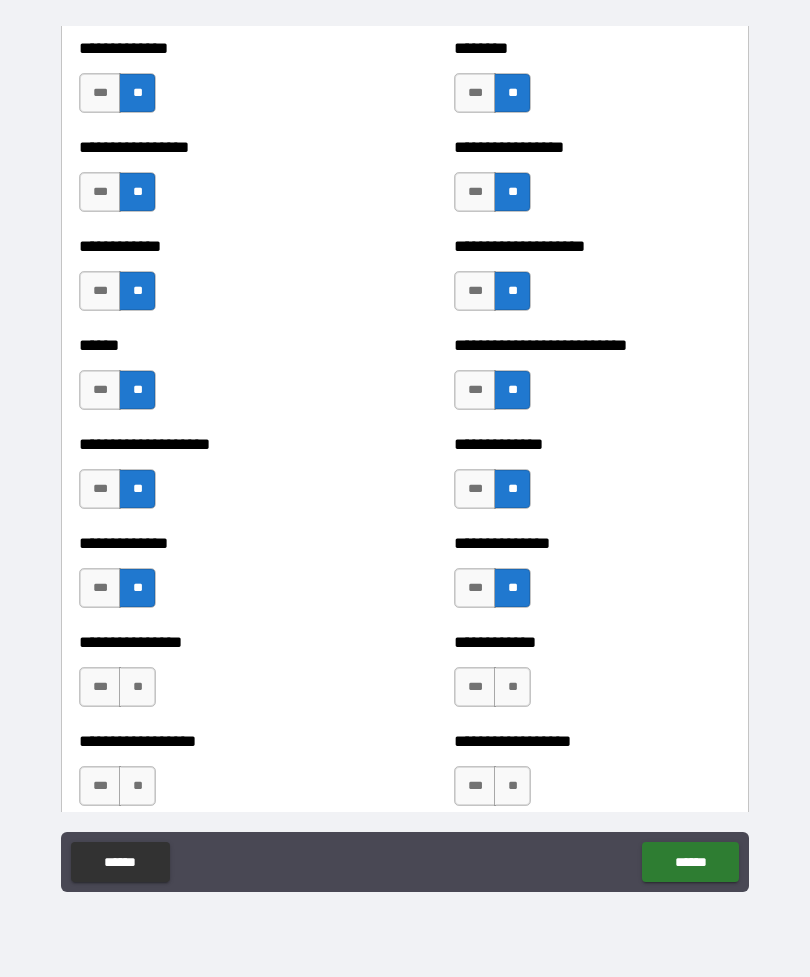 scroll, scrollTop: 3775, scrollLeft: 0, axis: vertical 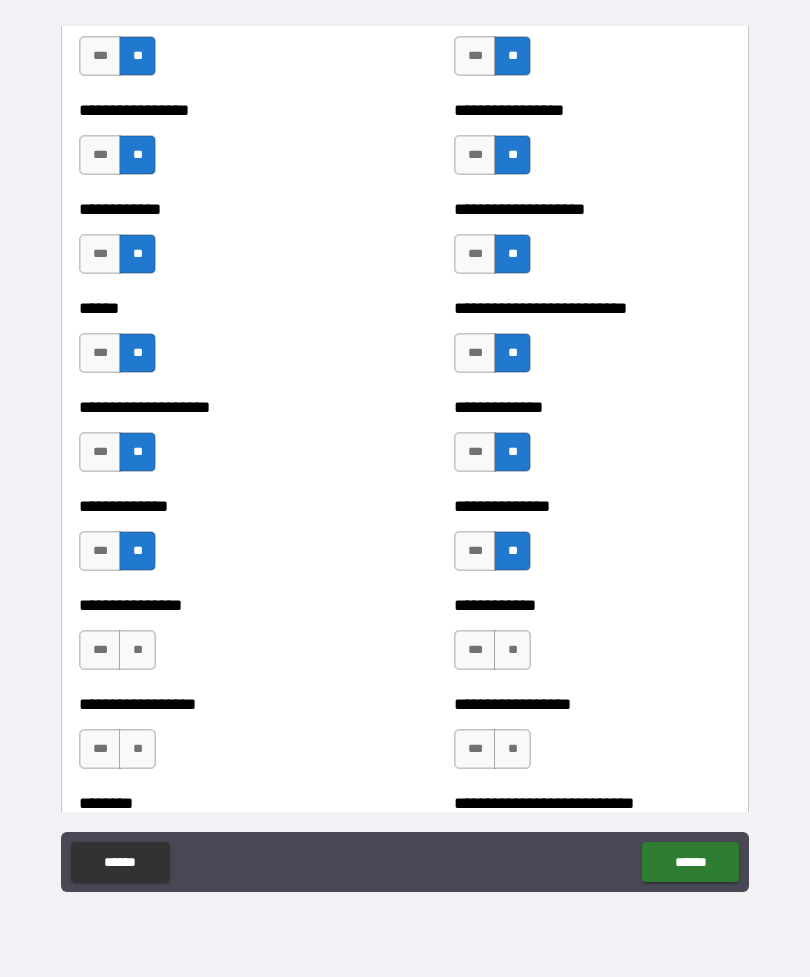 click on "**" at bounding box center [137, 650] 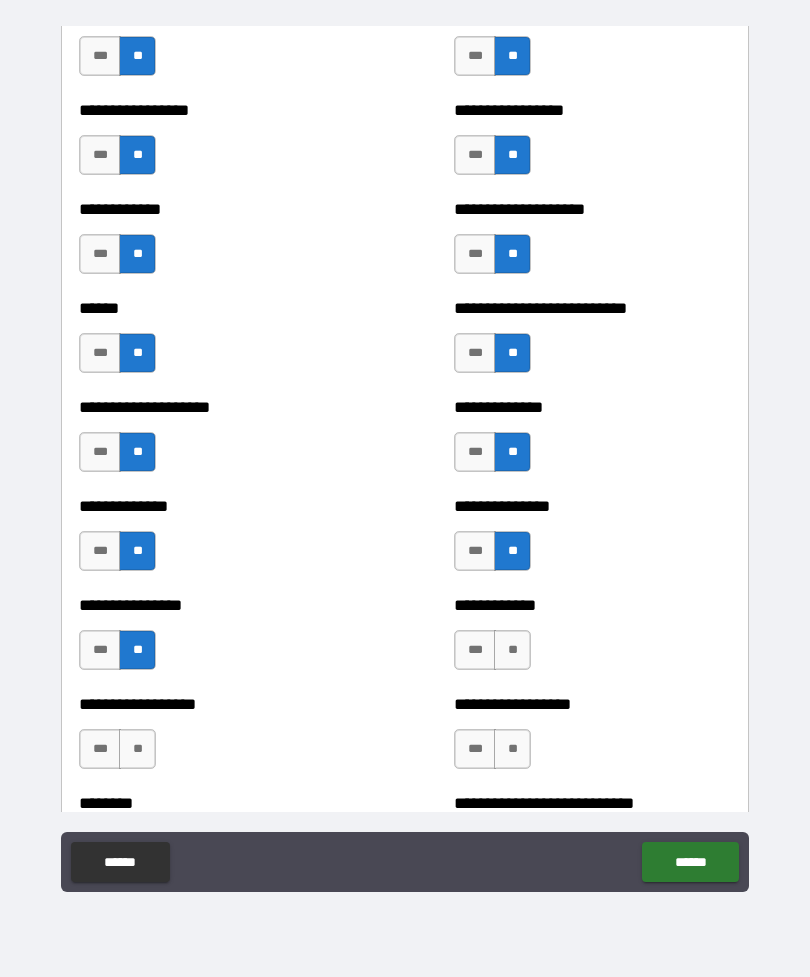 click on "**" at bounding box center (512, 650) 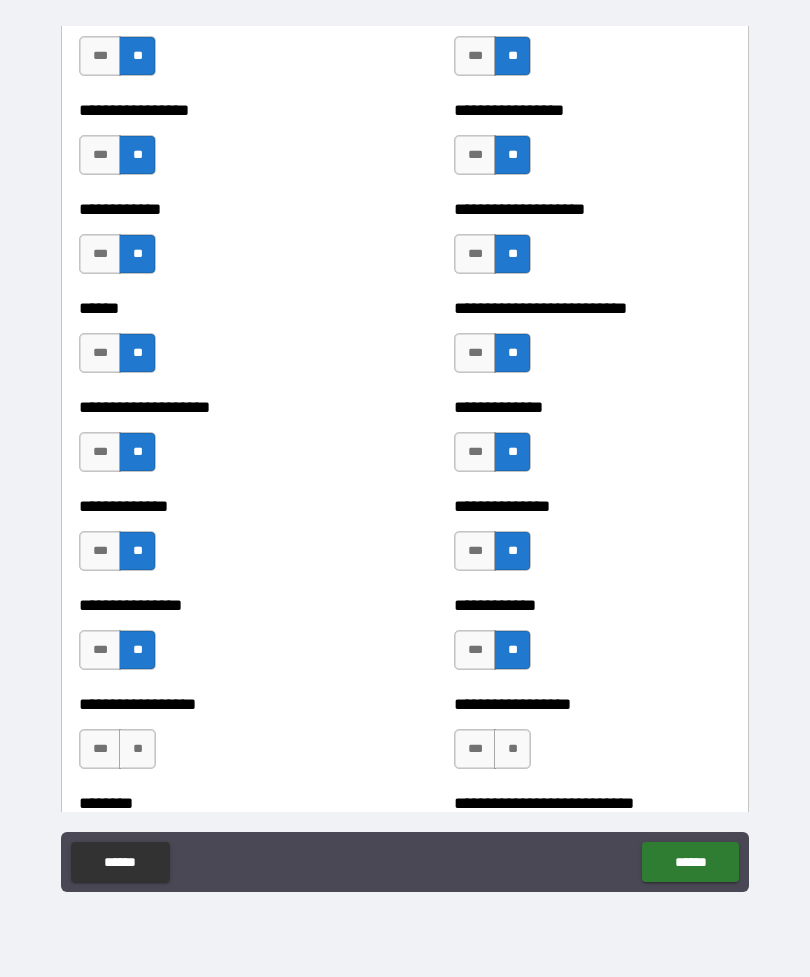 click on "**" at bounding box center [512, 749] 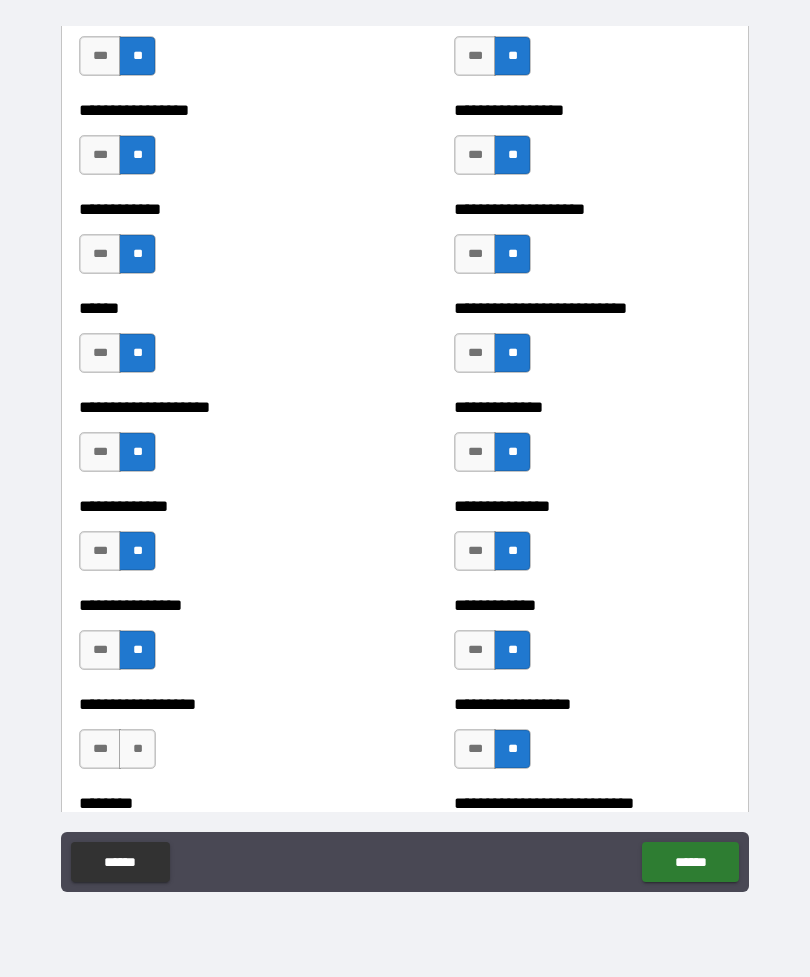 click on "**" at bounding box center (137, 749) 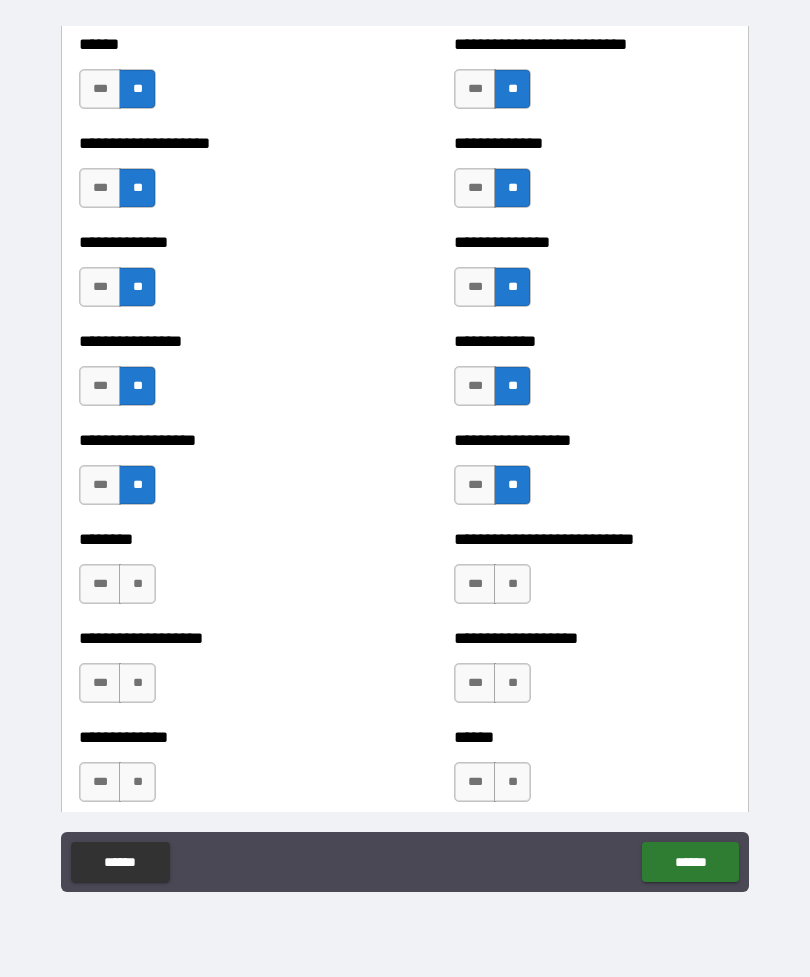 scroll, scrollTop: 4039, scrollLeft: 0, axis: vertical 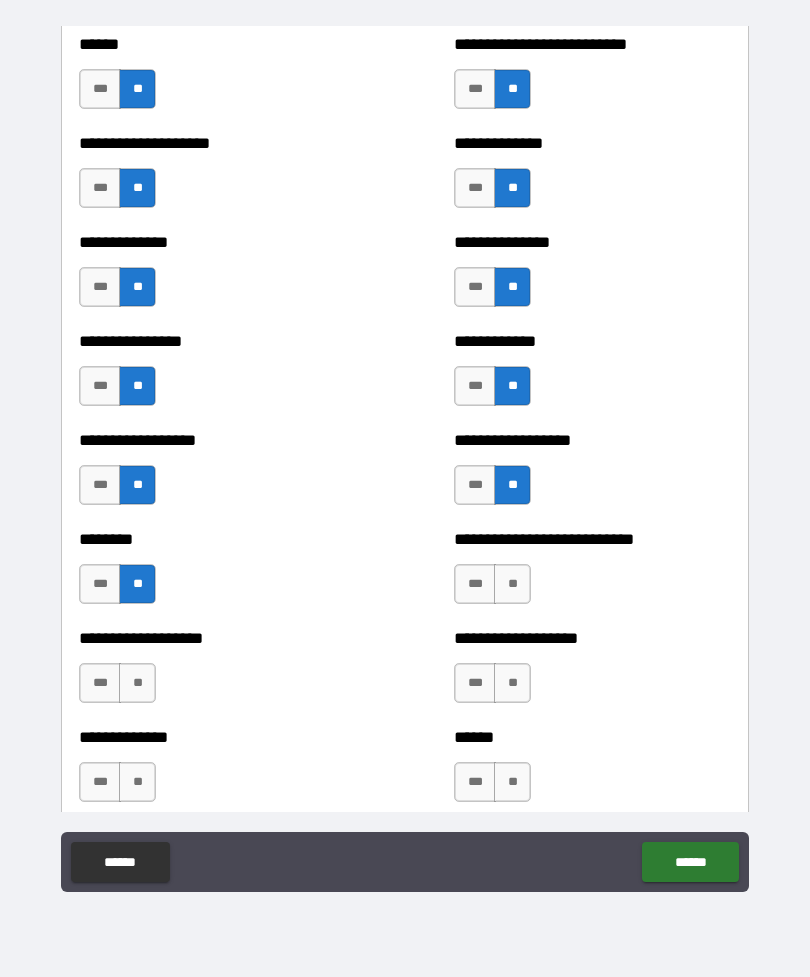 click on "**" at bounding box center [512, 584] 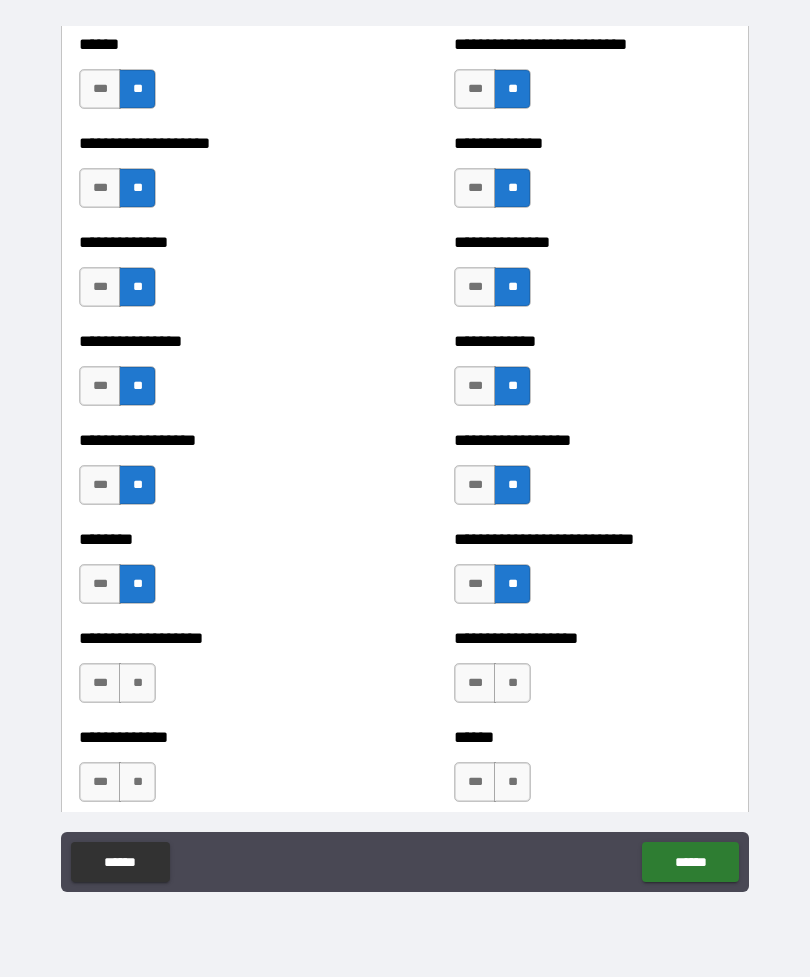 click on "**" at bounding box center [512, 683] 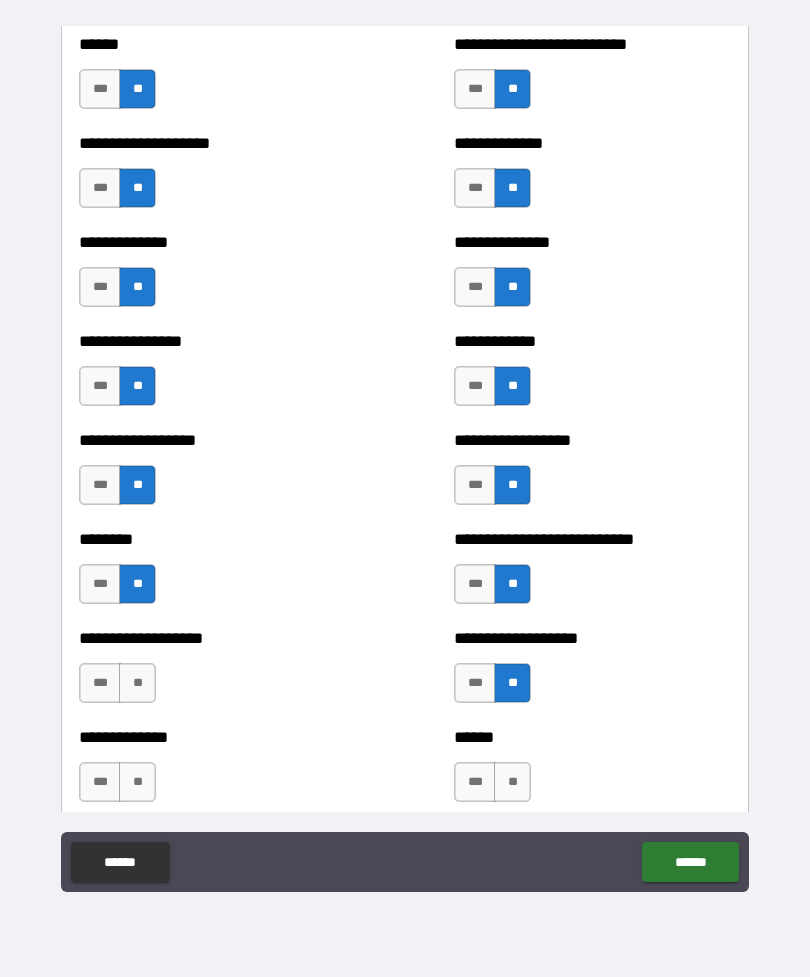 click on "**" at bounding box center (137, 683) 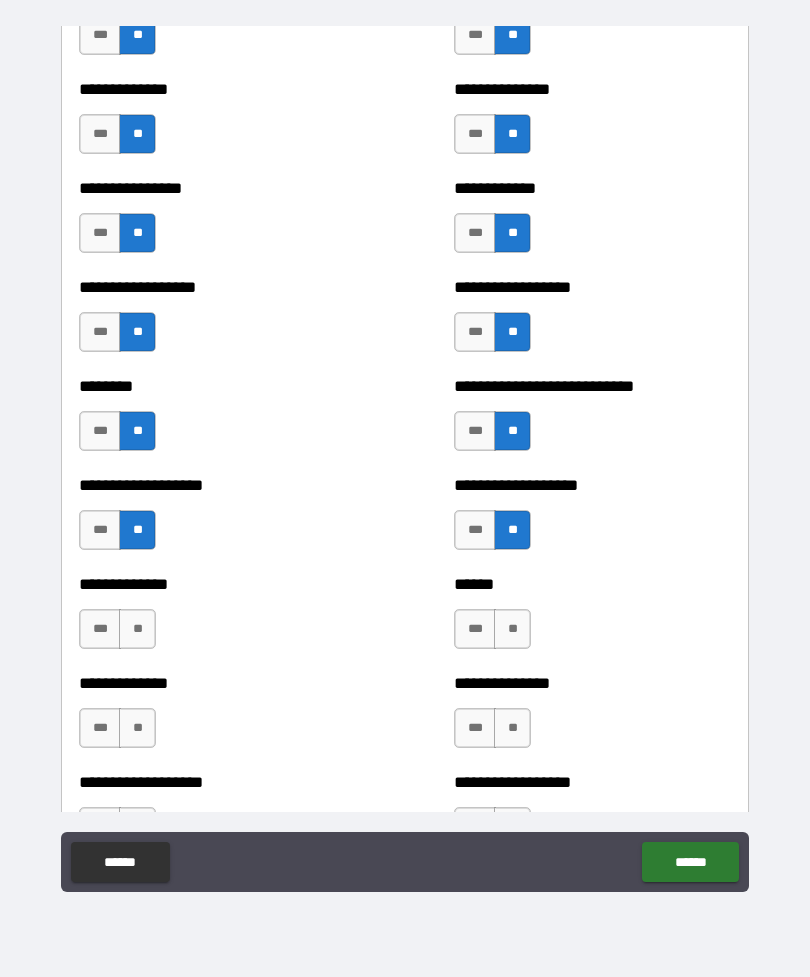 scroll, scrollTop: 4204, scrollLeft: 0, axis: vertical 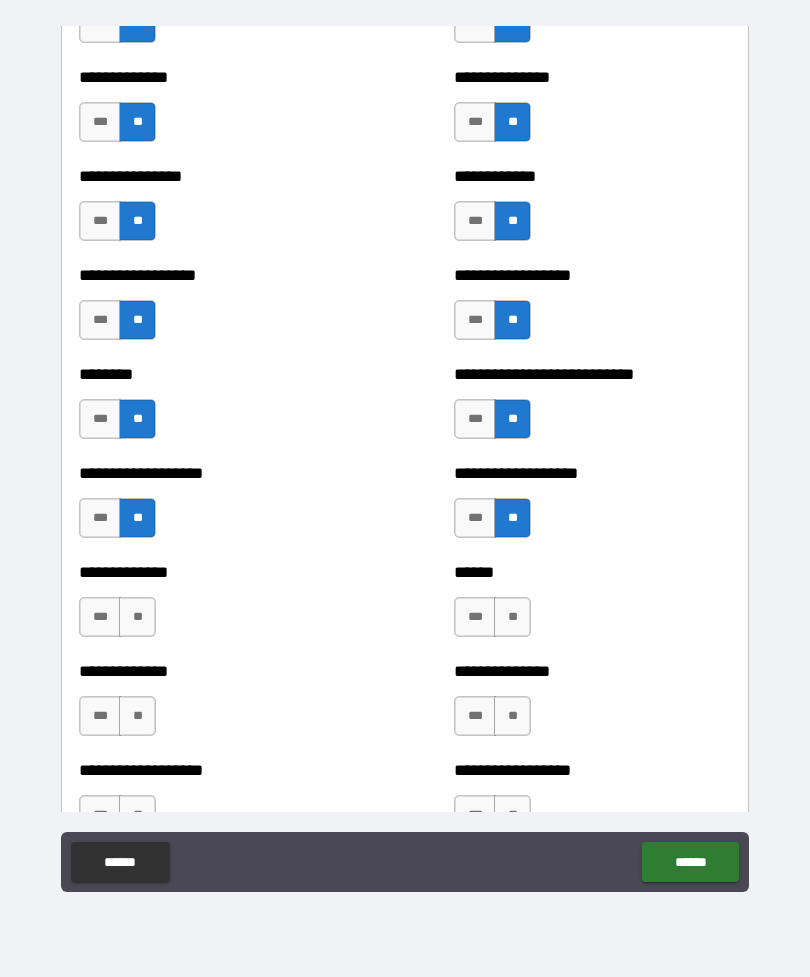 click on "**" at bounding box center (512, 617) 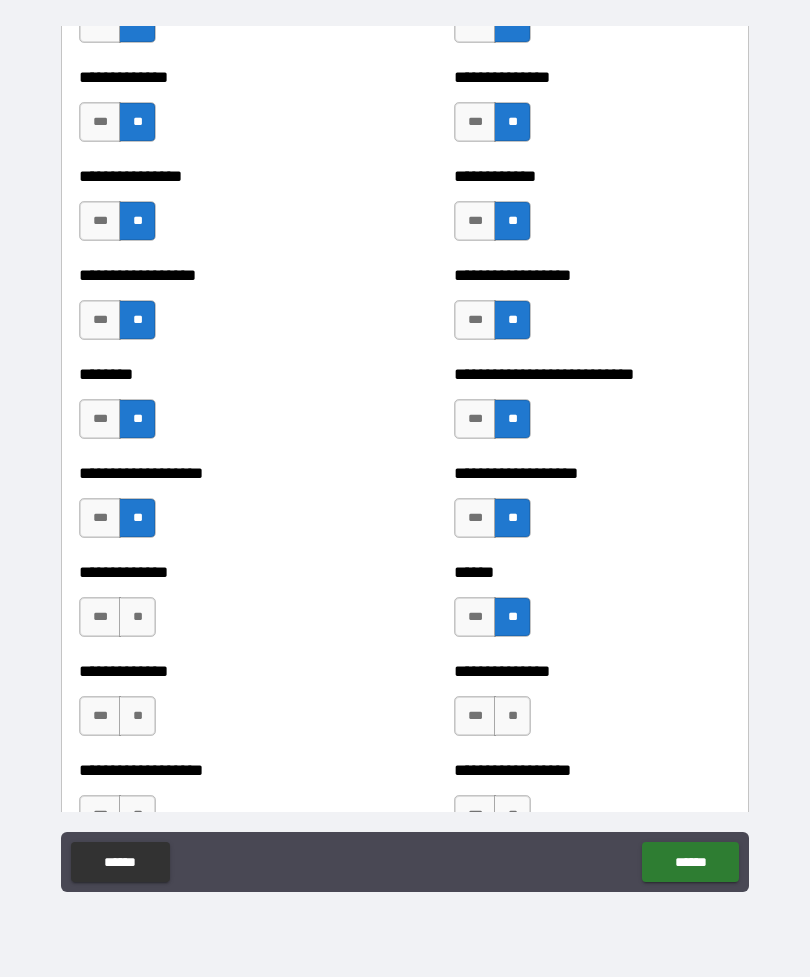 click on "**" at bounding box center [137, 617] 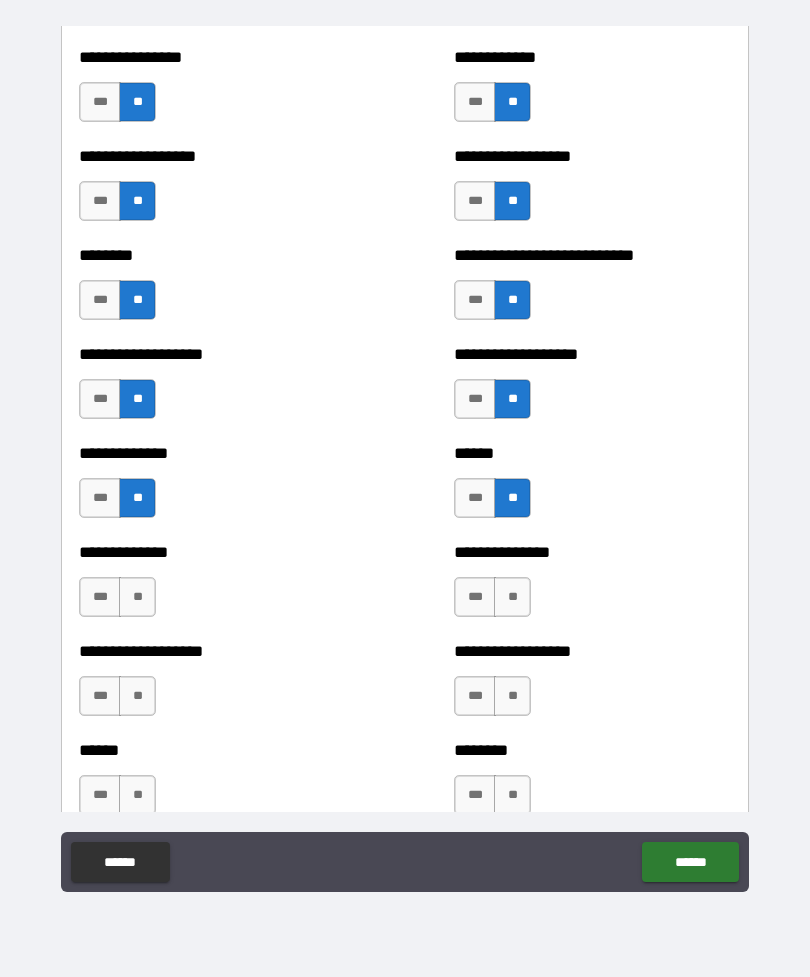 scroll, scrollTop: 4326, scrollLeft: 0, axis: vertical 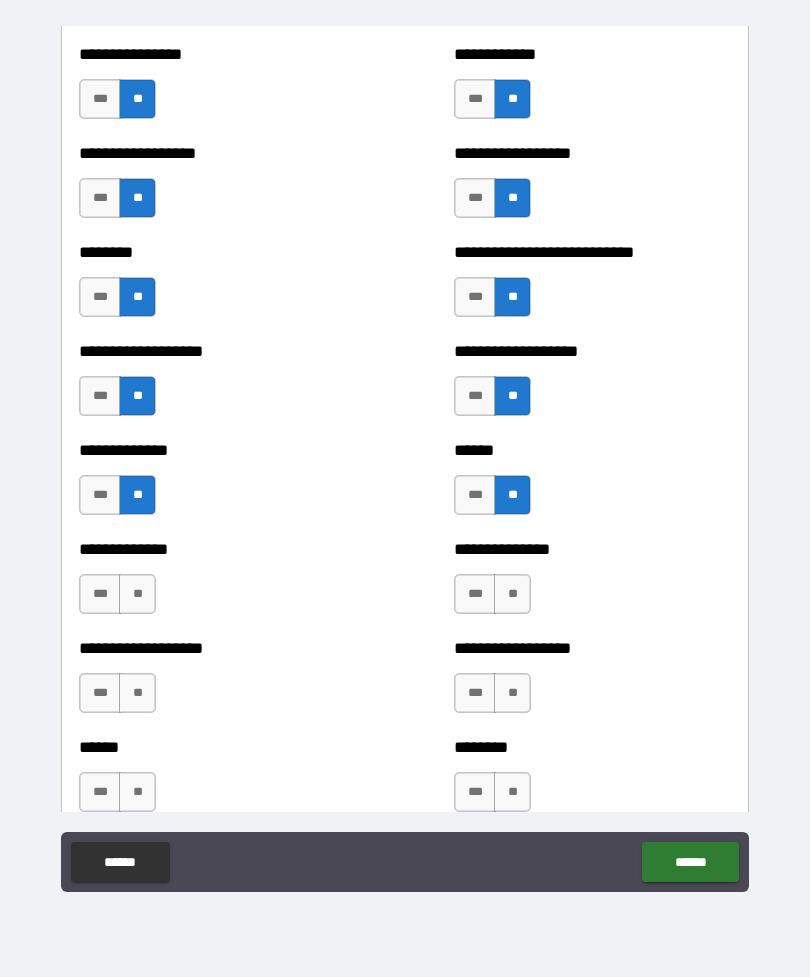 click on "**" at bounding box center (137, 594) 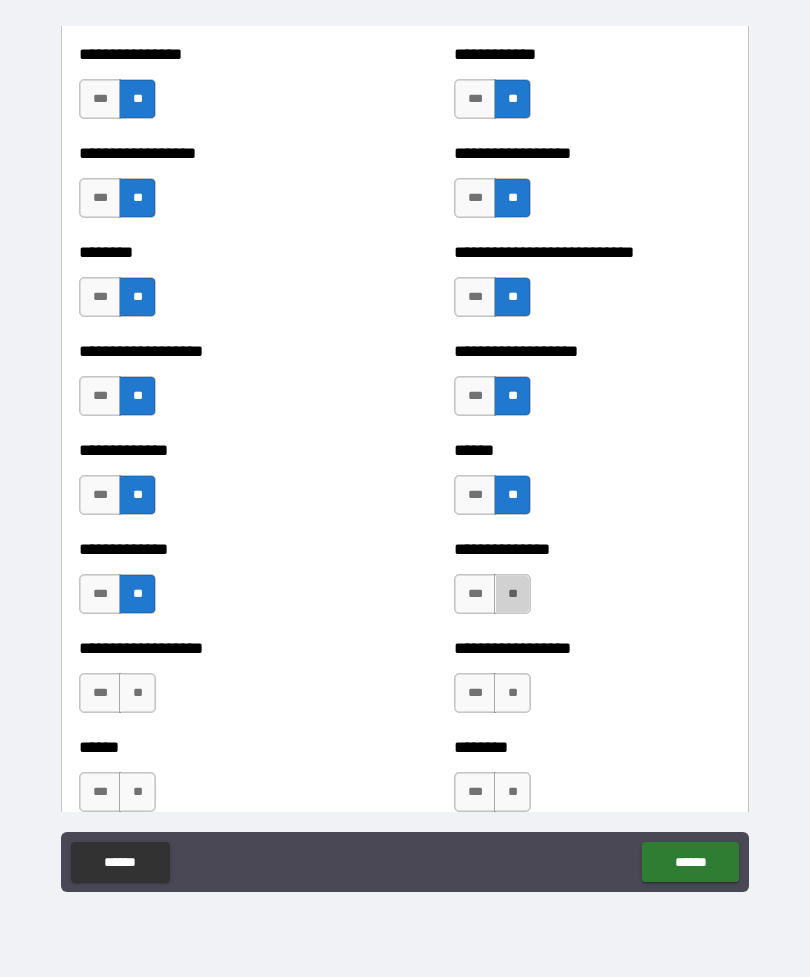 click on "**" at bounding box center [512, 594] 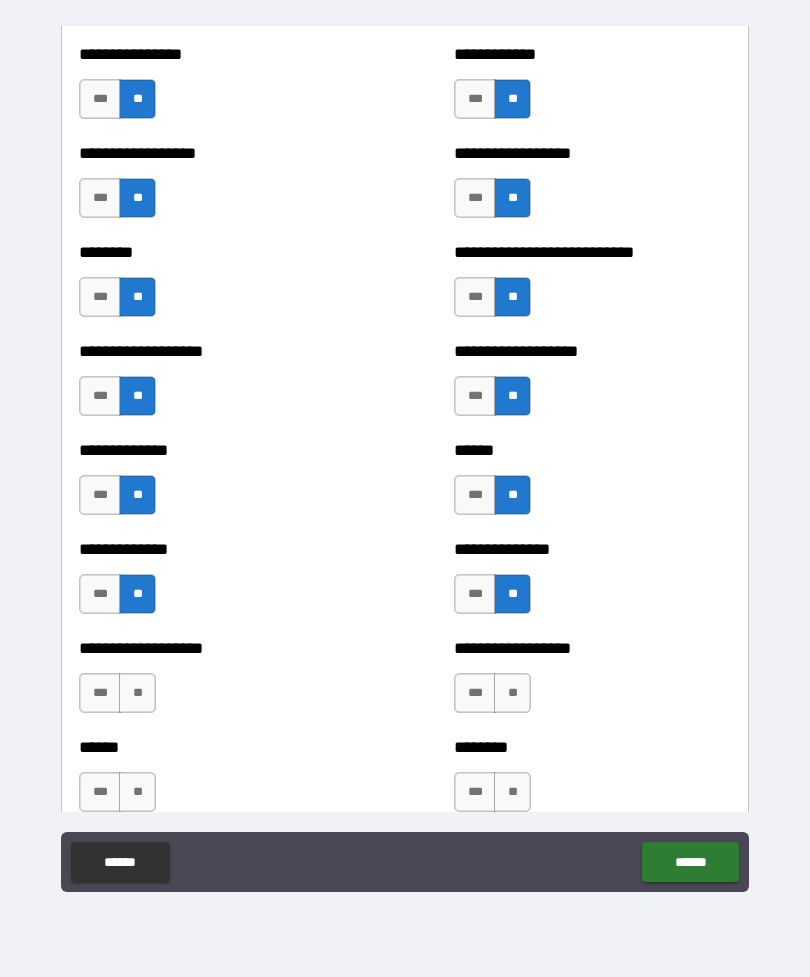 click on "**" at bounding box center (512, 693) 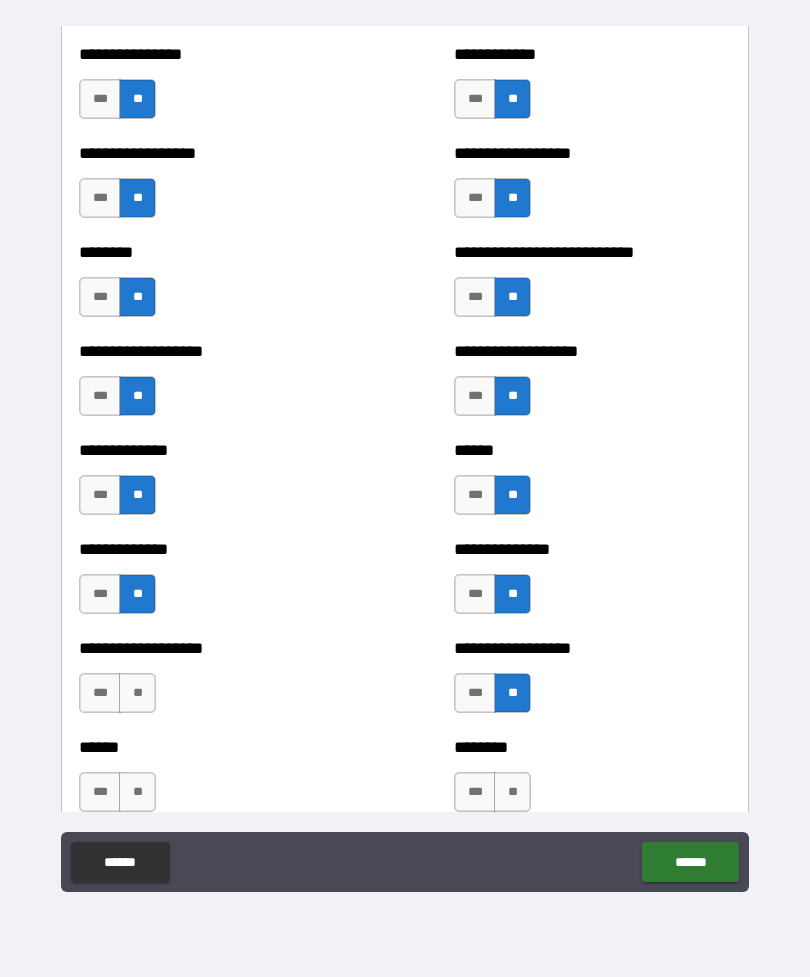 click on "**" at bounding box center (137, 693) 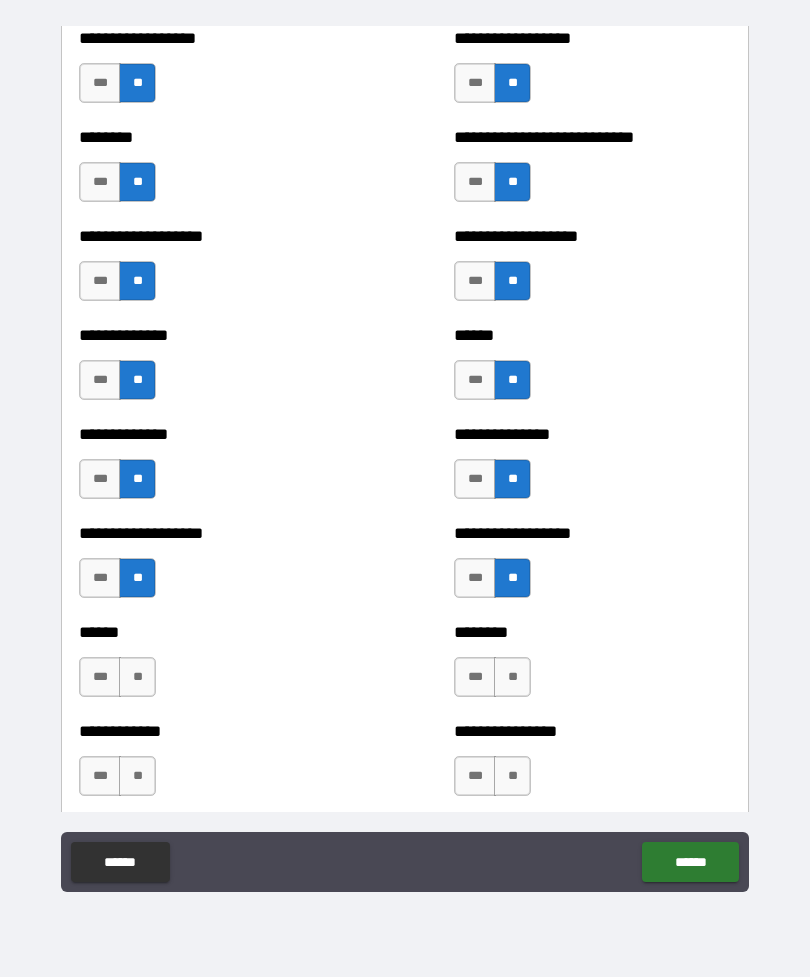 scroll, scrollTop: 4459, scrollLeft: 0, axis: vertical 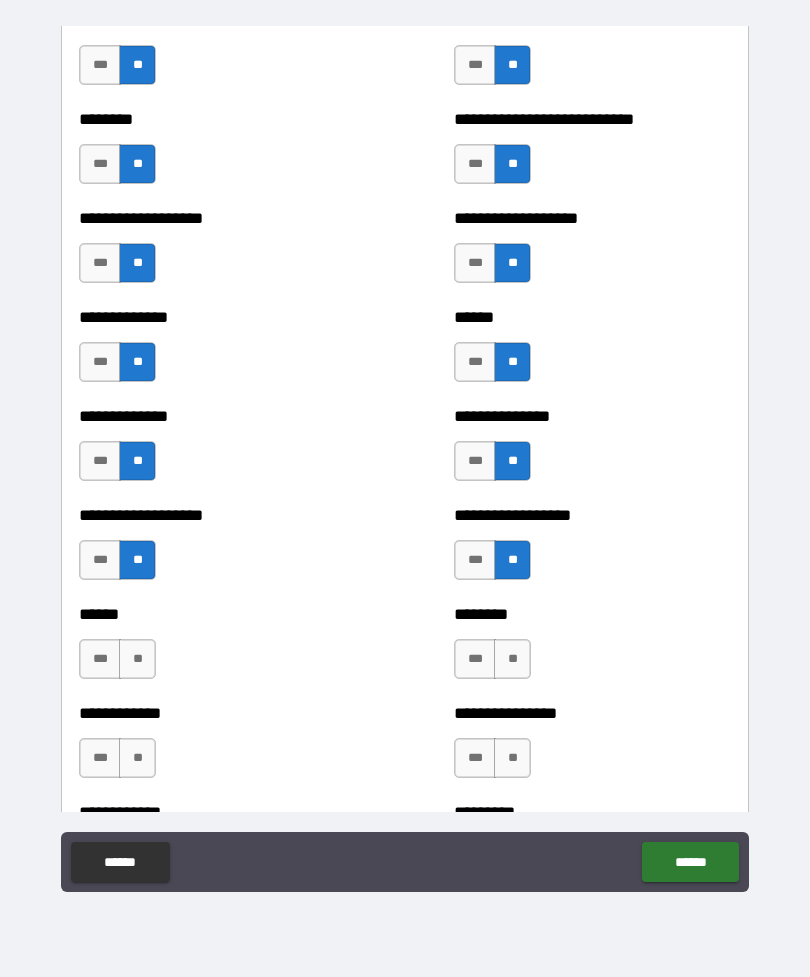 click on "**" at bounding box center [512, 659] 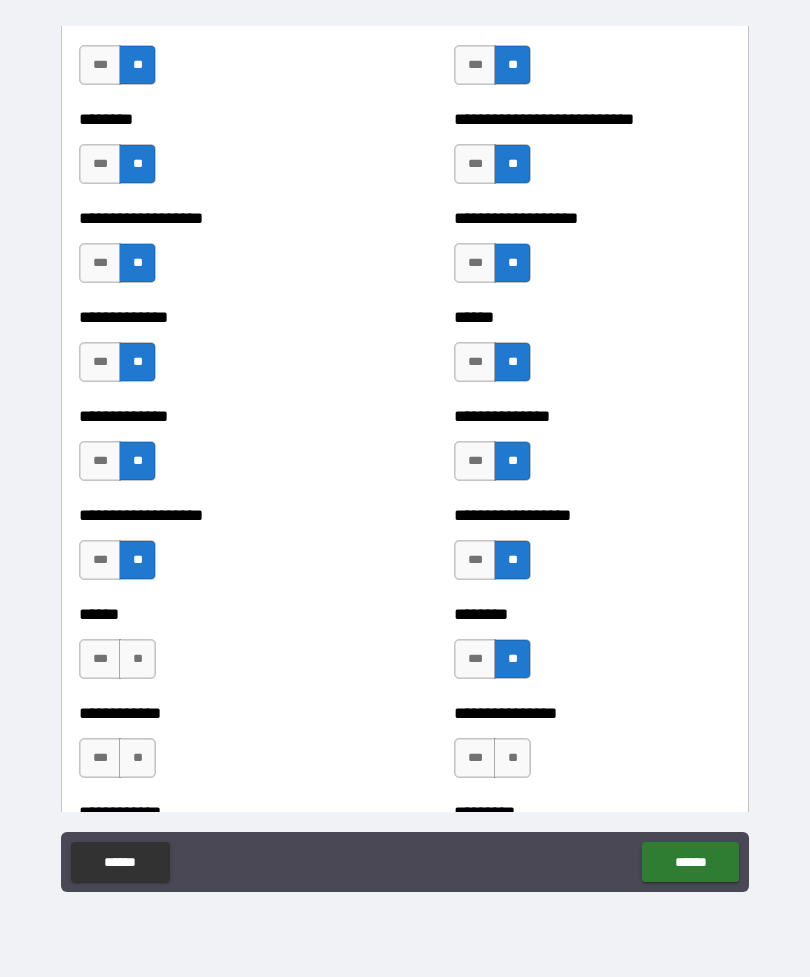 click on "**" at bounding box center (137, 659) 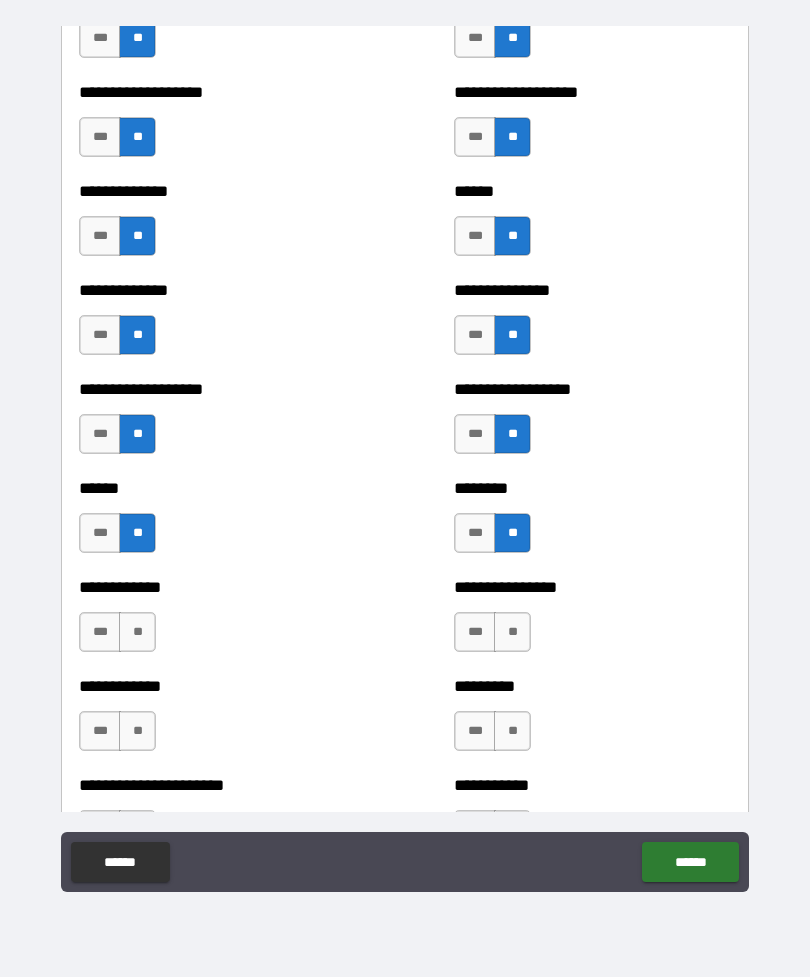 scroll, scrollTop: 4586, scrollLeft: 0, axis: vertical 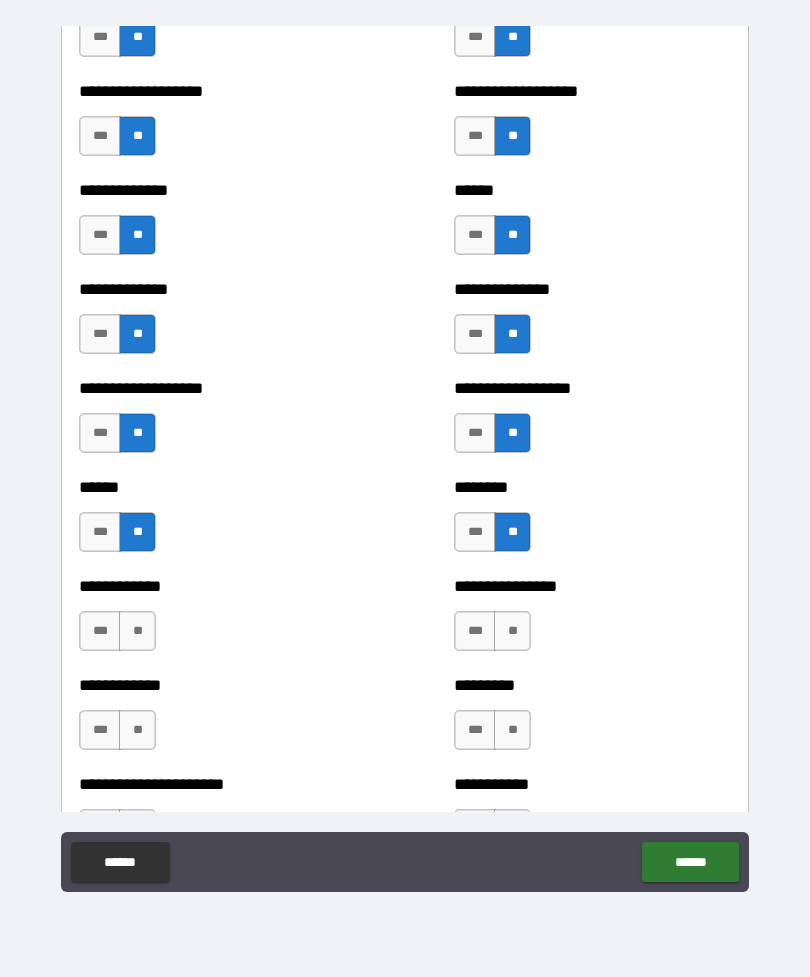 click on "**" at bounding box center [137, 631] 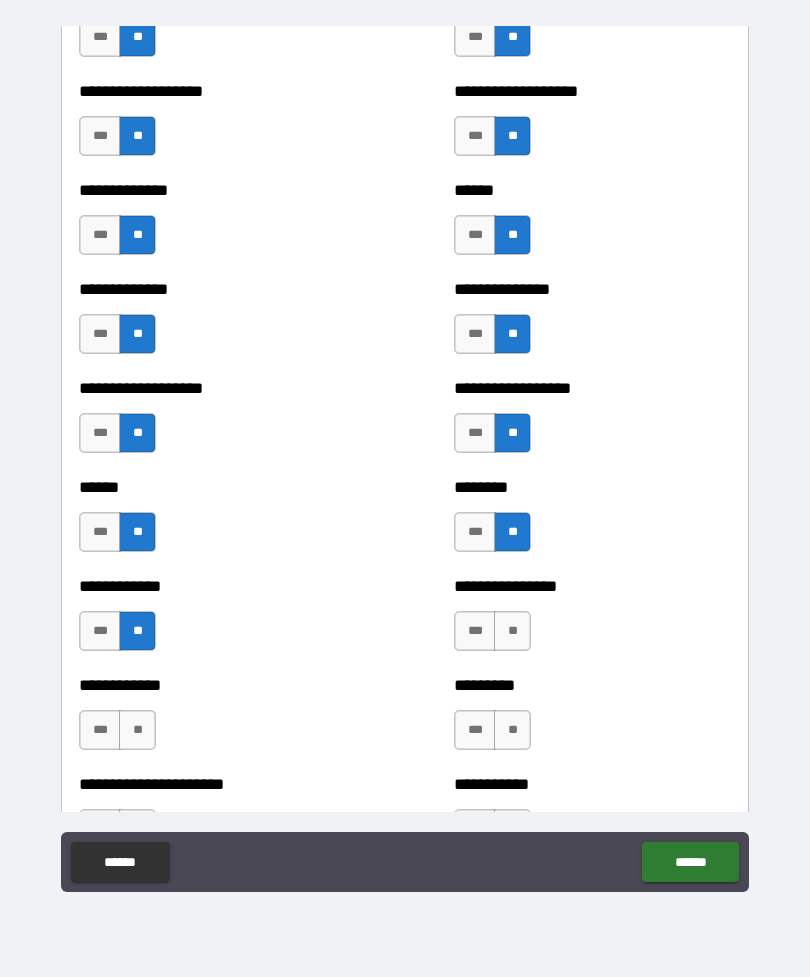 click on "**" at bounding box center [137, 631] 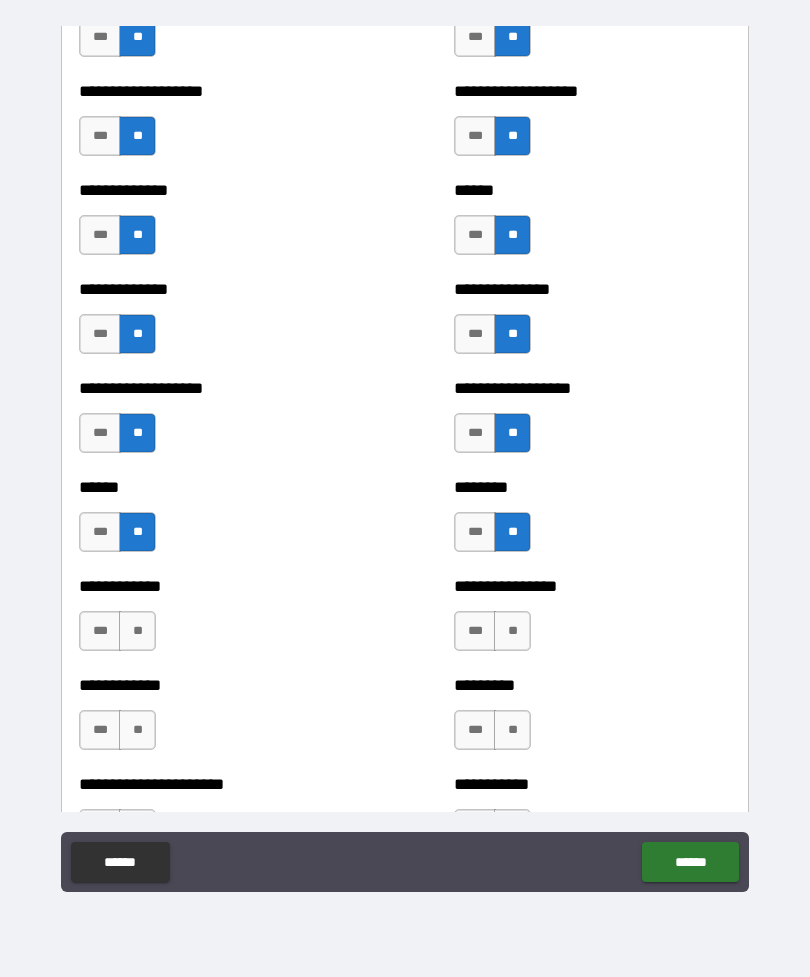 click on "**" at bounding box center [512, 631] 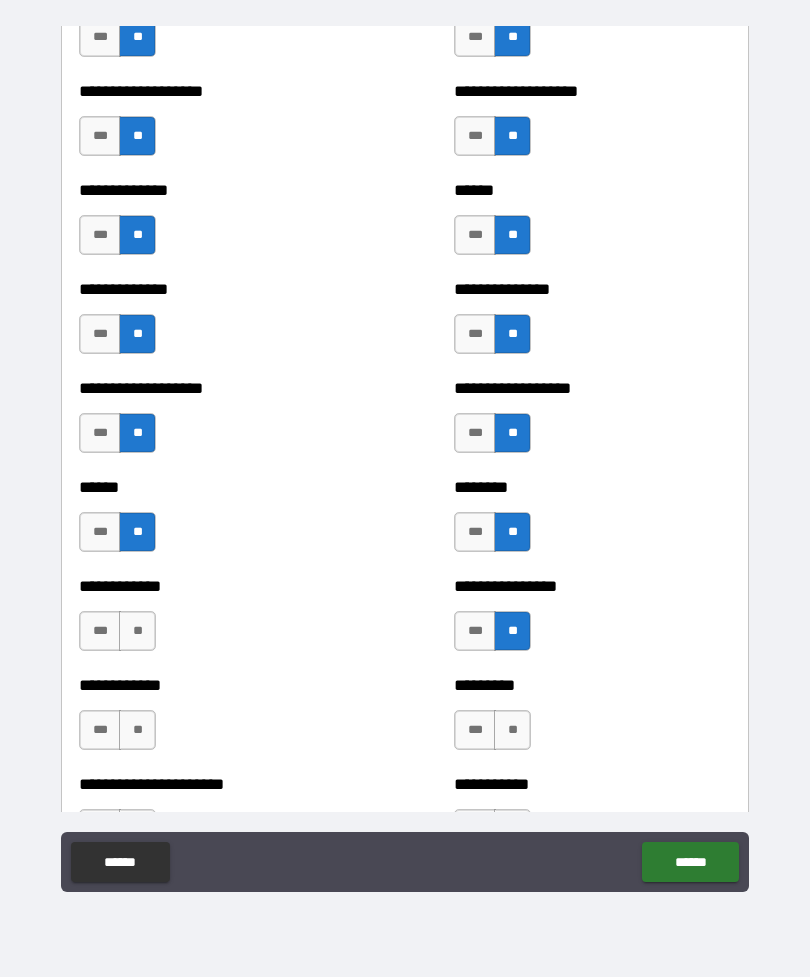 click on "**" at bounding box center (137, 730) 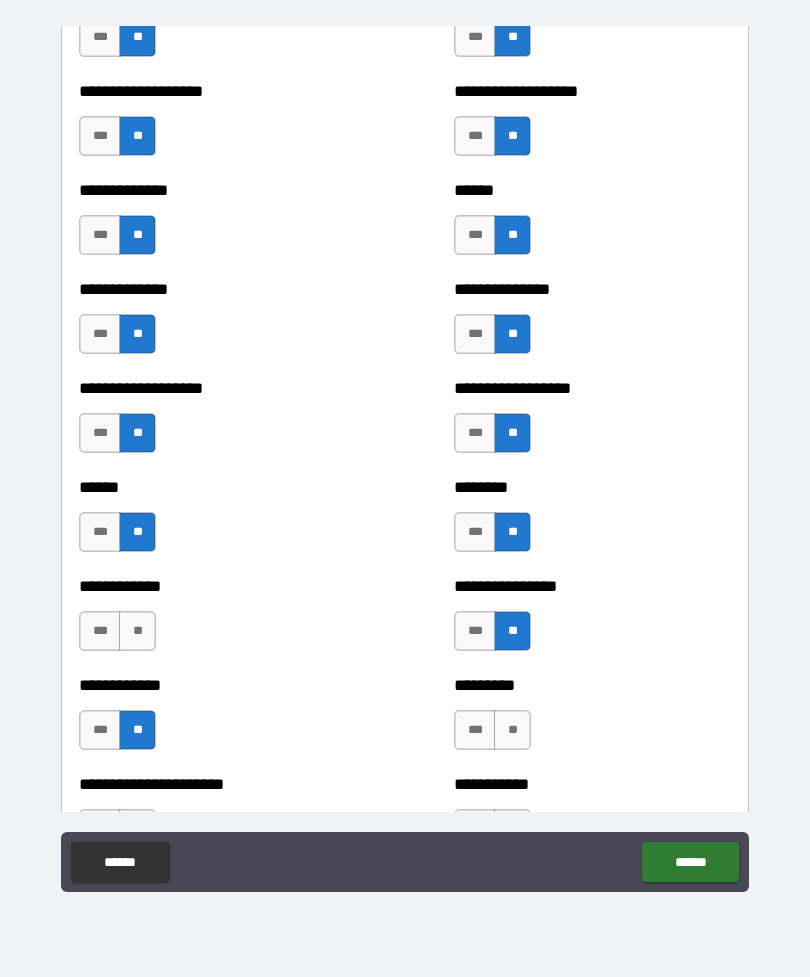 click on "**" at bounding box center (512, 730) 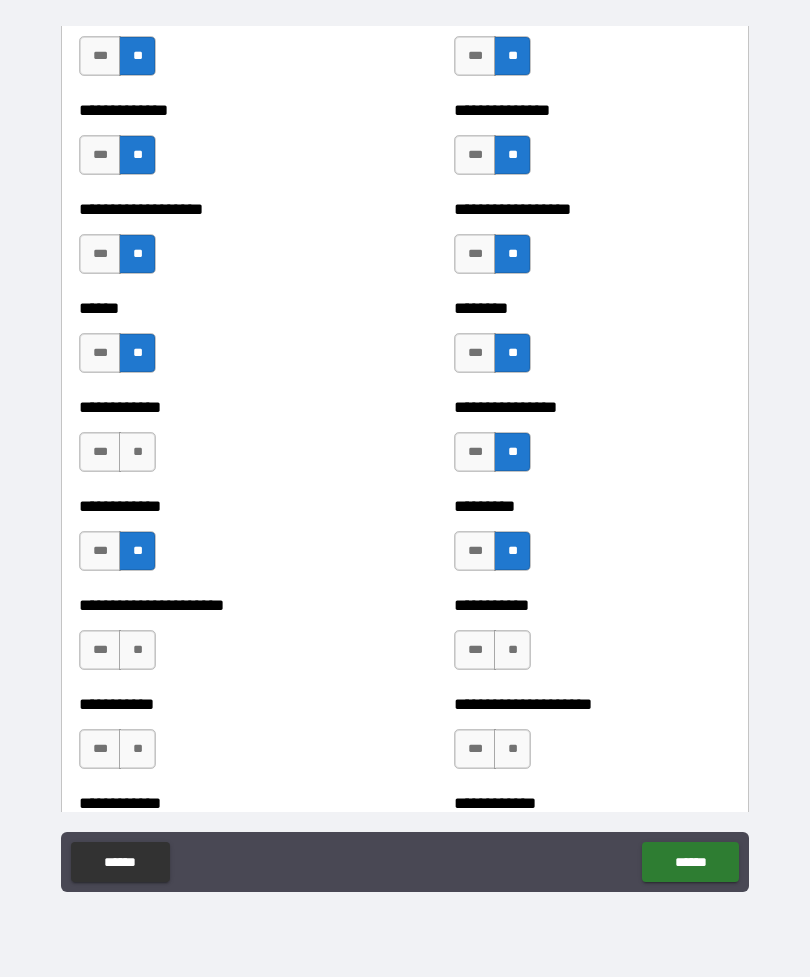 scroll, scrollTop: 4765, scrollLeft: 0, axis: vertical 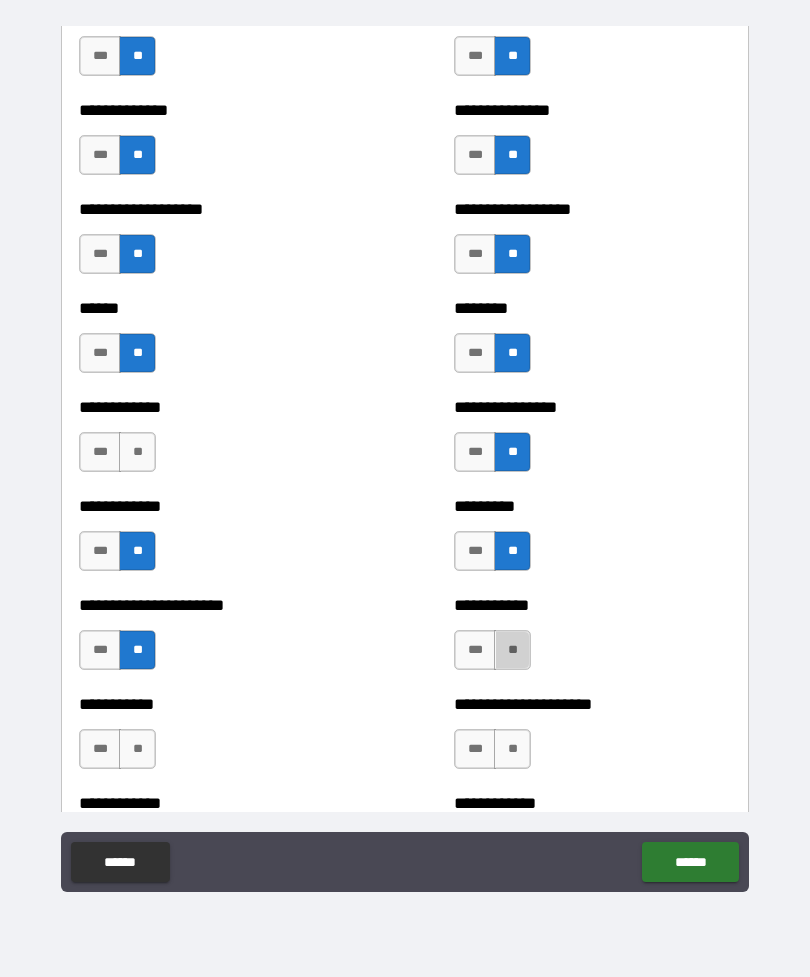 click on "**" at bounding box center (512, 650) 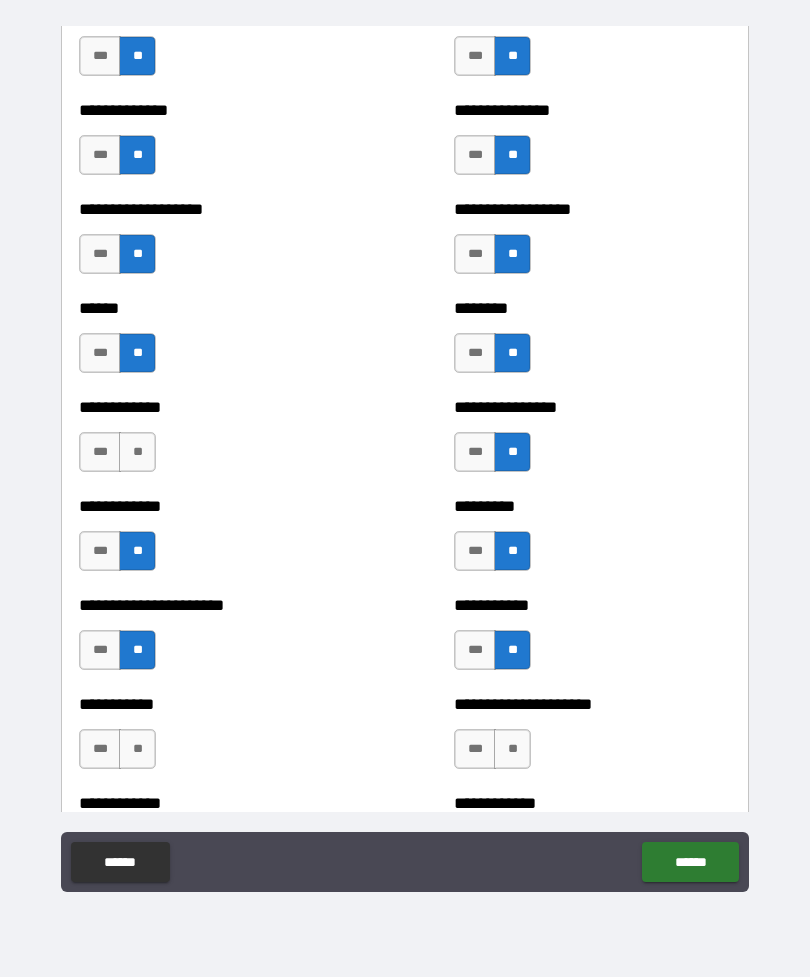 click on "**" at bounding box center [137, 749] 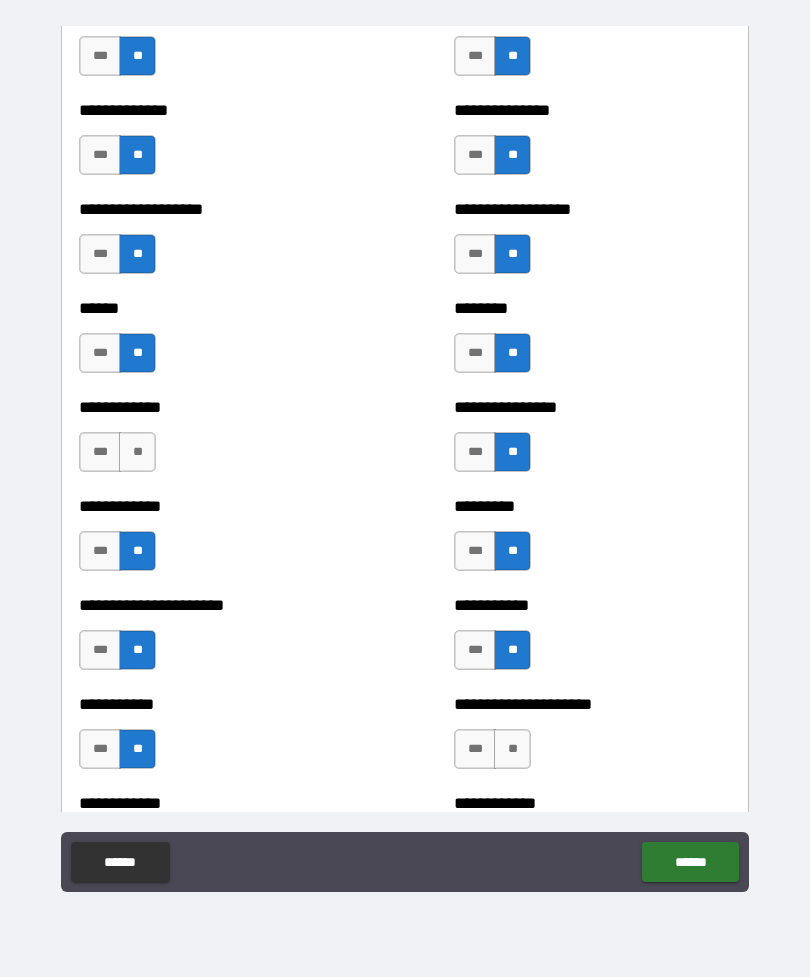 click on "**" at bounding box center (512, 749) 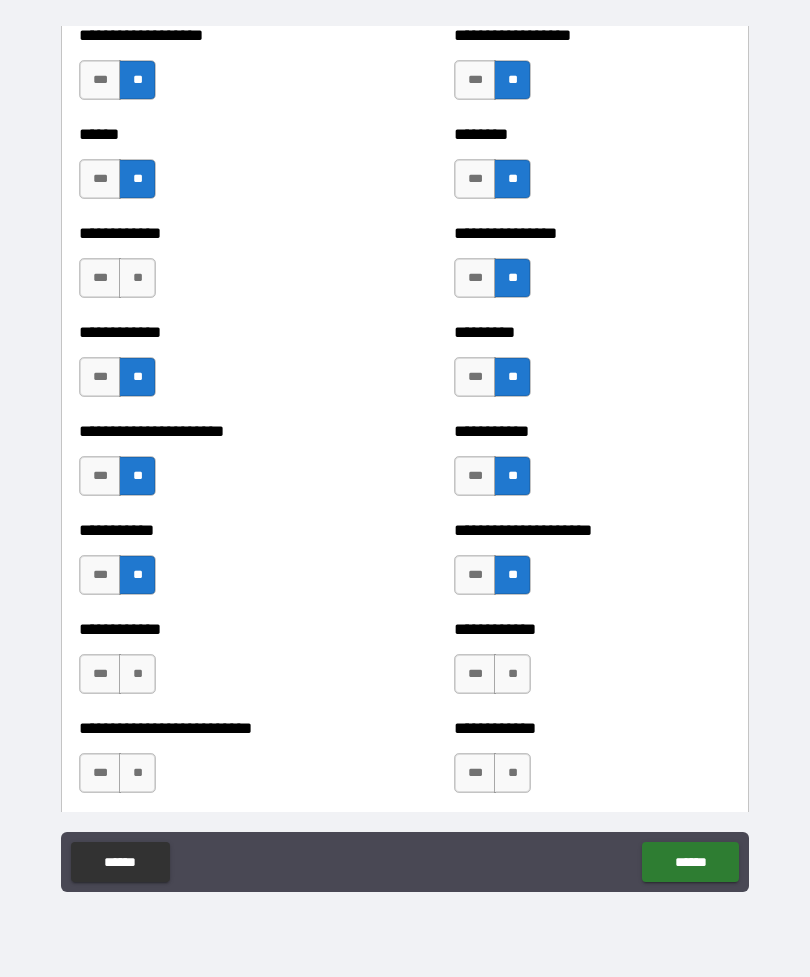scroll, scrollTop: 4940, scrollLeft: 0, axis: vertical 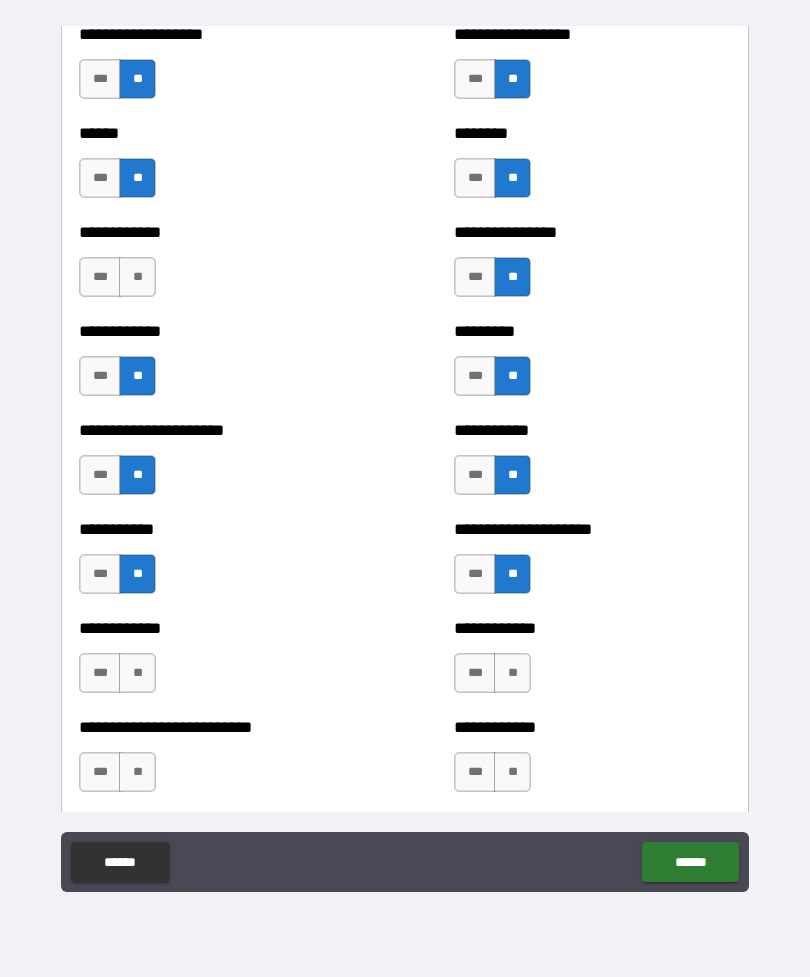 click on "**" at bounding box center (137, 673) 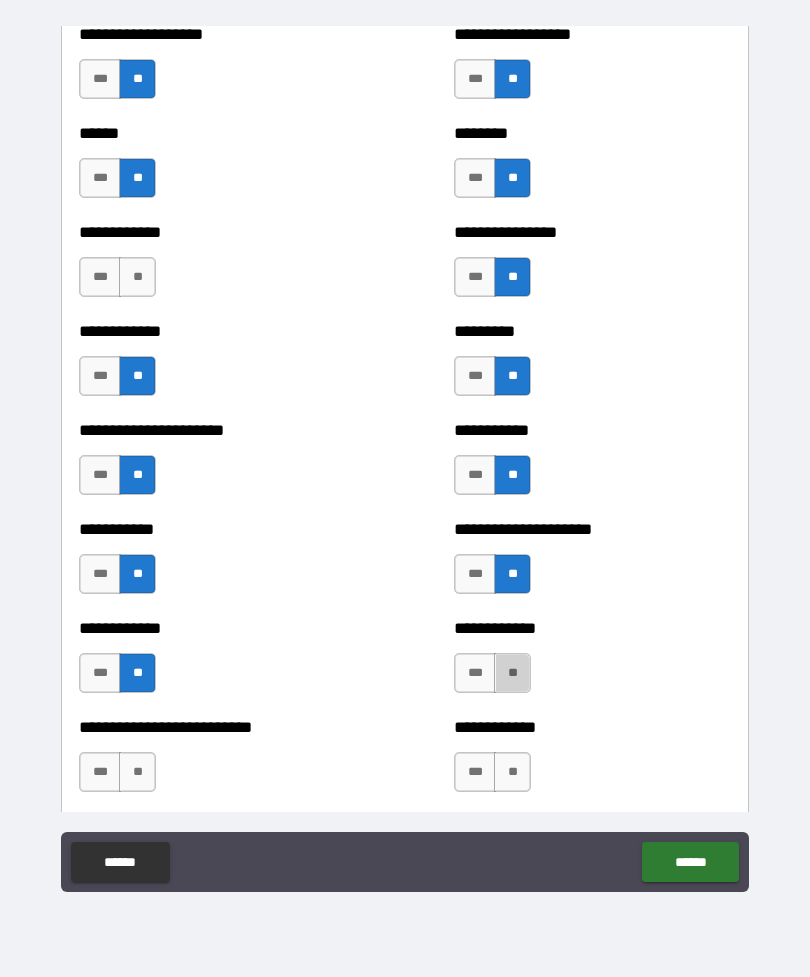 click on "**" at bounding box center (512, 673) 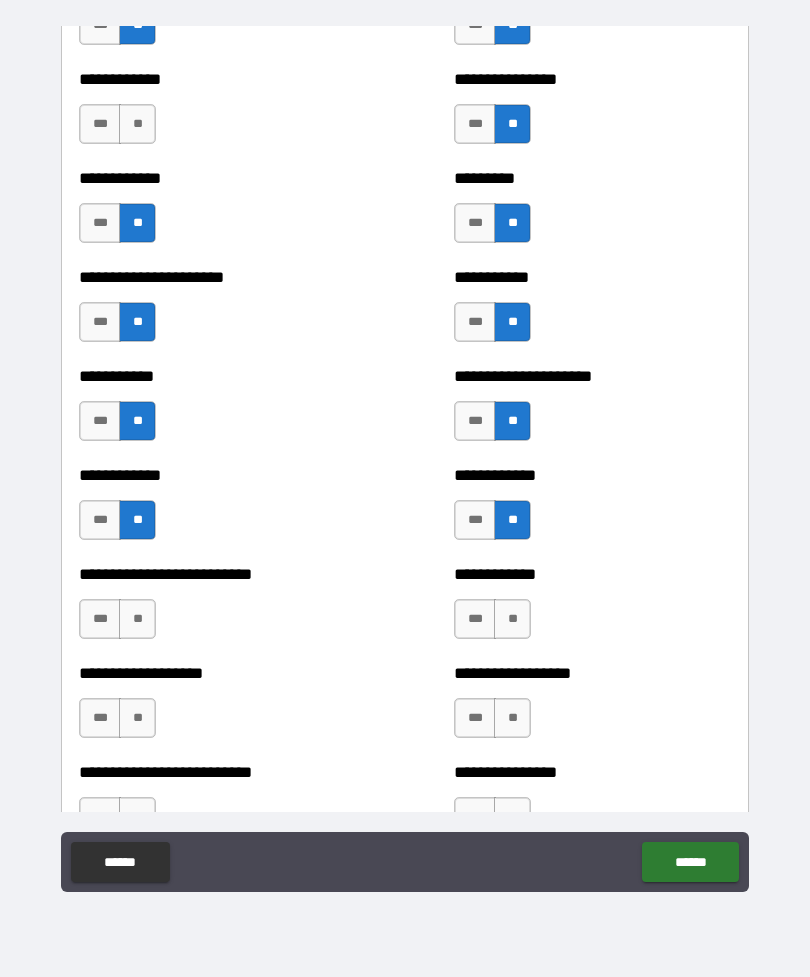 scroll, scrollTop: 5094, scrollLeft: 0, axis: vertical 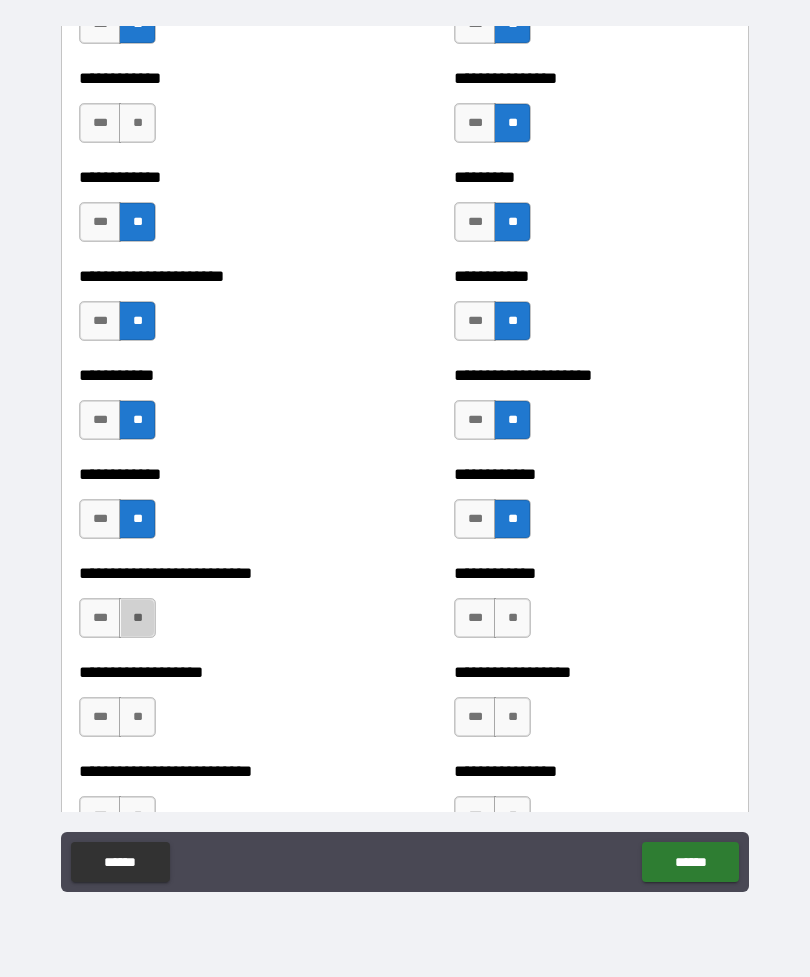 click on "**" at bounding box center (137, 618) 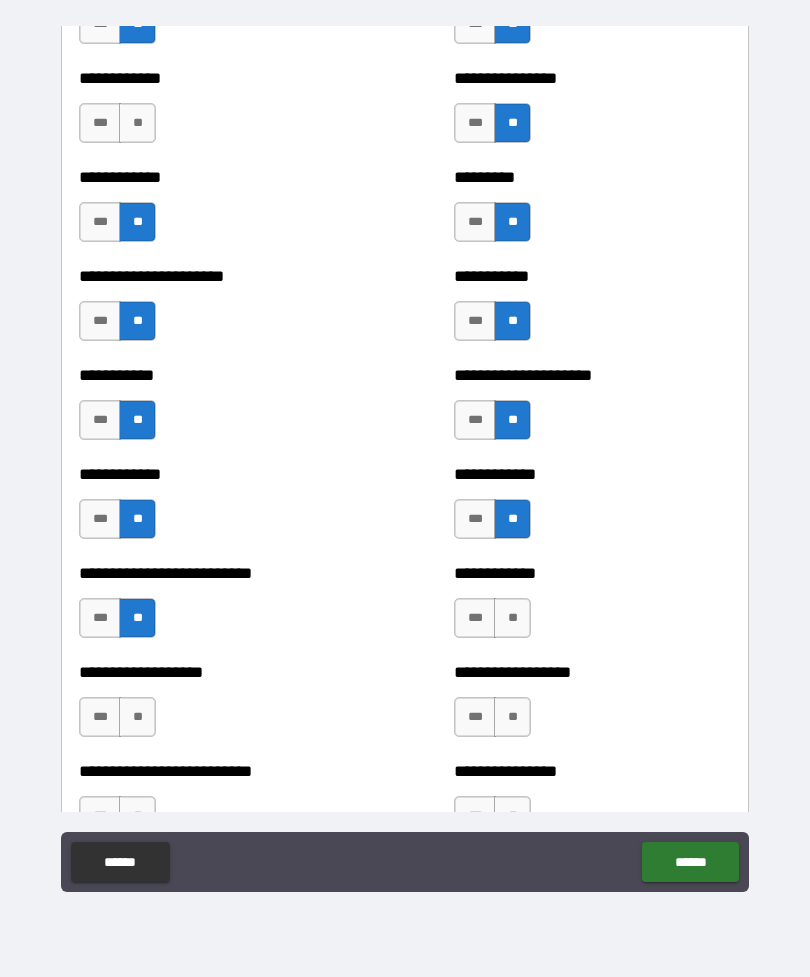 click on "**" at bounding box center [512, 618] 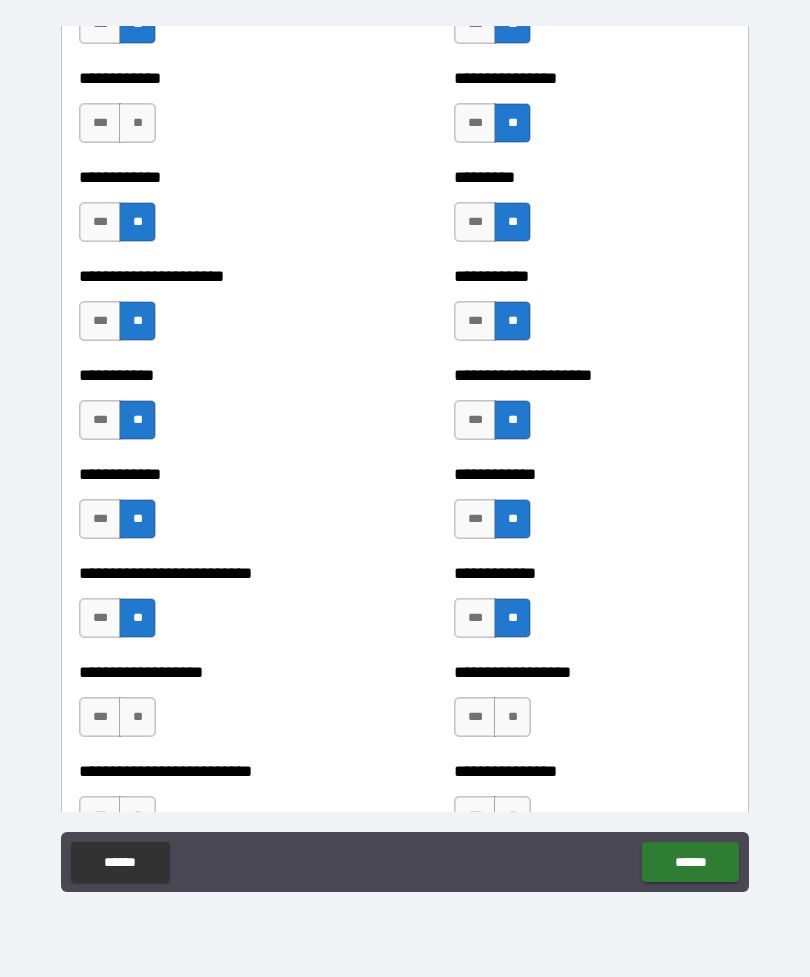 click on "**" at bounding box center [137, 717] 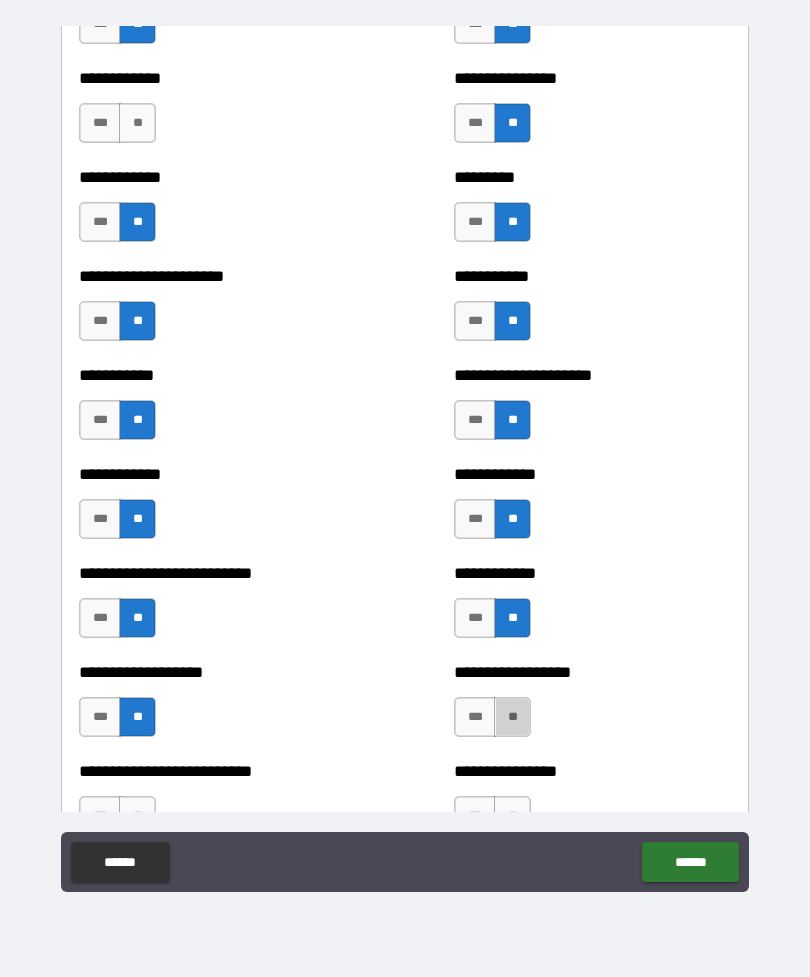 click on "**" at bounding box center [512, 717] 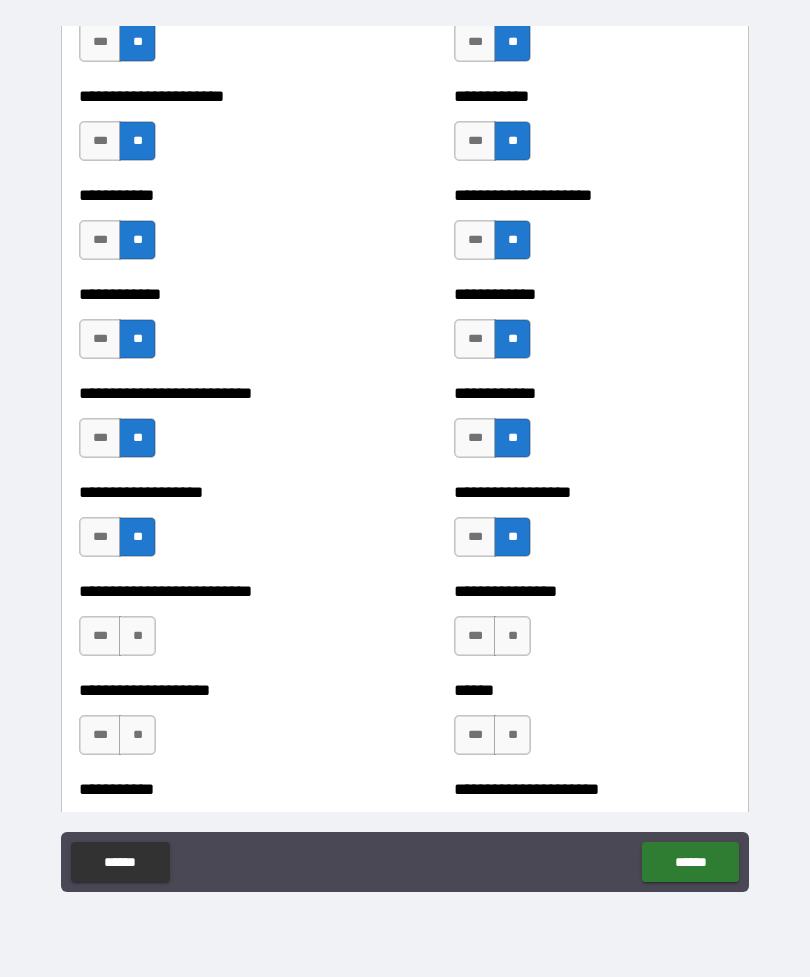 scroll, scrollTop: 5284, scrollLeft: 0, axis: vertical 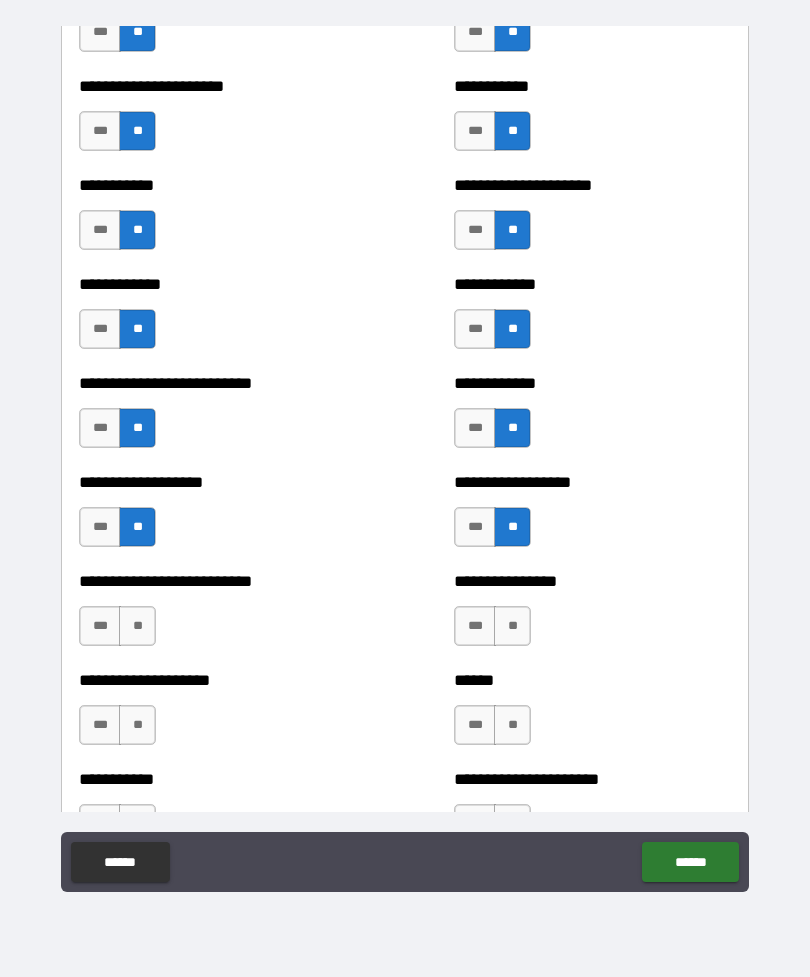click on "**" at bounding box center [512, 626] 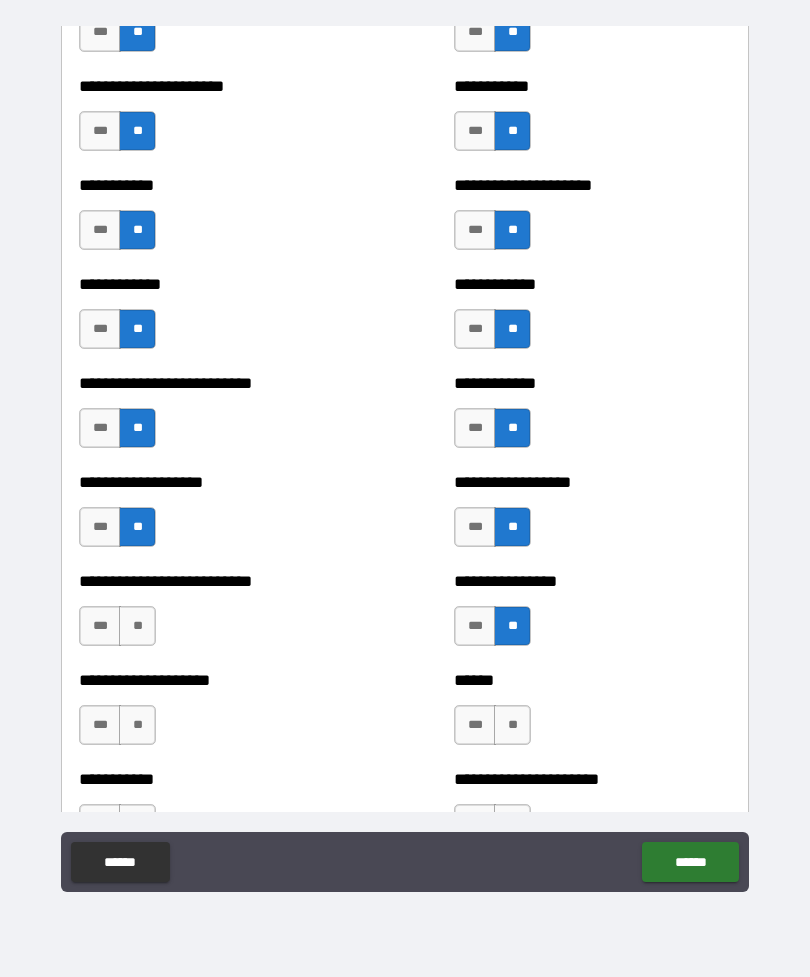 click on "**" at bounding box center [137, 626] 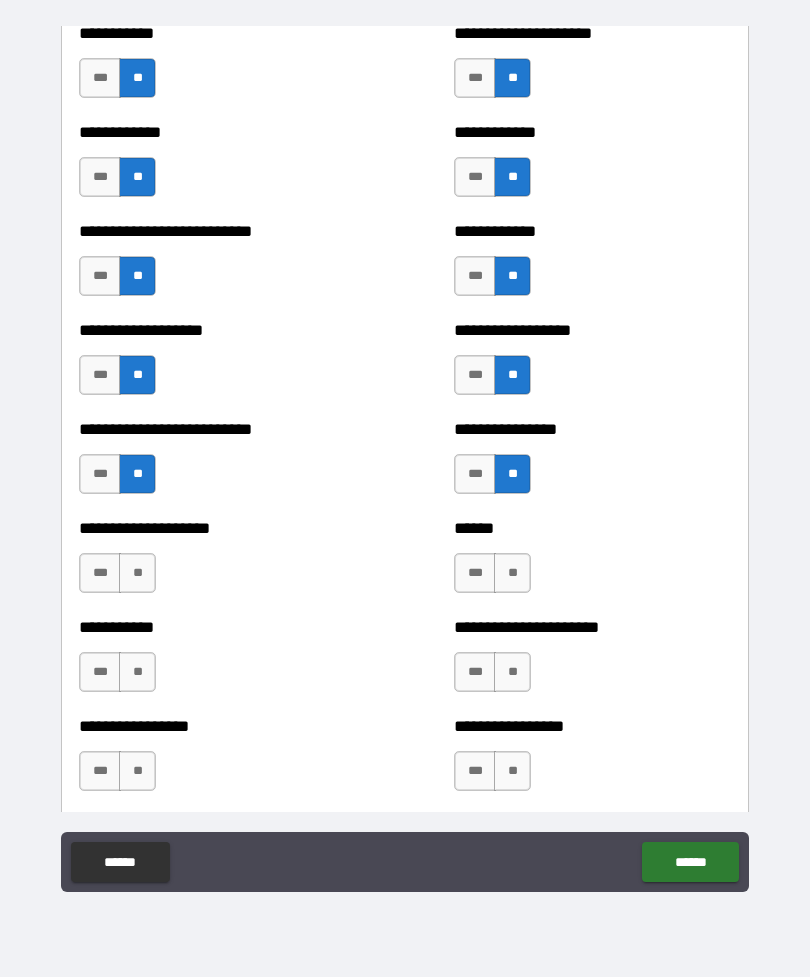 scroll, scrollTop: 5437, scrollLeft: 0, axis: vertical 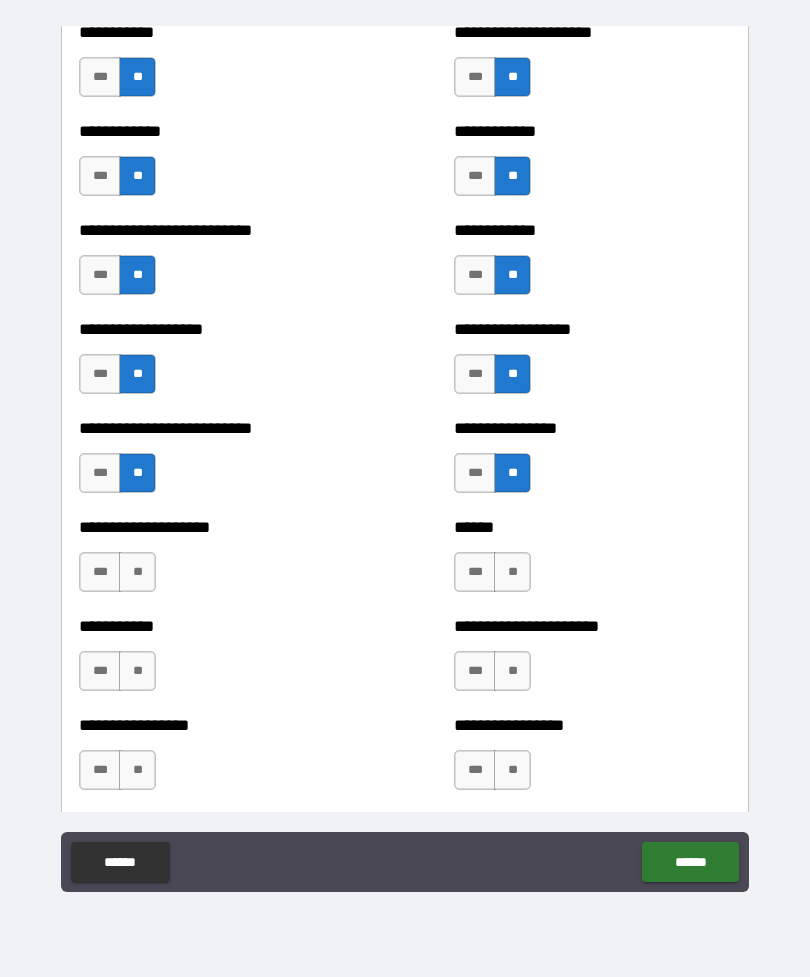 click on "**" at bounding box center [137, 572] 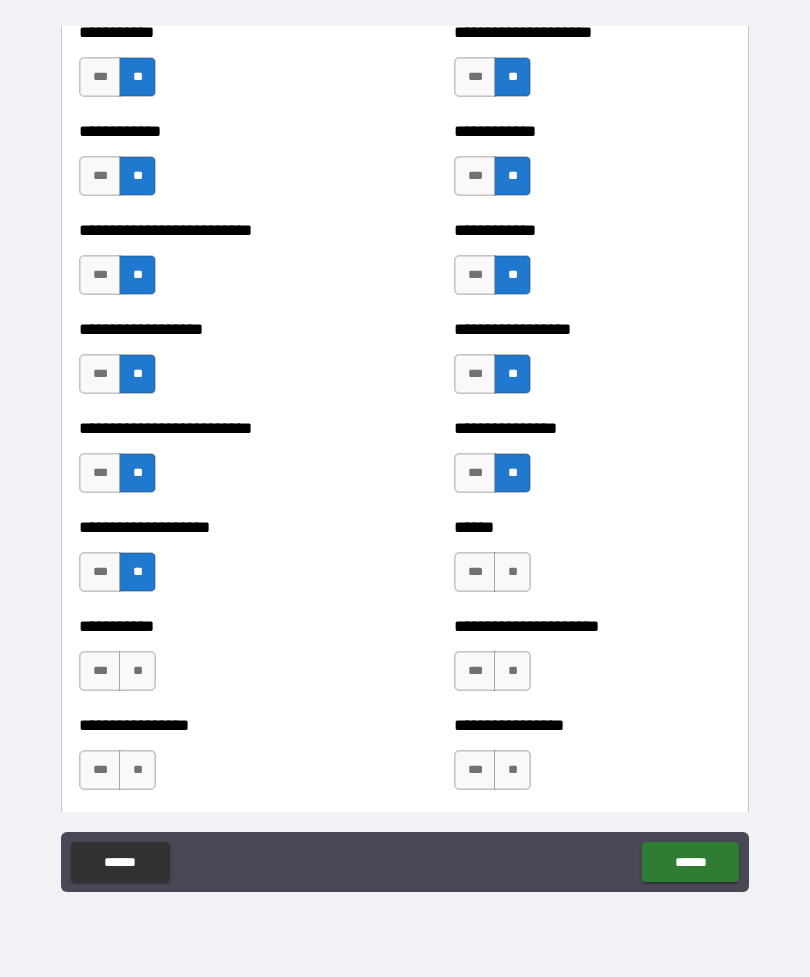 click on "**" at bounding box center (512, 572) 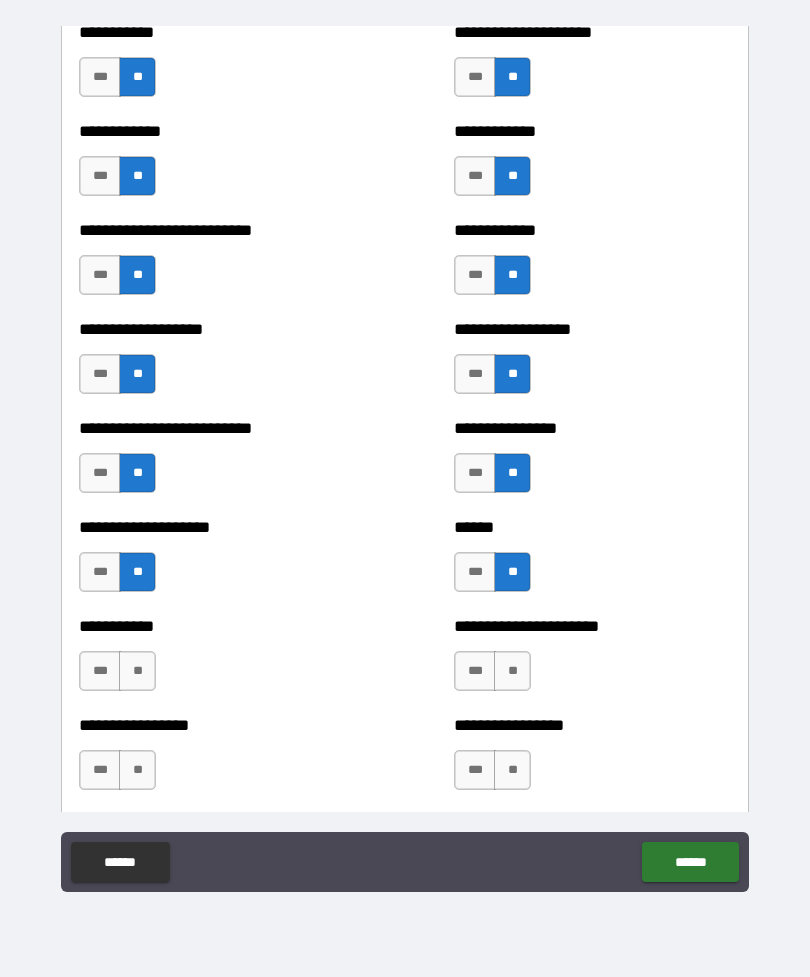 click on "**" at bounding box center (137, 671) 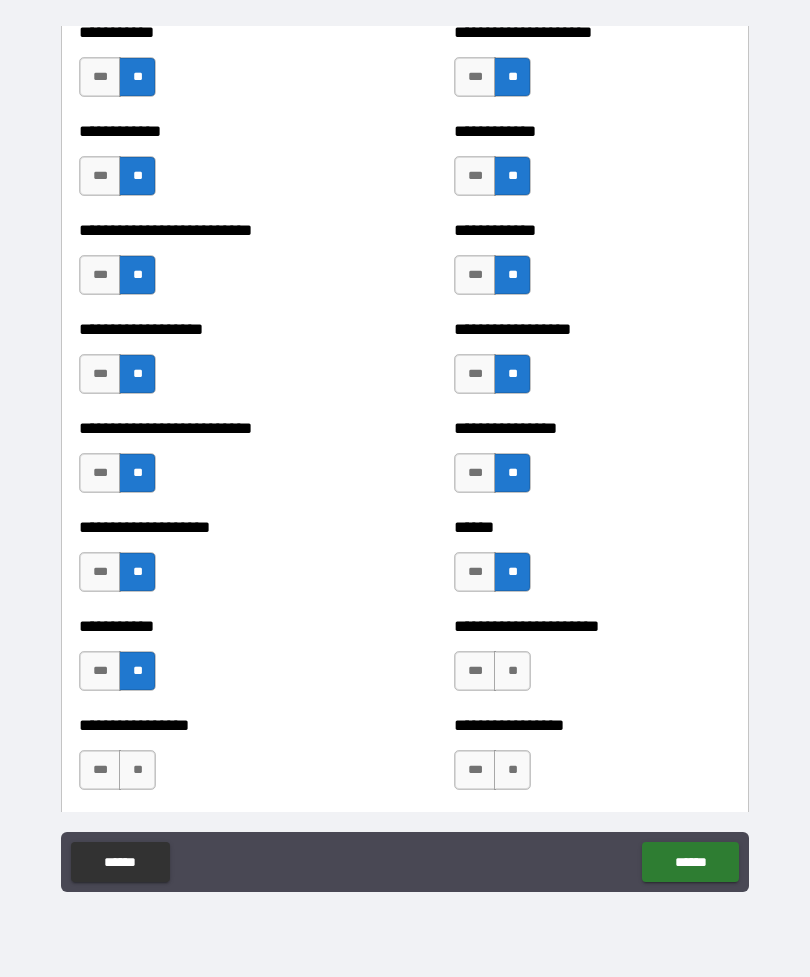 click on "**" at bounding box center [512, 671] 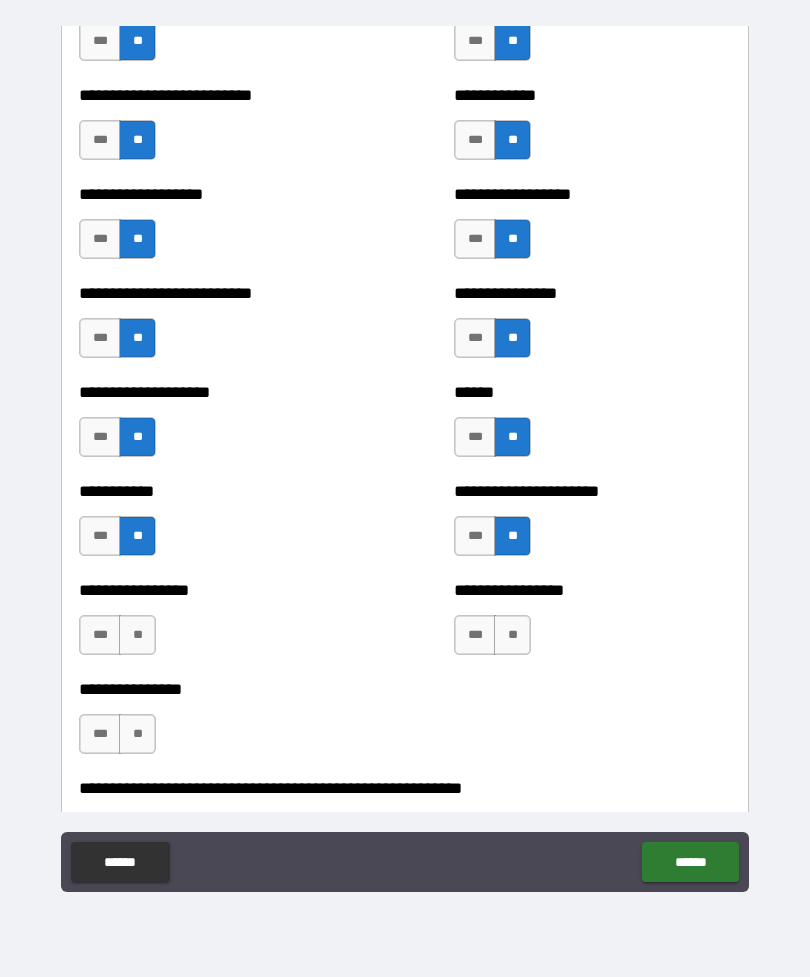 scroll, scrollTop: 5611, scrollLeft: 0, axis: vertical 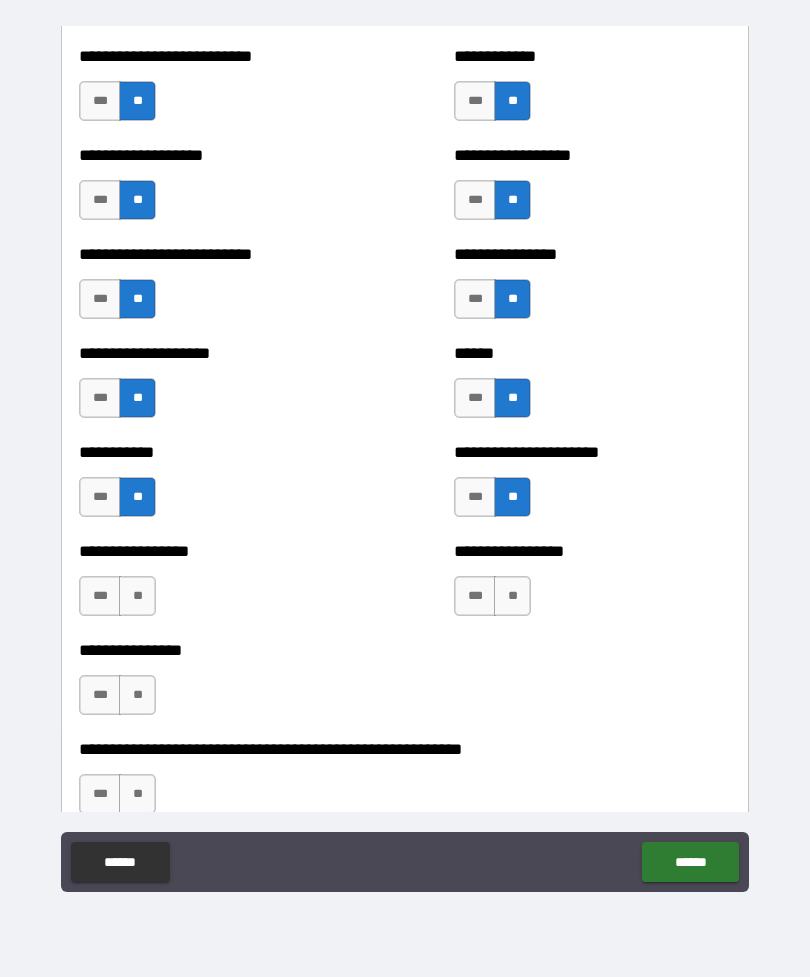click on "**" at bounding box center (512, 596) 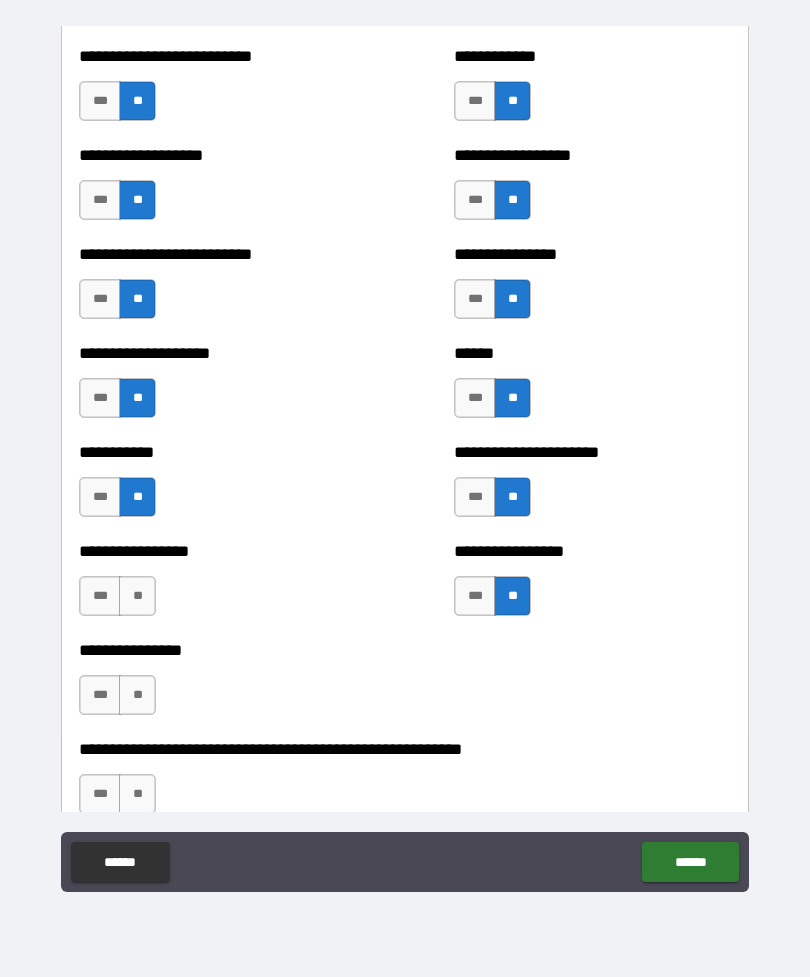 click on "**" at bounding box center [137, 596] 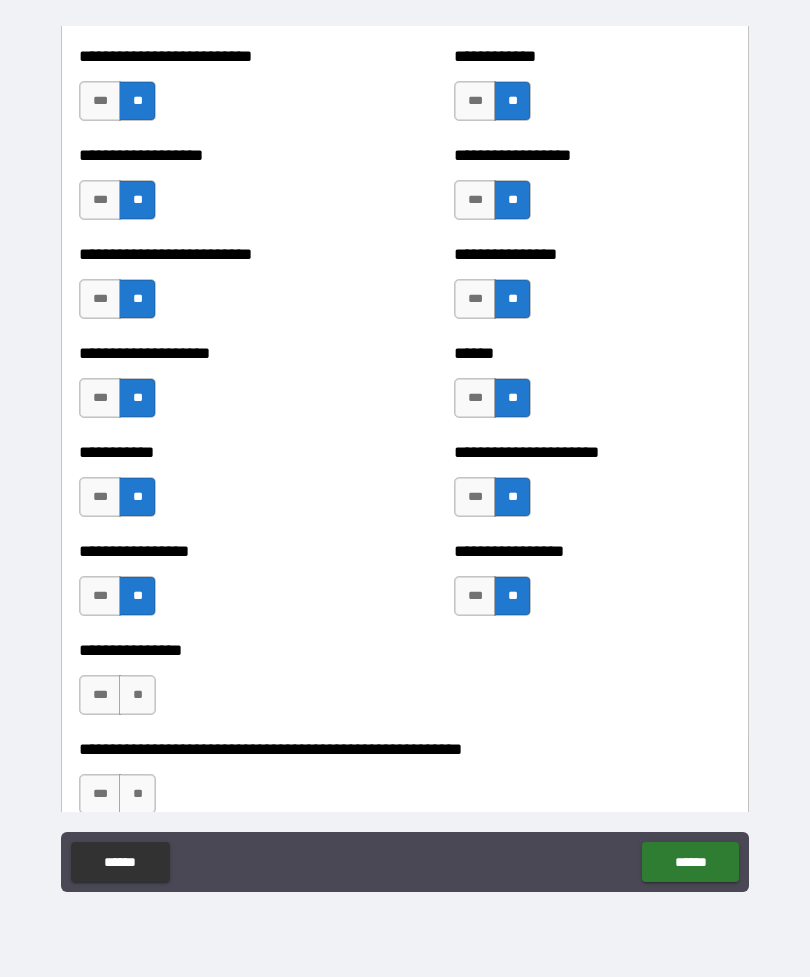 click on "**" at bounding box center (137, 695) 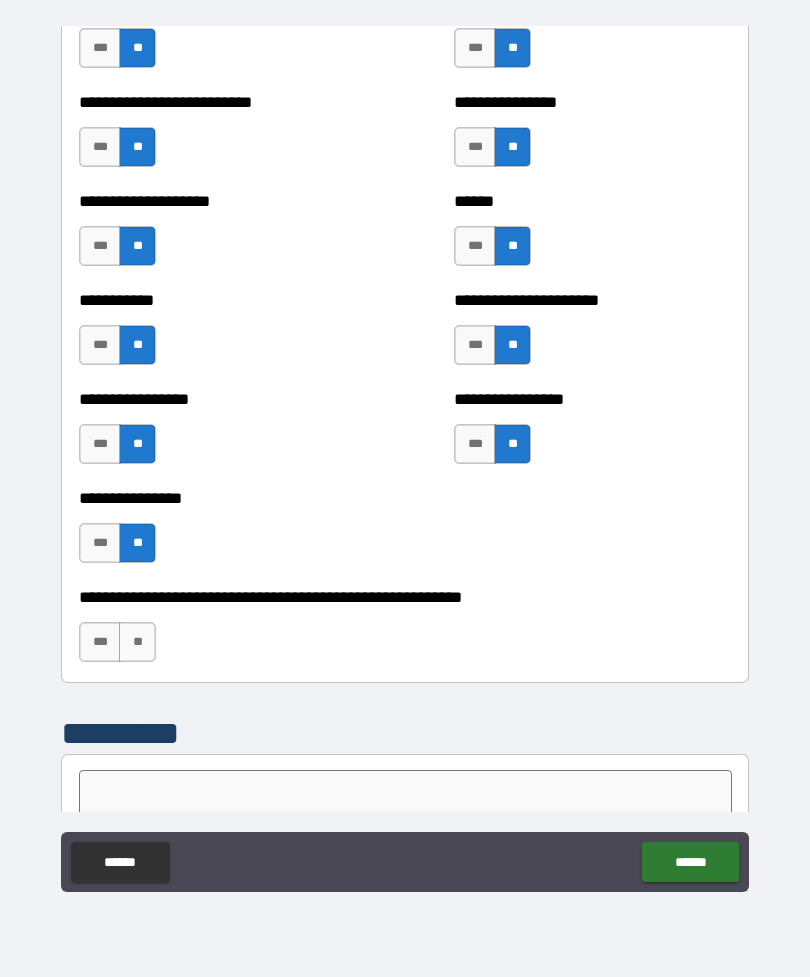 click on "**" at bounding box center (137, 642) 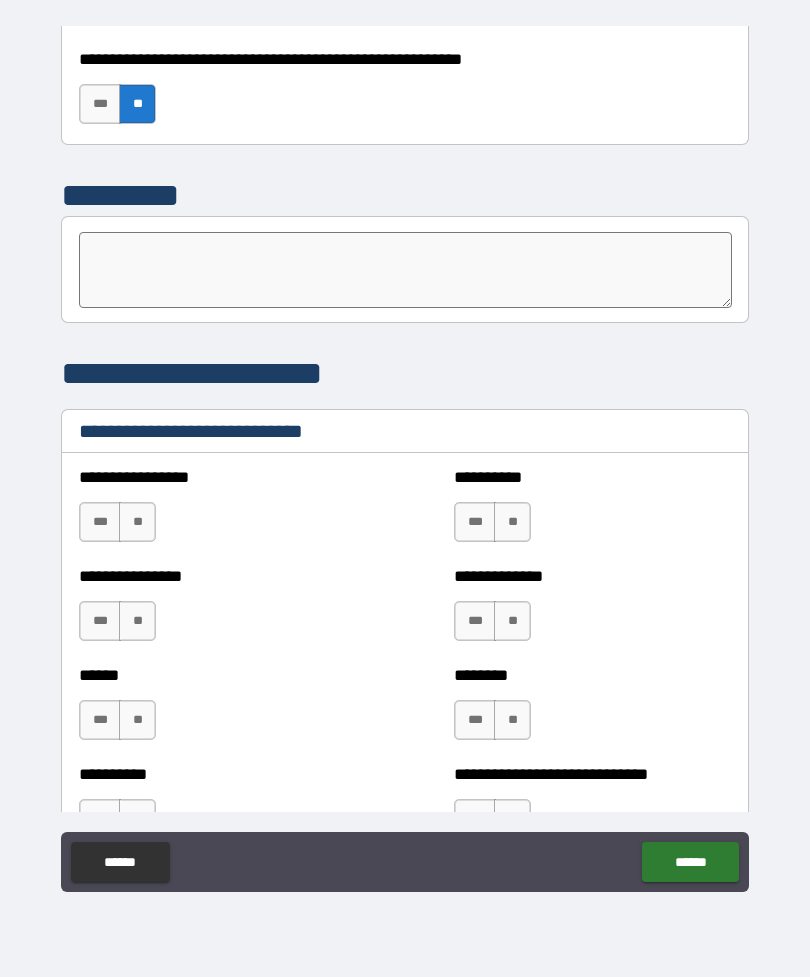scroll, scrollTop: 6330, scrollLeft: 0, axis: vertical 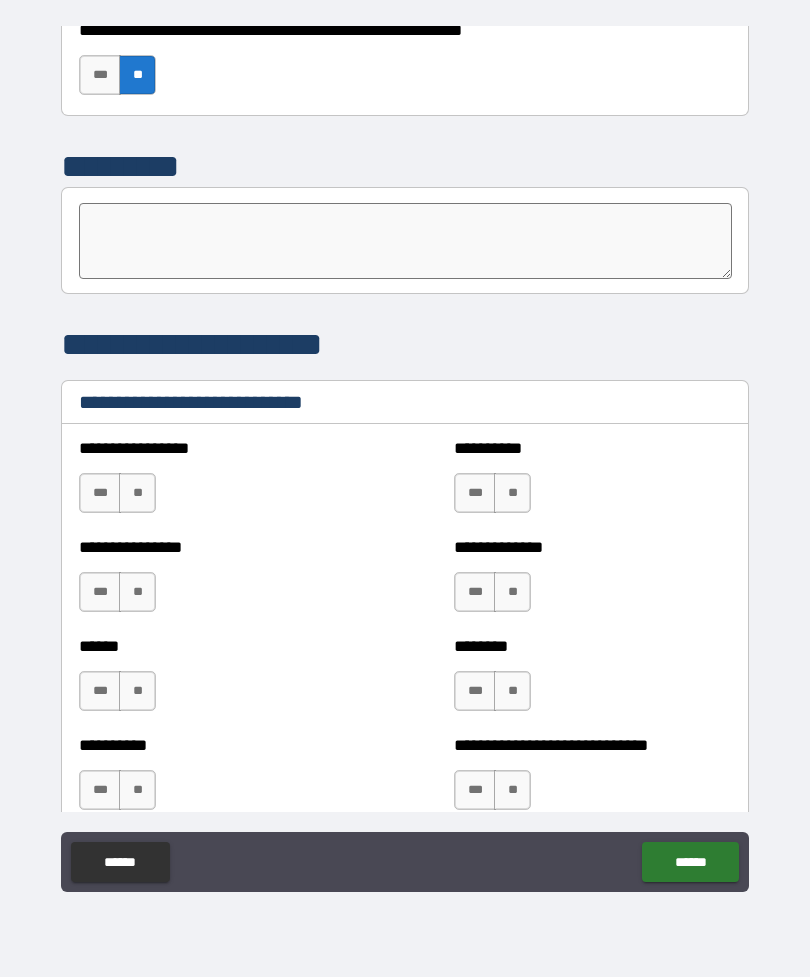 click on "***" at bounding box center (100, 493) 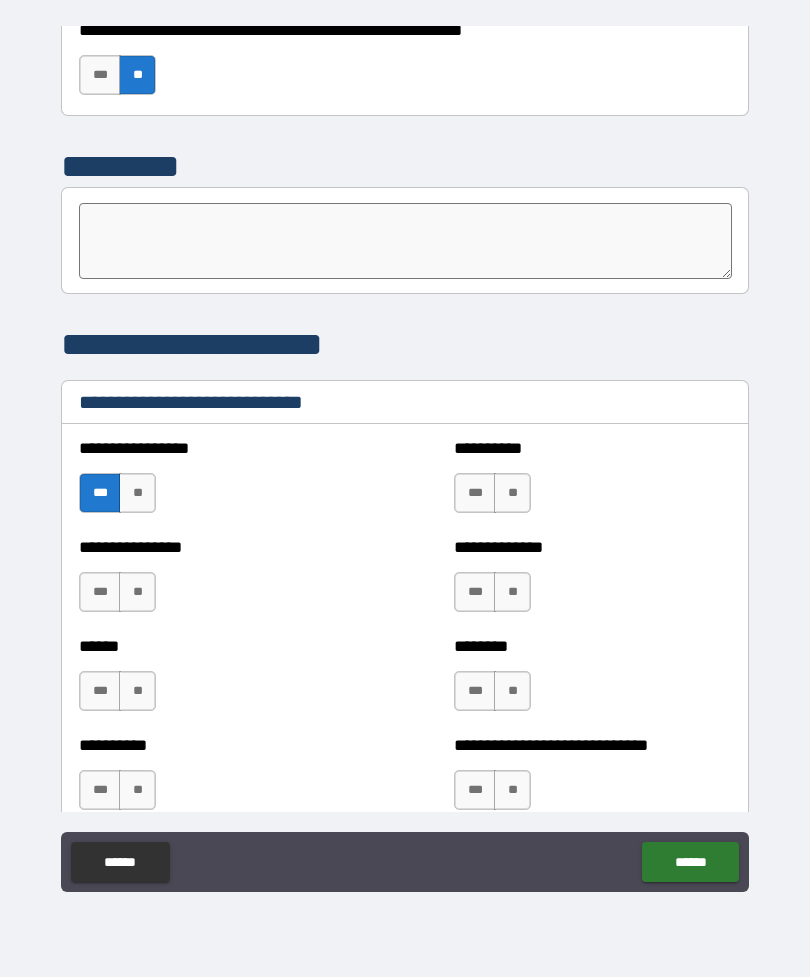 click on "***" at bounding box center [475, 493] 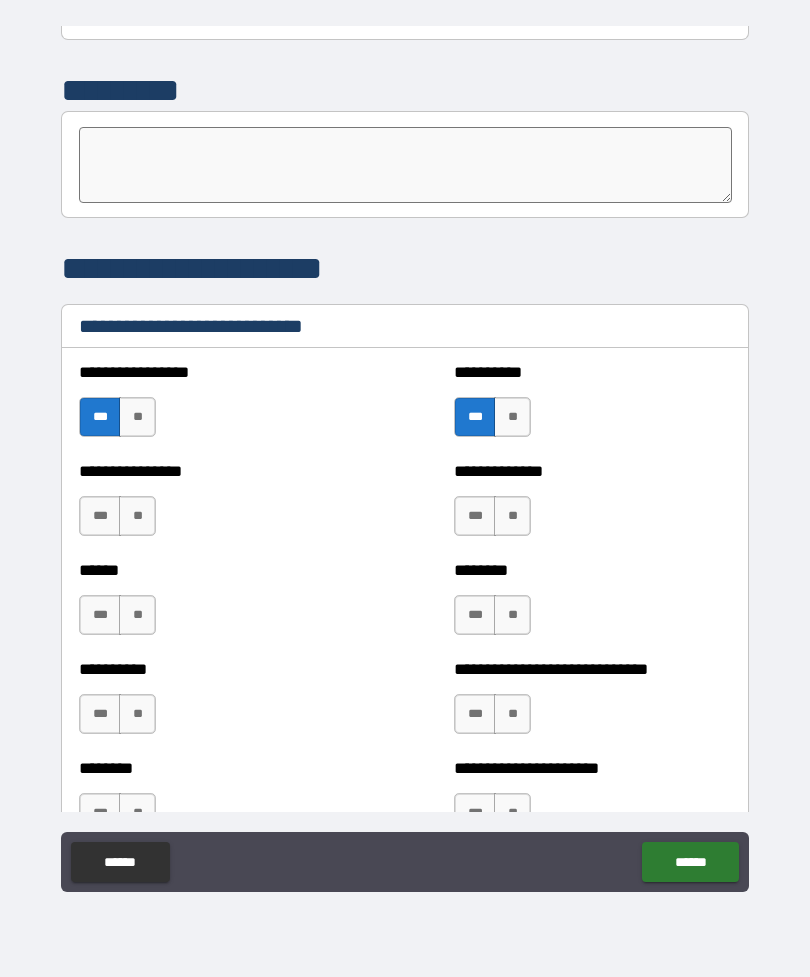 scroll, scrollTop: 6417, scrollLeft: 0, axis: vertical 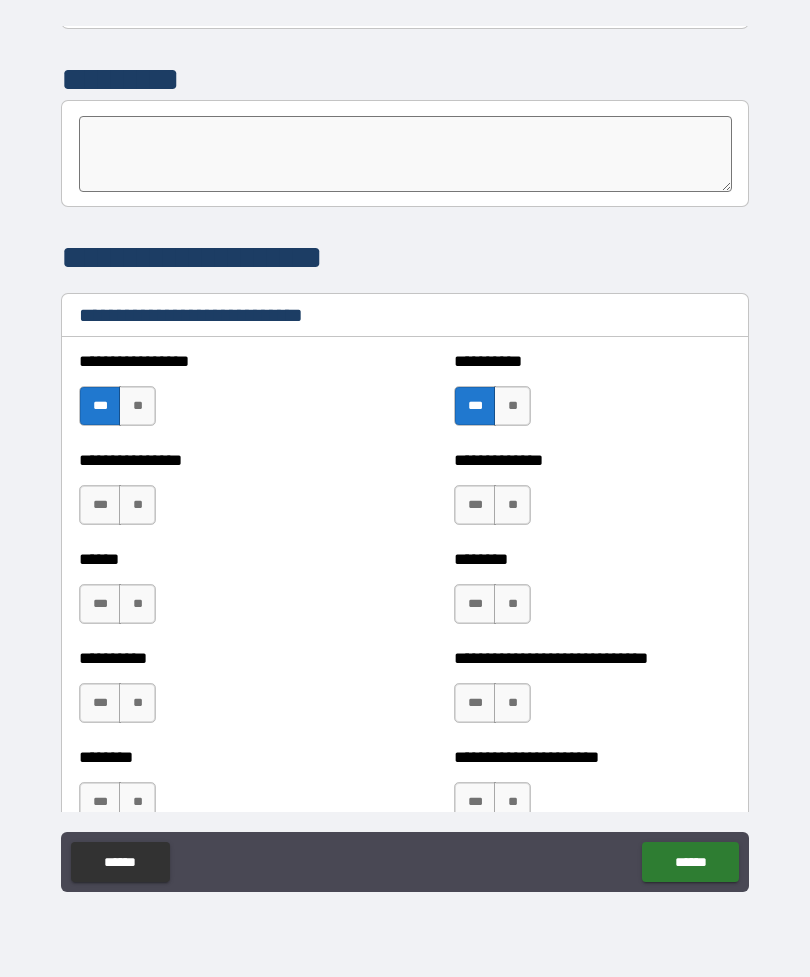 click on "***" at bounding box center [100, 505] 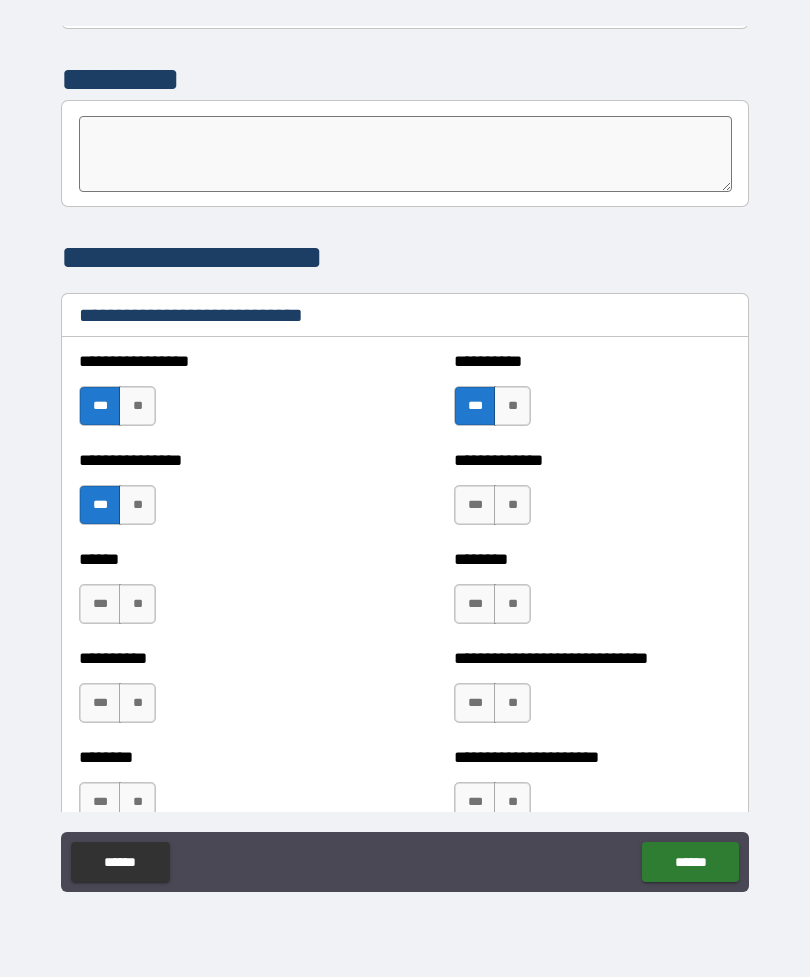 click on "***" at bounding box center (475, 505) 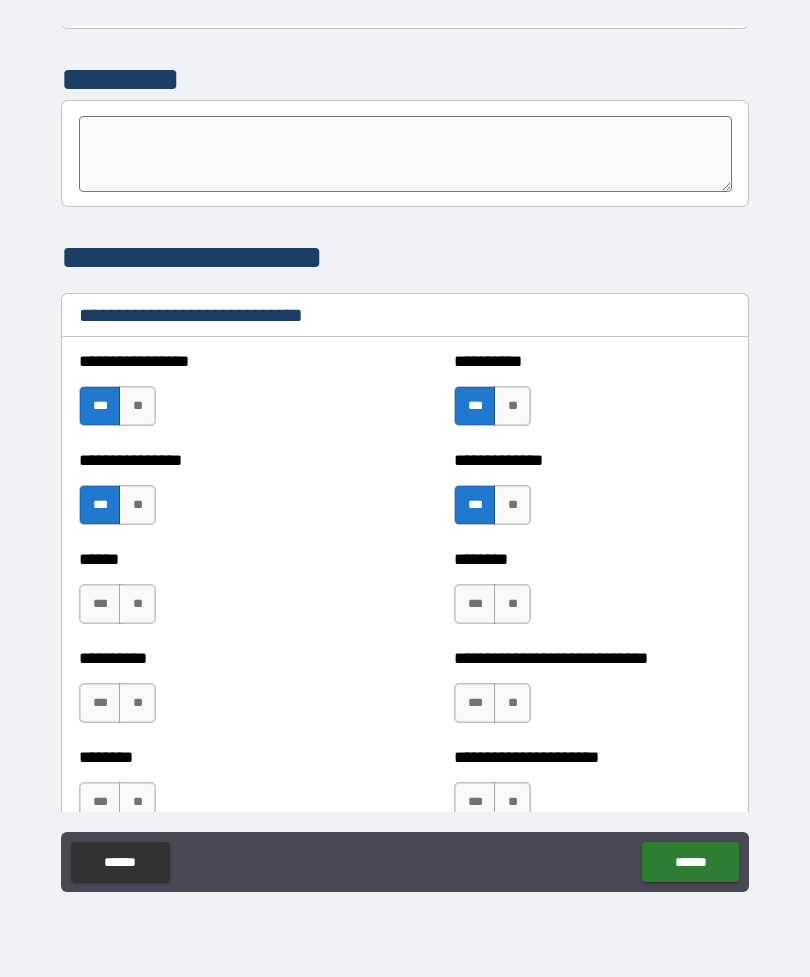 click on "***" at bounding box center [100, 604] 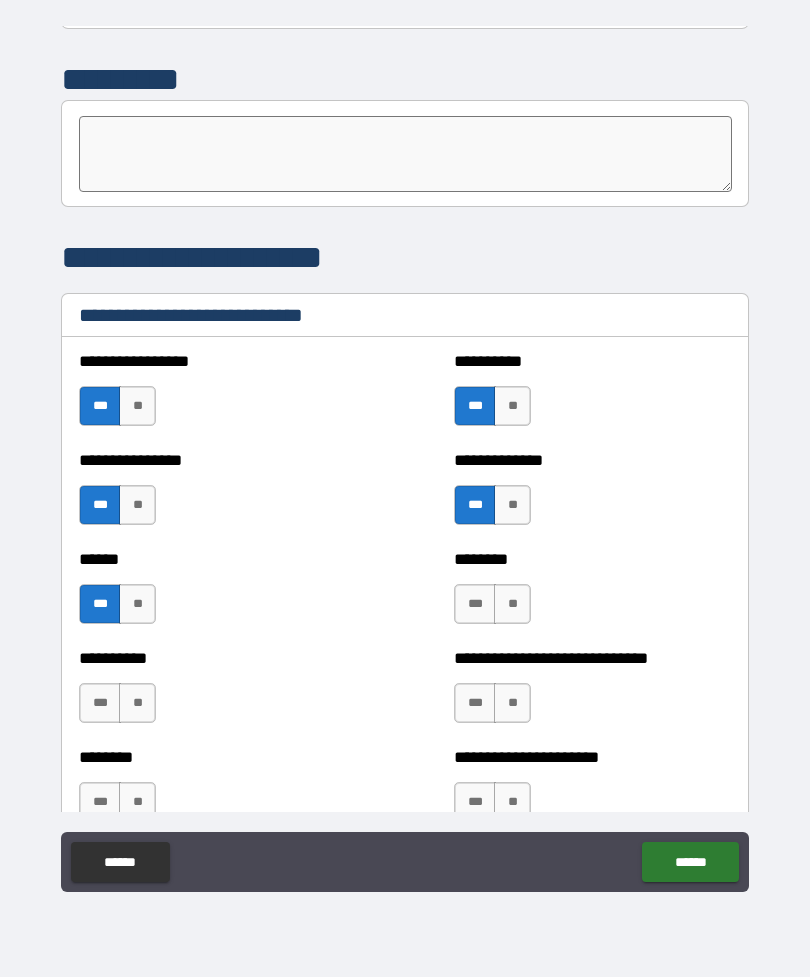 click on "**" at bounding box center (512, 604) 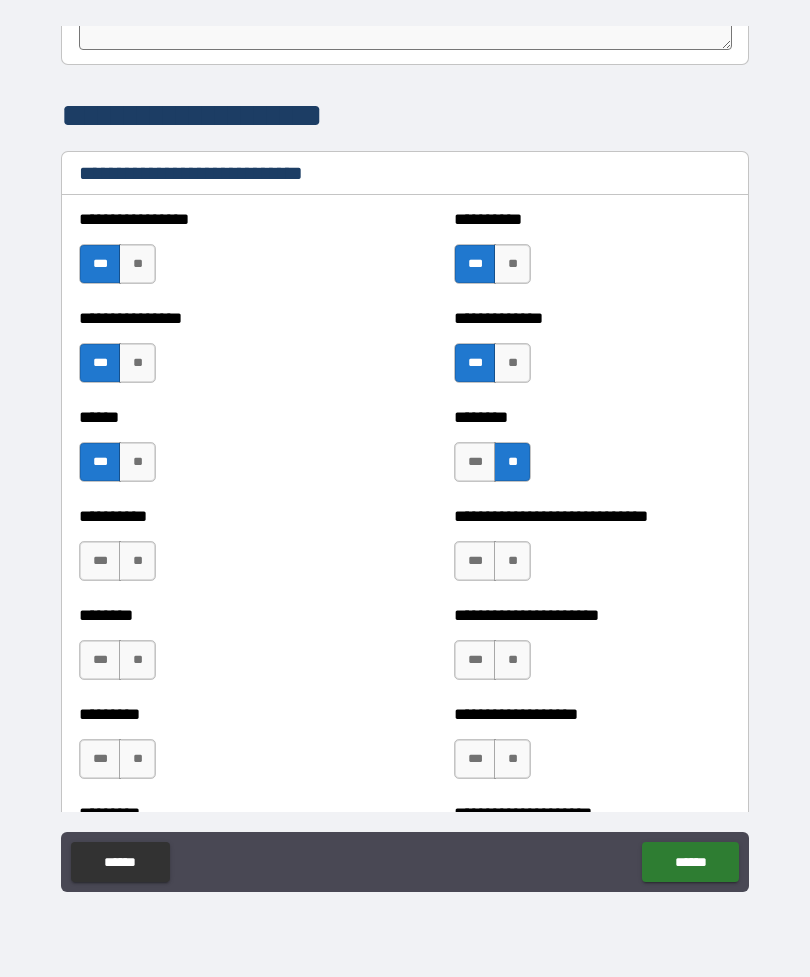 scroll, scrollTop: 6560, scrollLeft: 0, axis: vertical 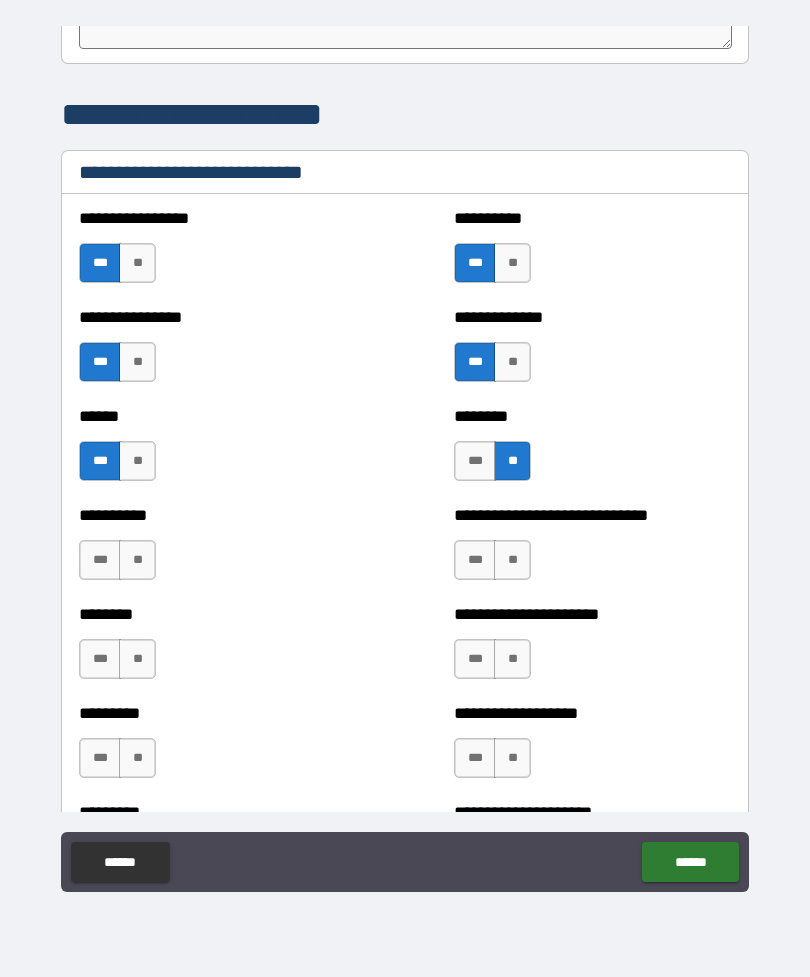 click on "**" at bounding box center [137, 560] 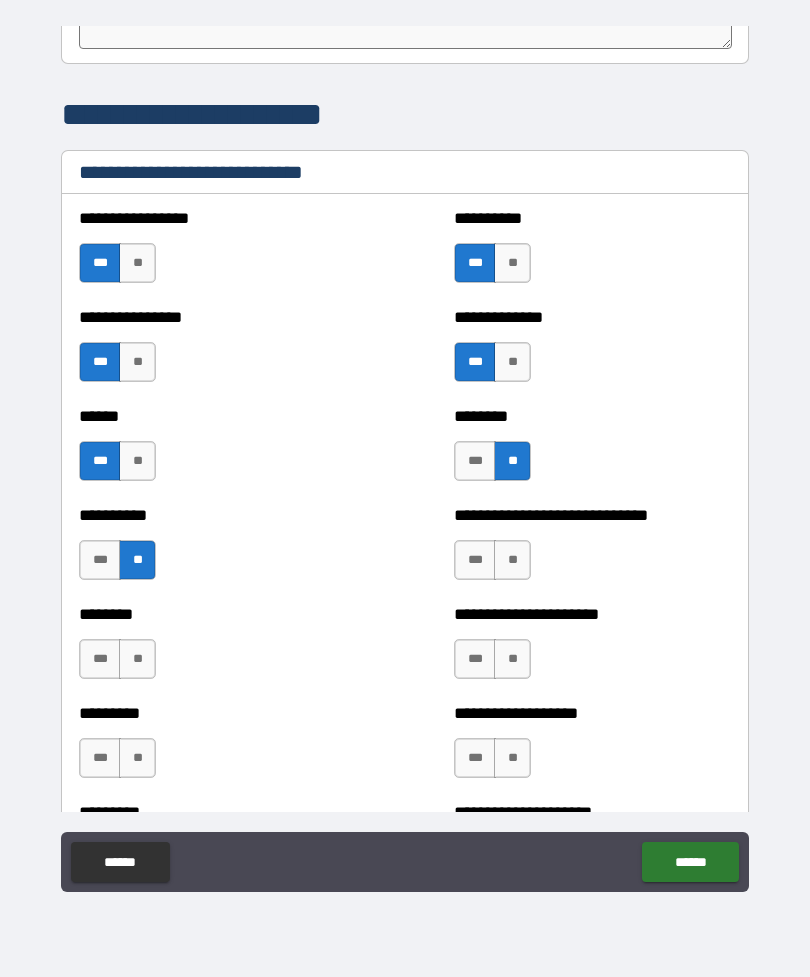 click on "***" at bounding box center [475, 560] 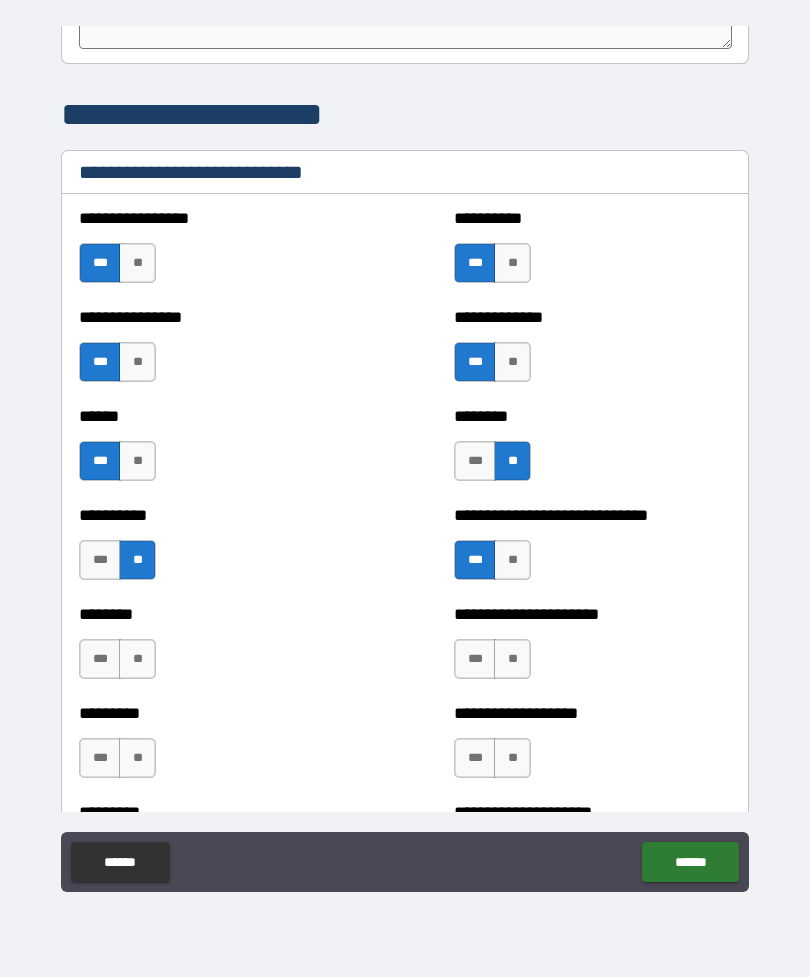 click on "**" at bounding box center (137, 659) 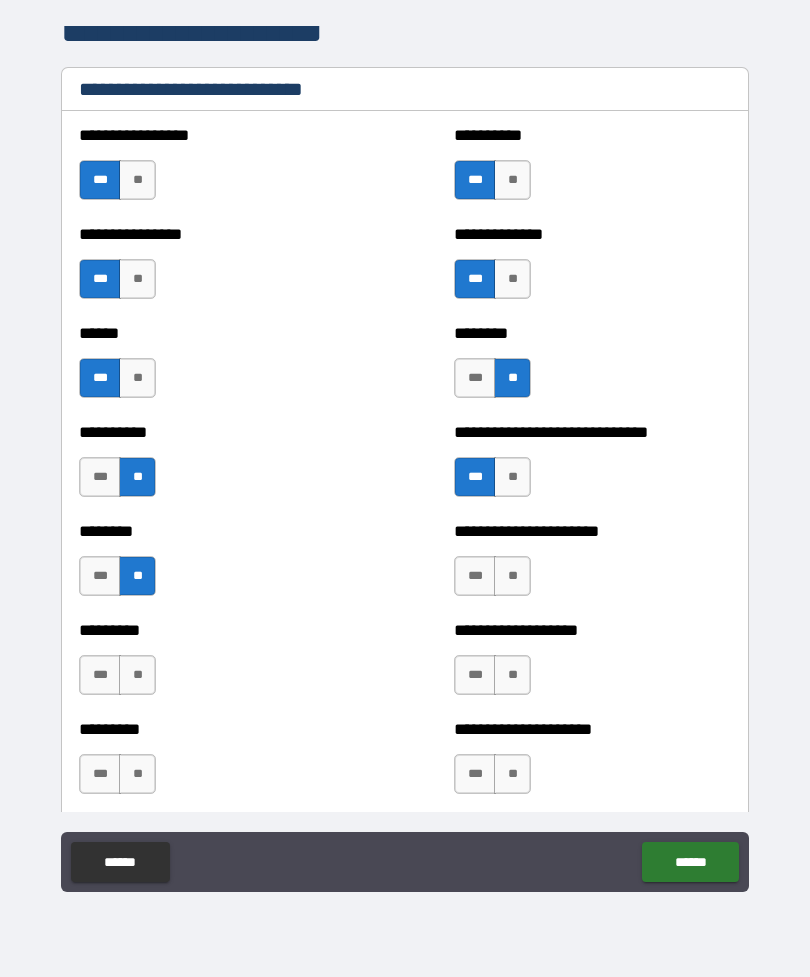 scroll, scrollTop: 6667, scrollLeft: 0, axis: vertical 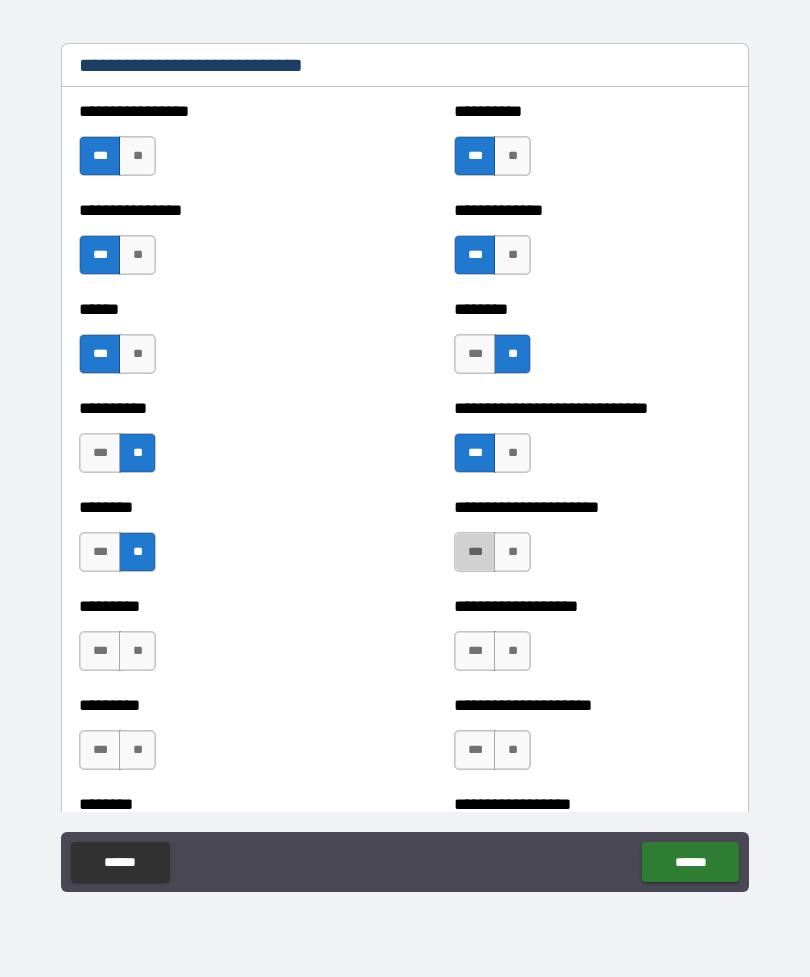 click on "***" at bounding box center [475, 552] 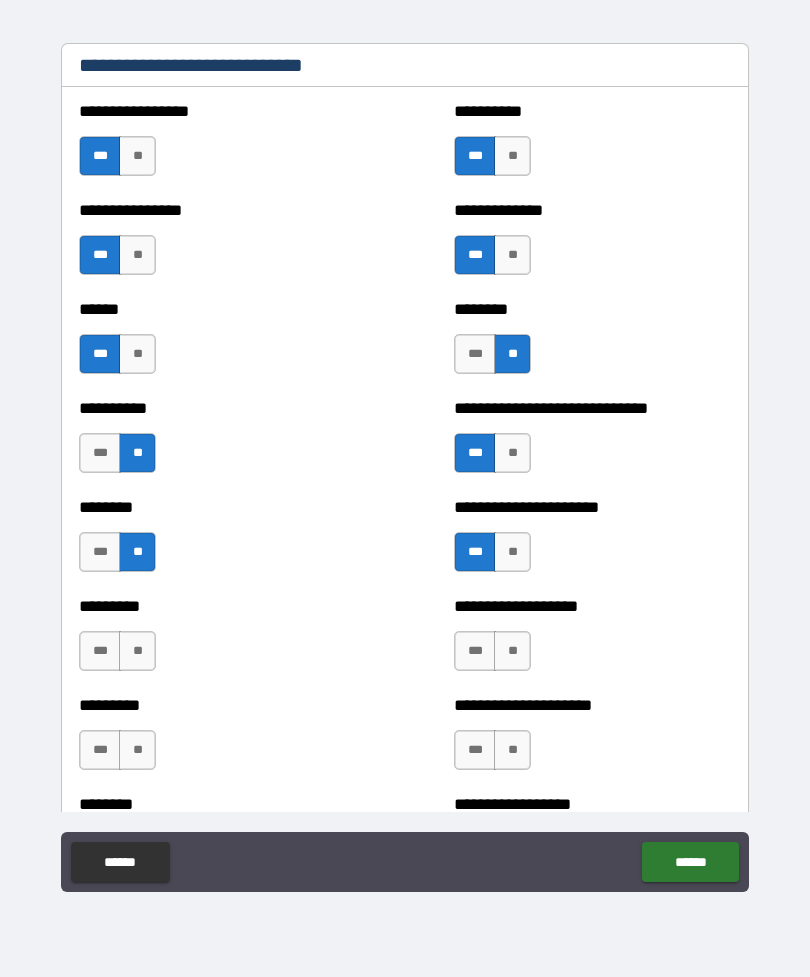 click on "***" at bounding box center (100, 651) 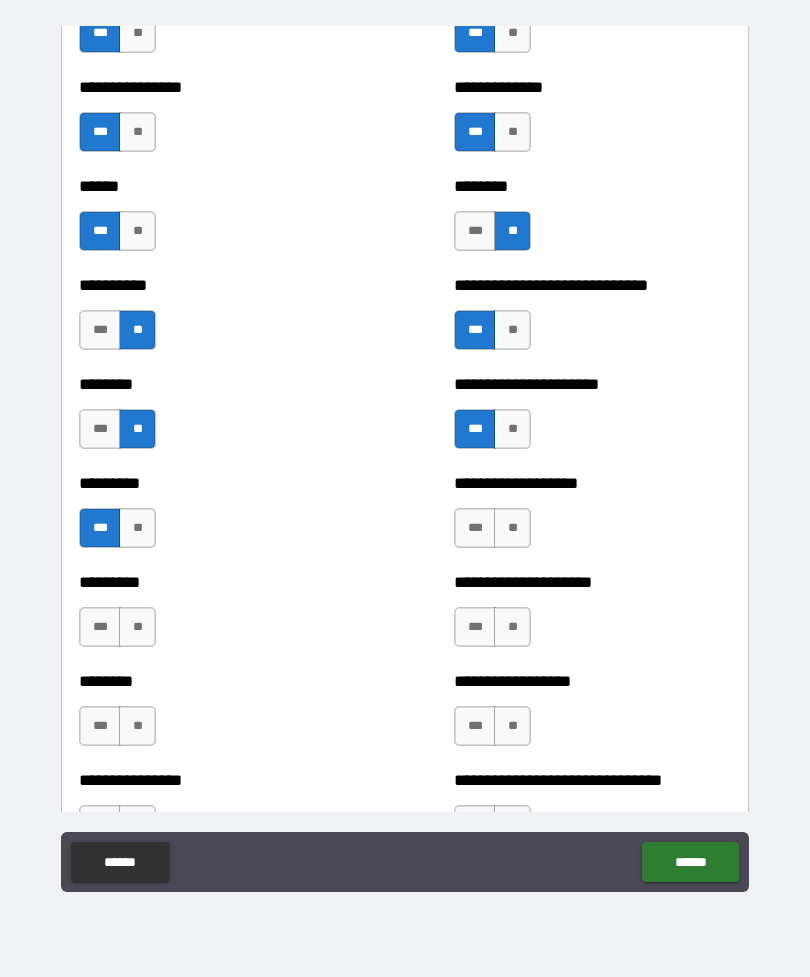 scroll, scrollTop: 6794, scrollLeft: 0, axis: vertical 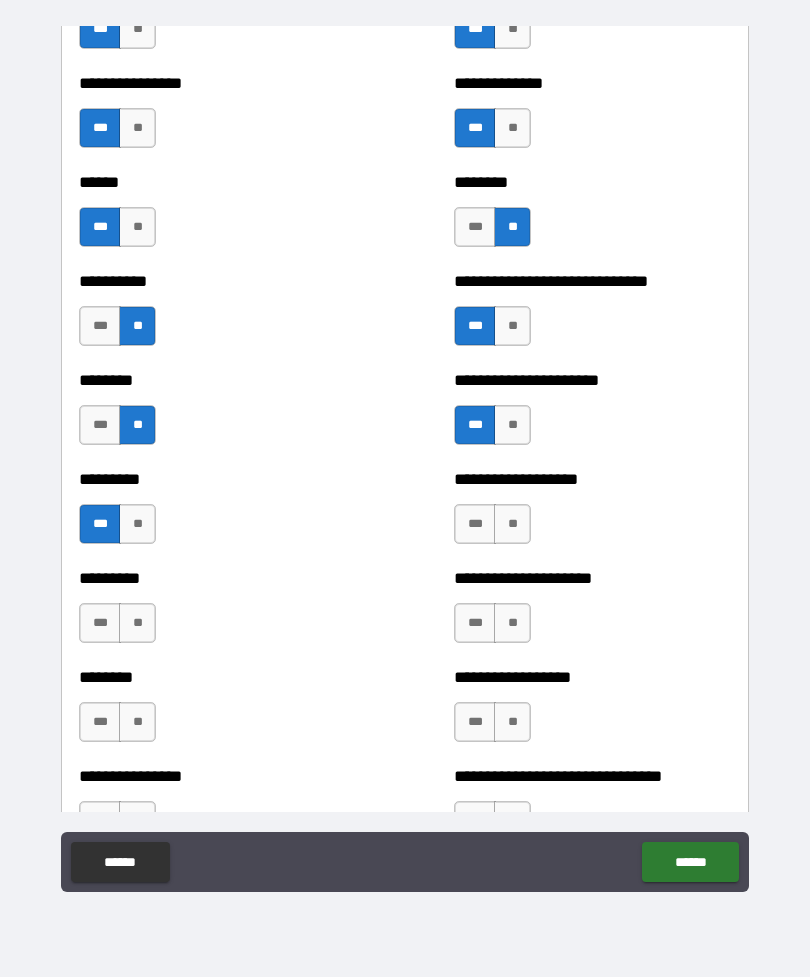 click on "***" at bounding box center (475, 524) 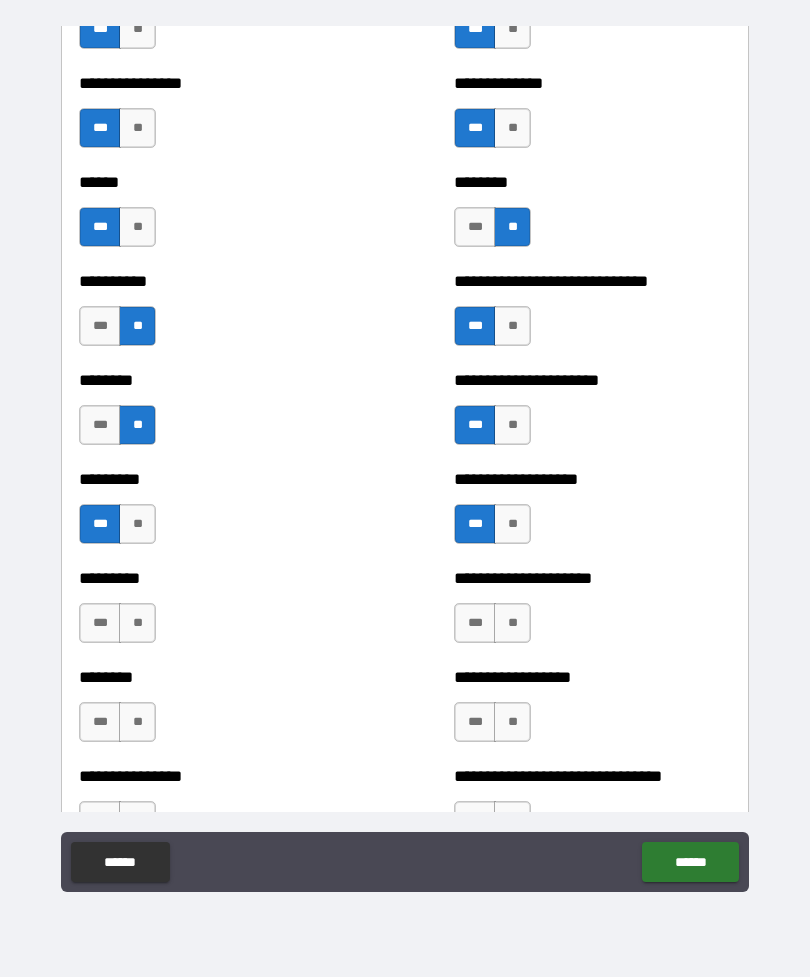 click on "**" at bounding box center [512, 623] 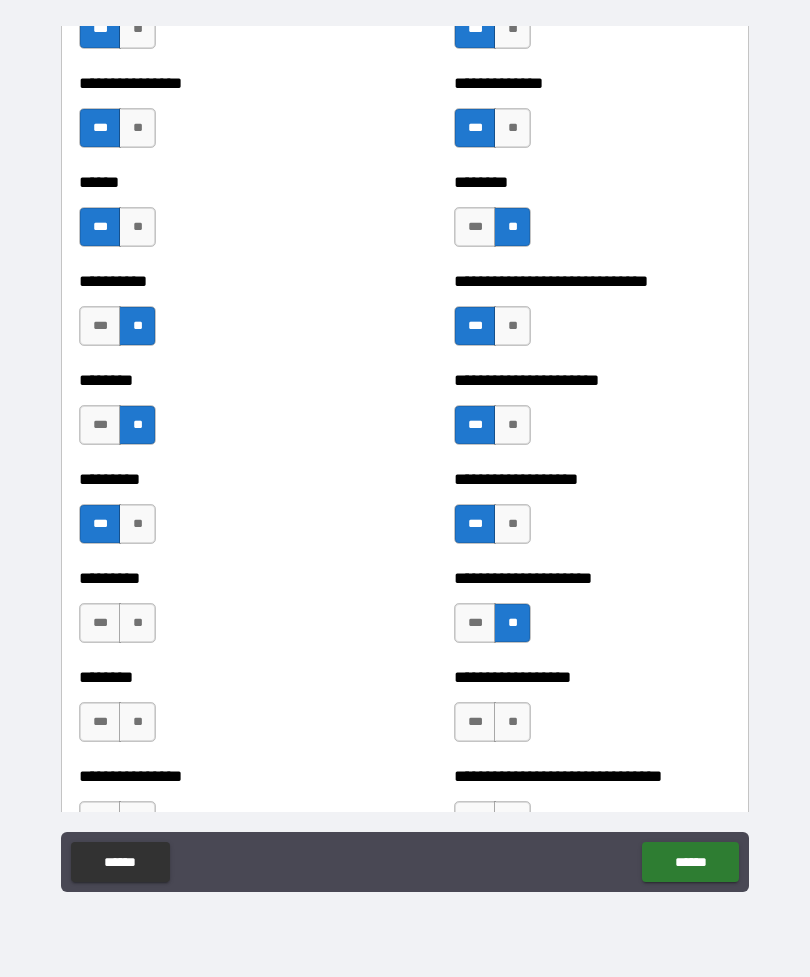 click on "**" at bounding box center [137, 623] 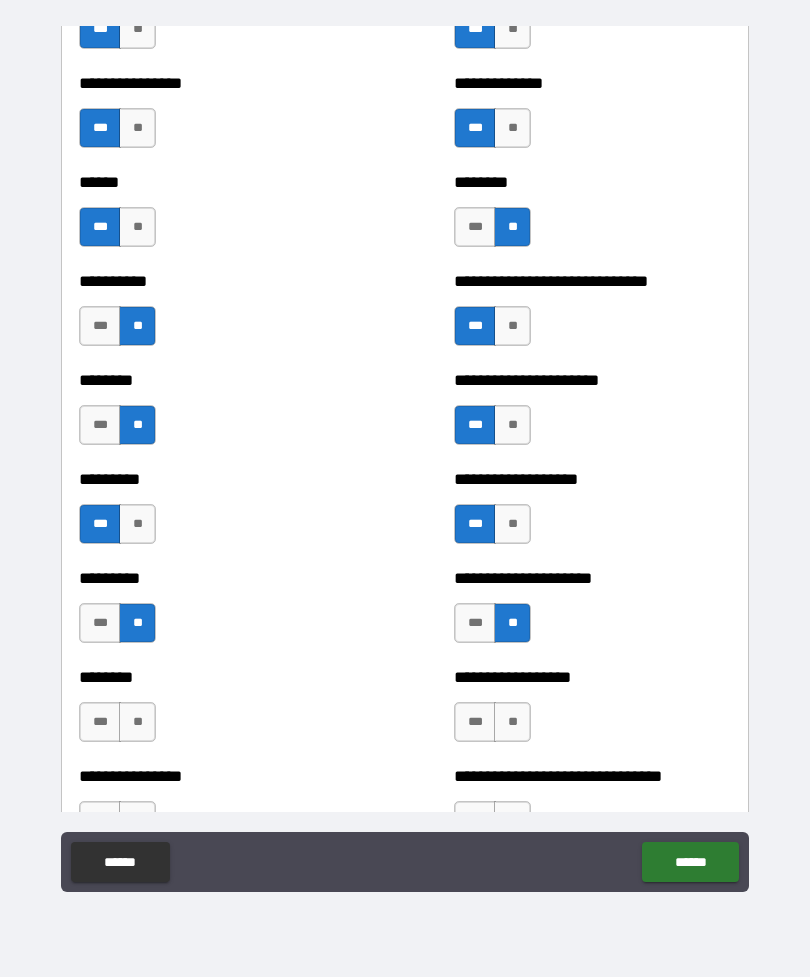 click on "***" at bounding box center (100, 623) 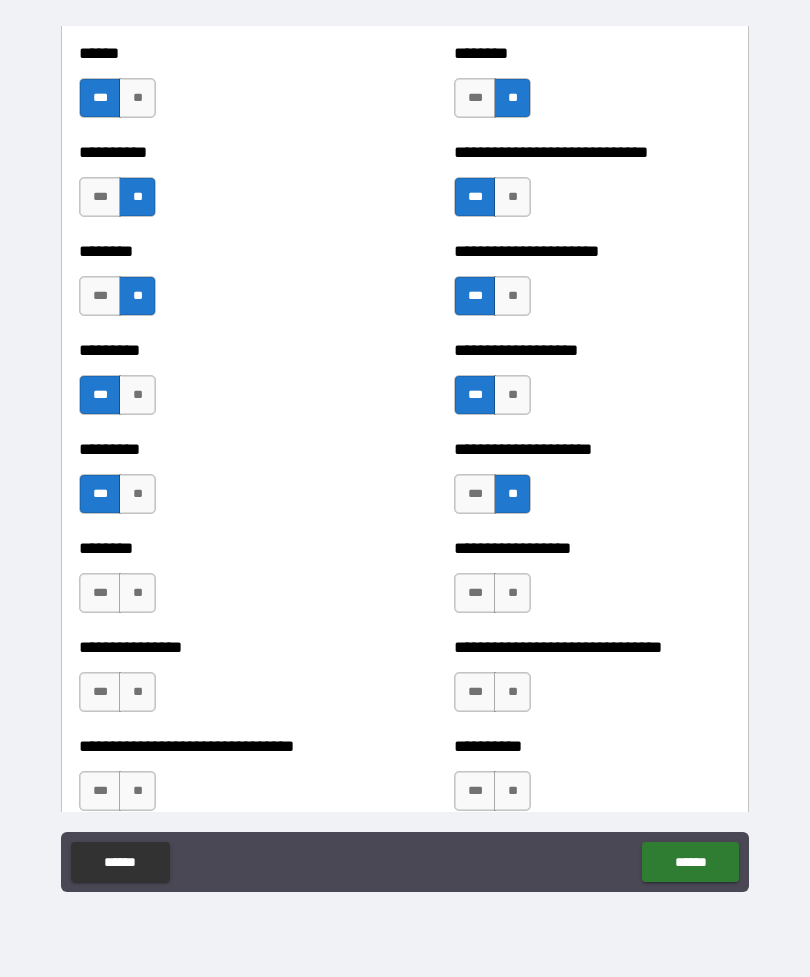 scroll, scrollTop: 6938, scrollLeft: 0, axis: vertical 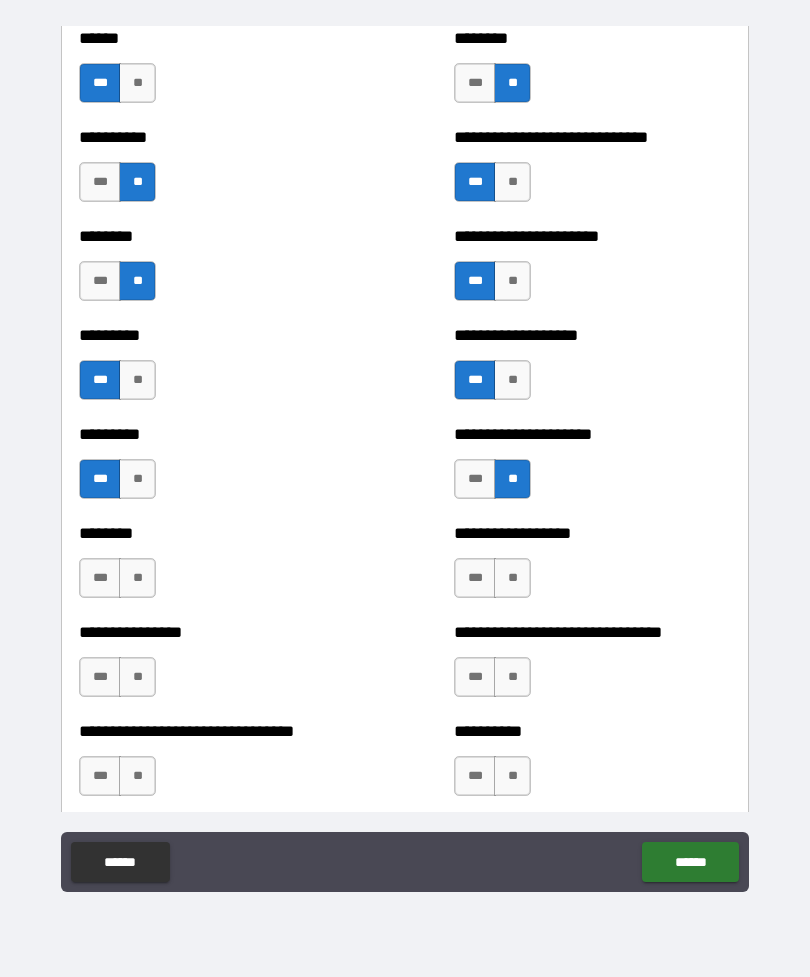 click on "**" at bounding box center (137, 578) 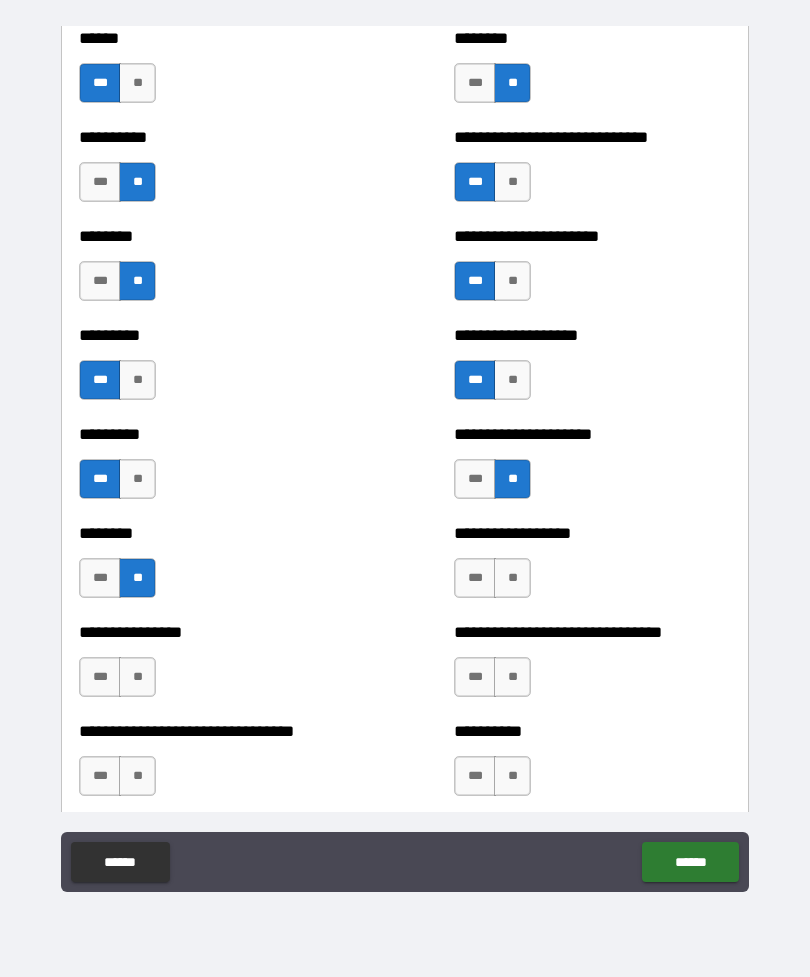 click on "**" at bounding box center [512, 578] 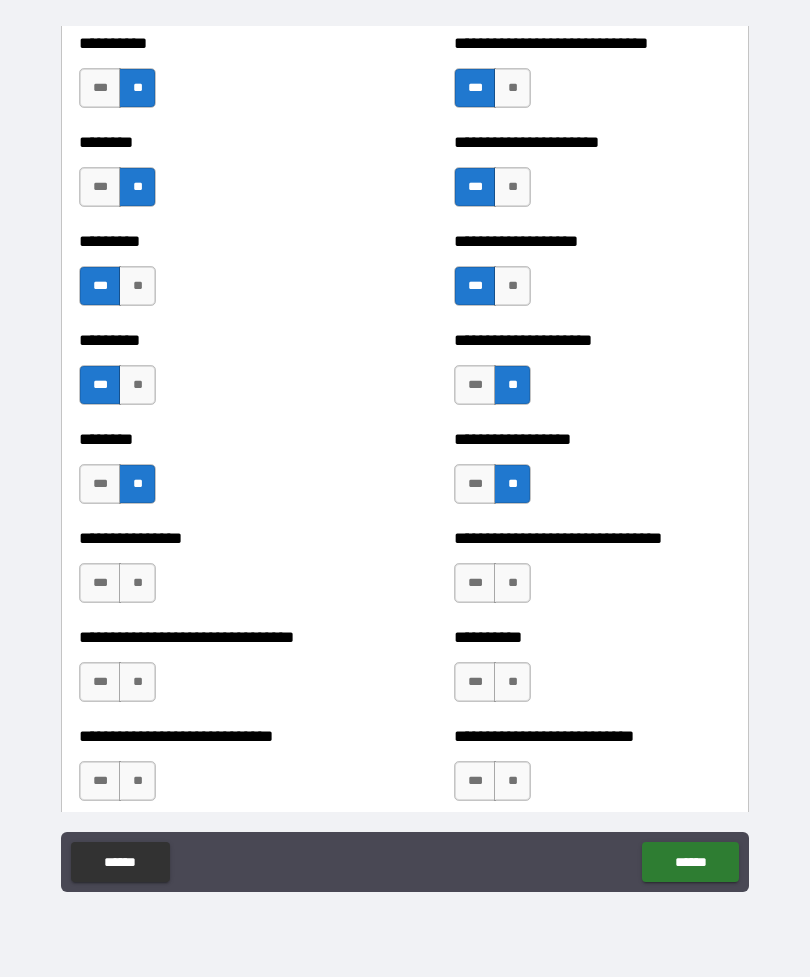 scroll, scrollTop: 7030, scrollLeft: 0, axis: vertical 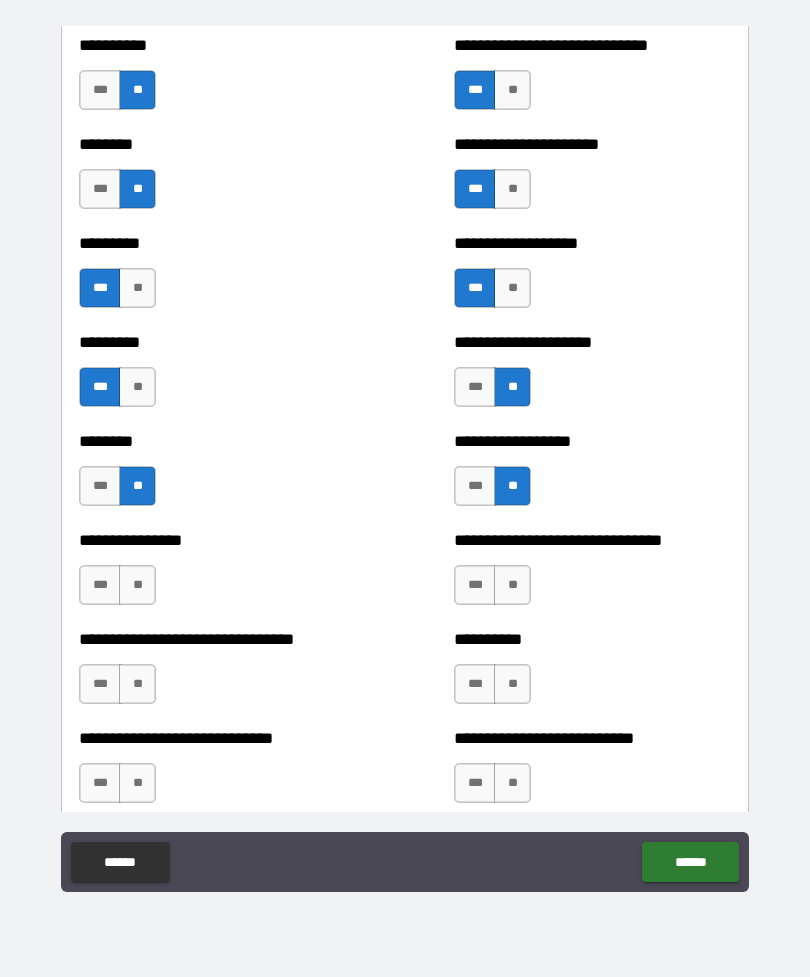 click on "**" at bounding box center (137, 585) 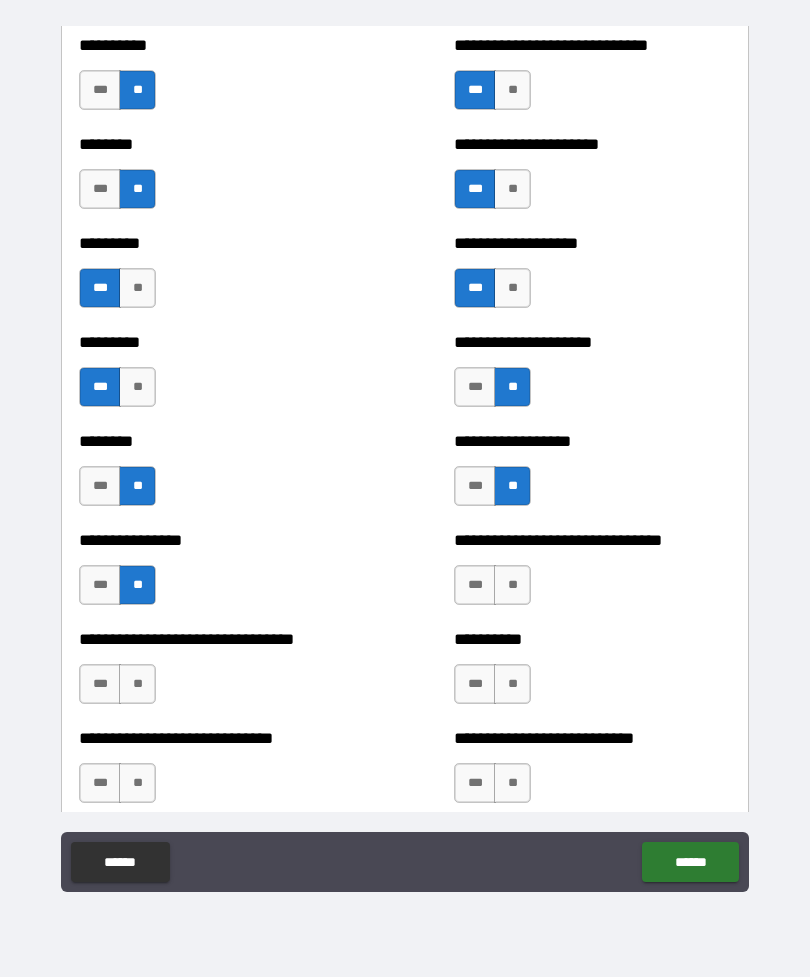 click on "**" at bounding box center [512, 585] 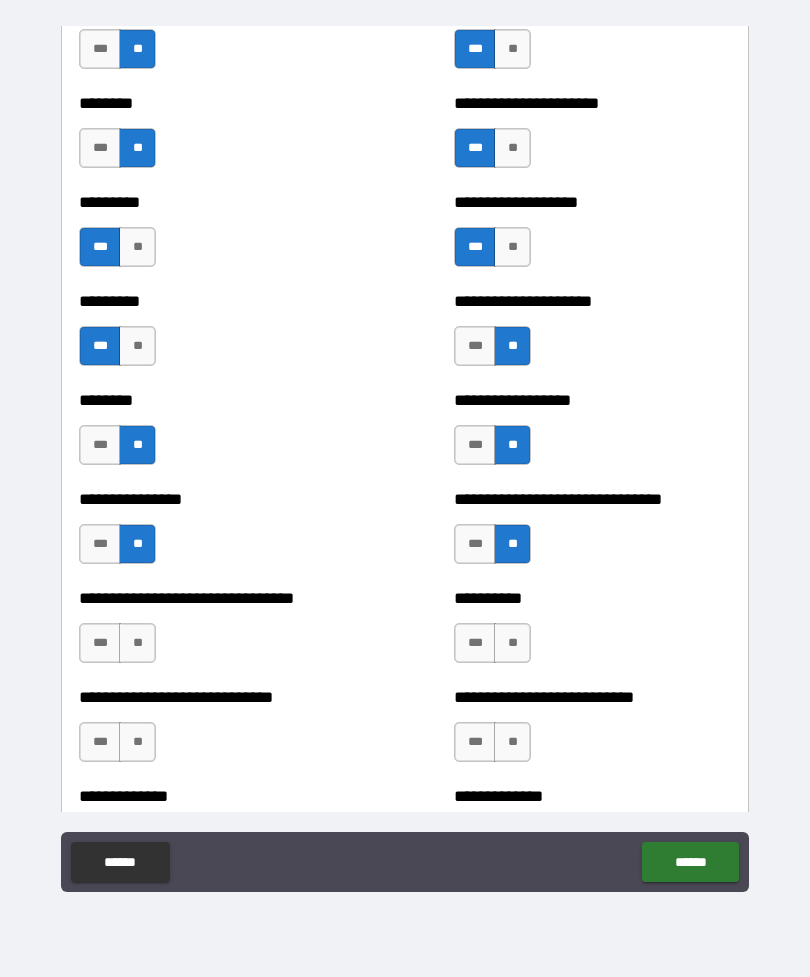 scroll, scrollTop: 7073, scrollLeft: 0, axis: vertical 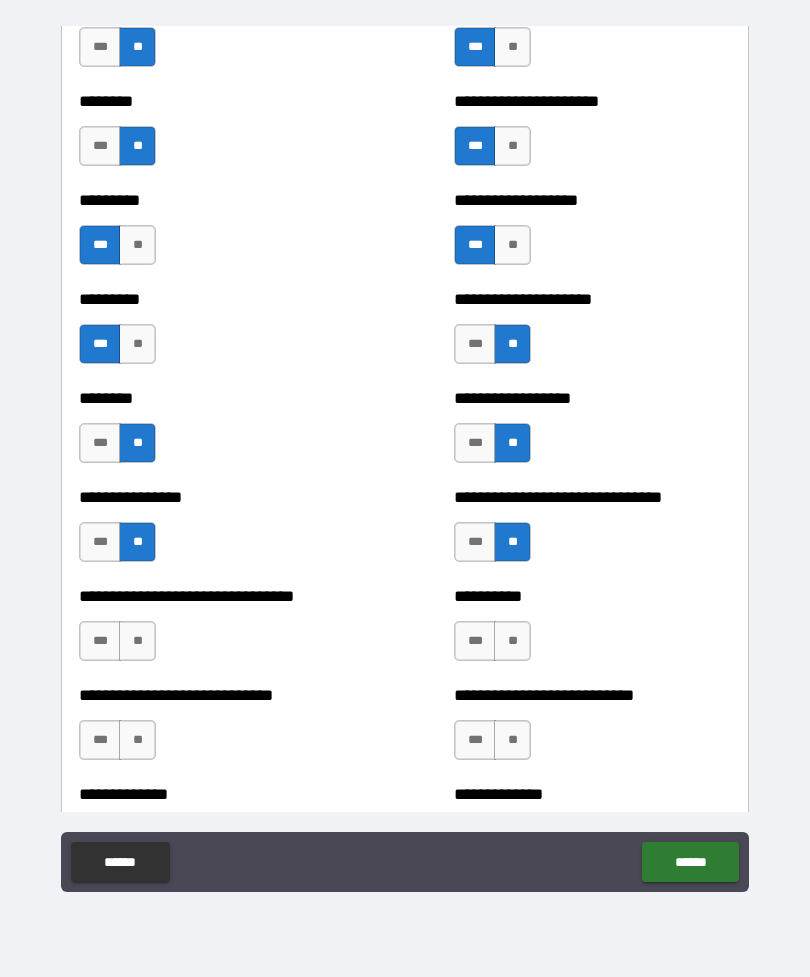 click on "***" at bounding box center [475, 542] 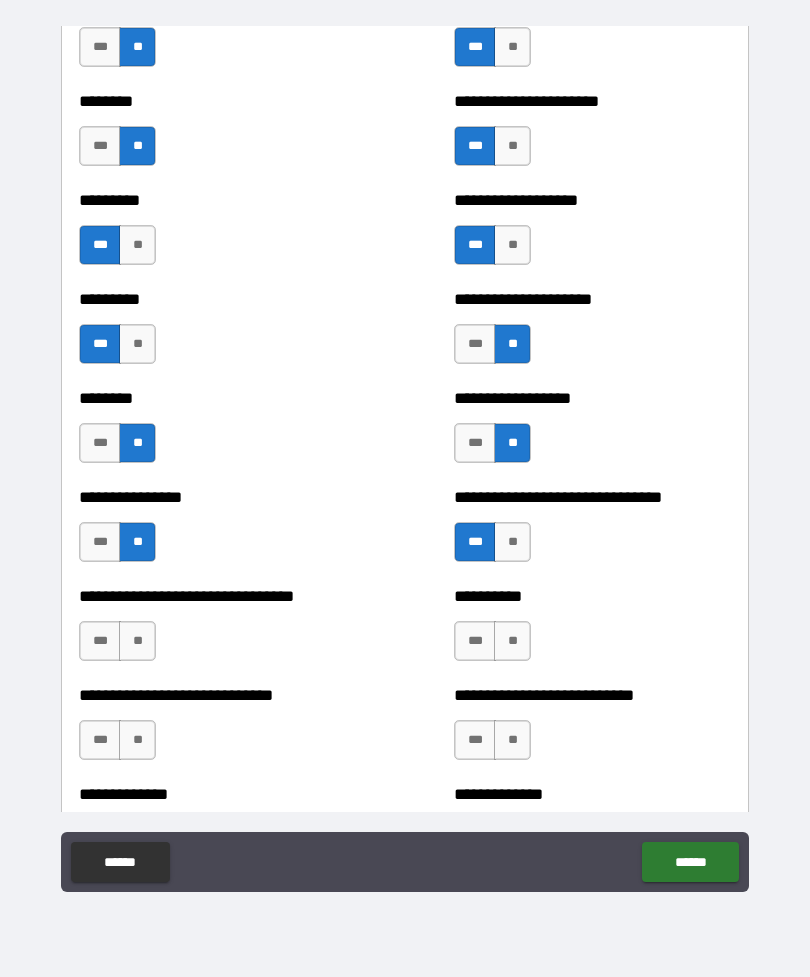 click on "**" at bounding box center [137, 641] 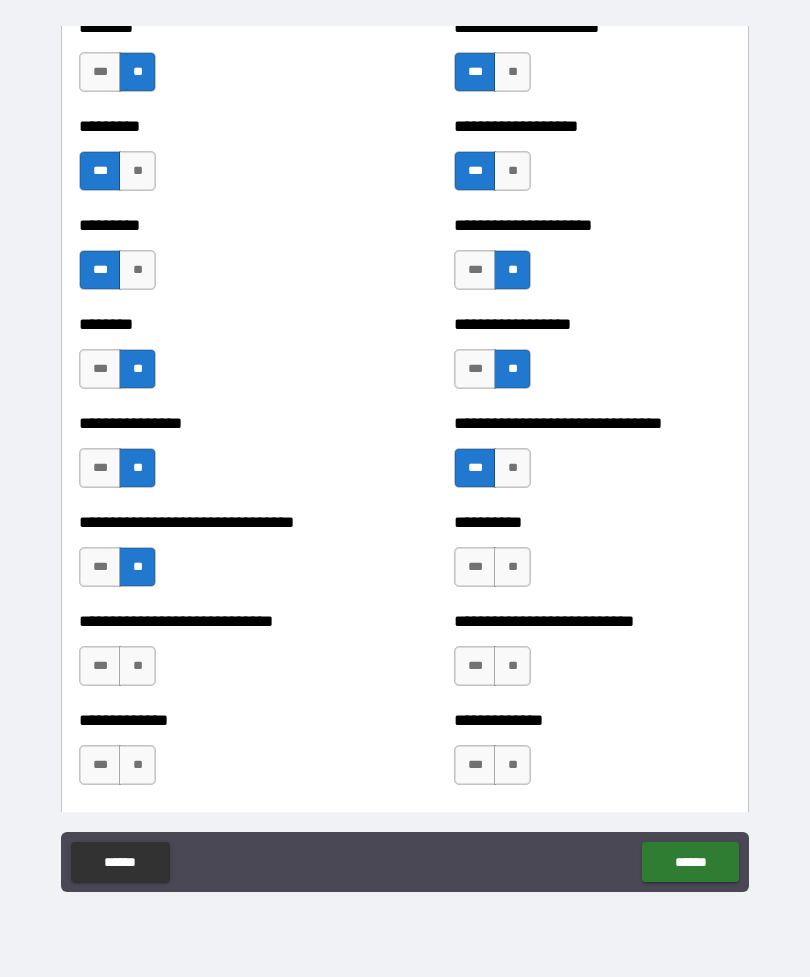 scroll, scrollTop: 7157, scrollLeft: 0, axis: vertical 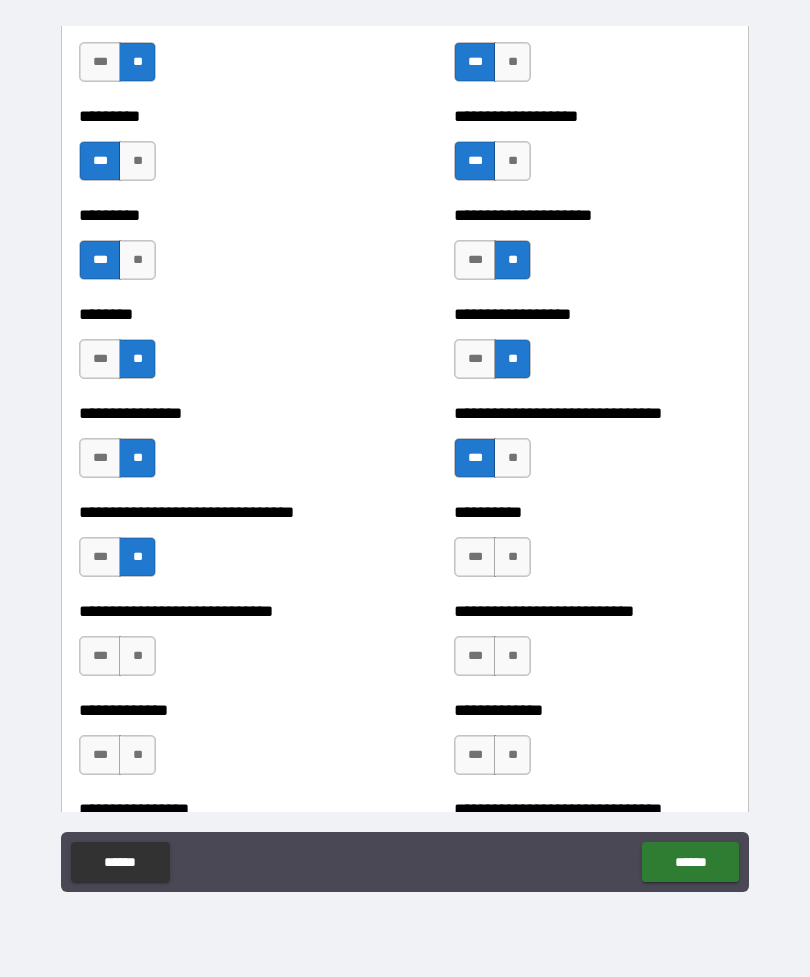 click on "***" at bounding box center [100, 557] 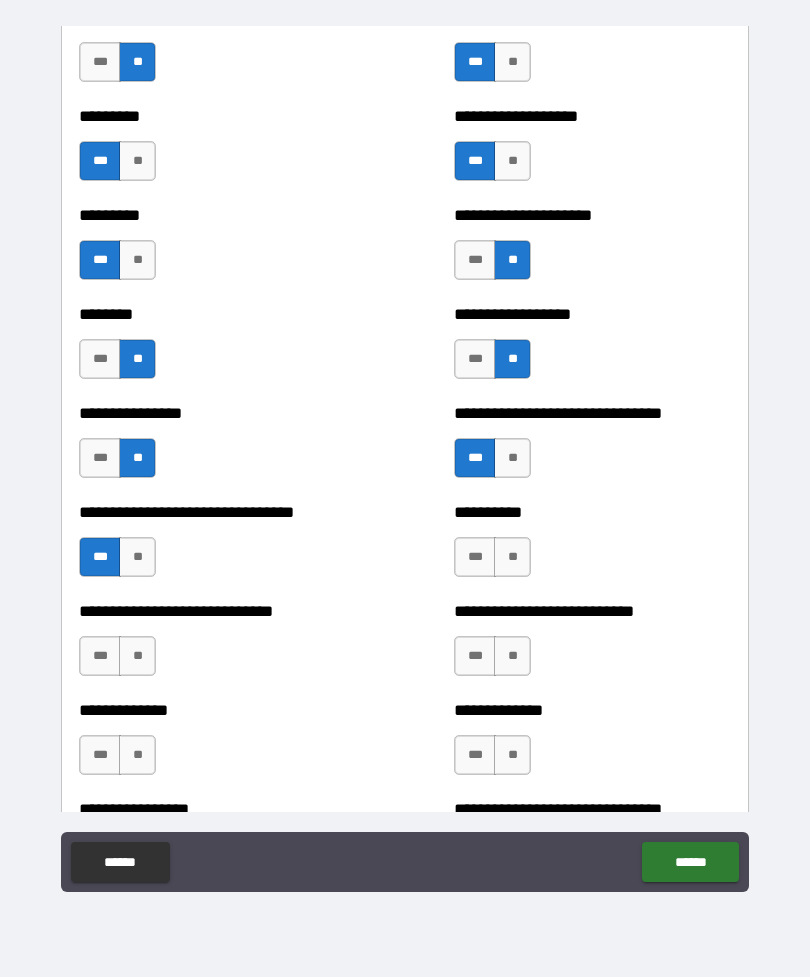 click on "**" at bounding box center [137, 557] 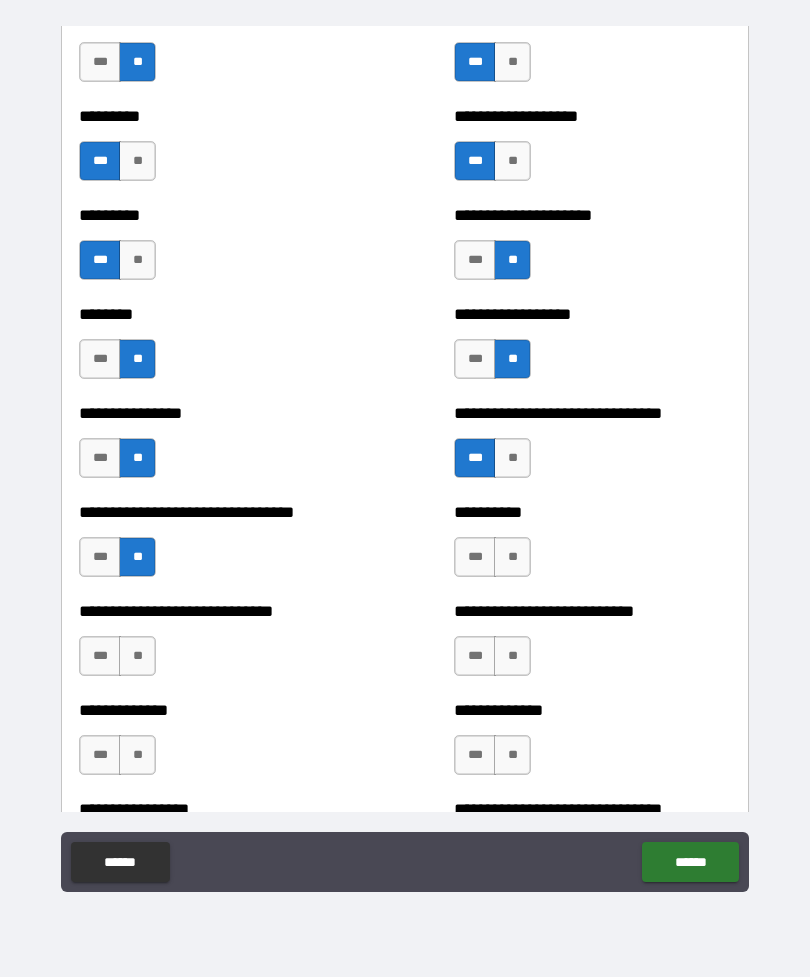 click on "**" at bounding box center [512, 557] 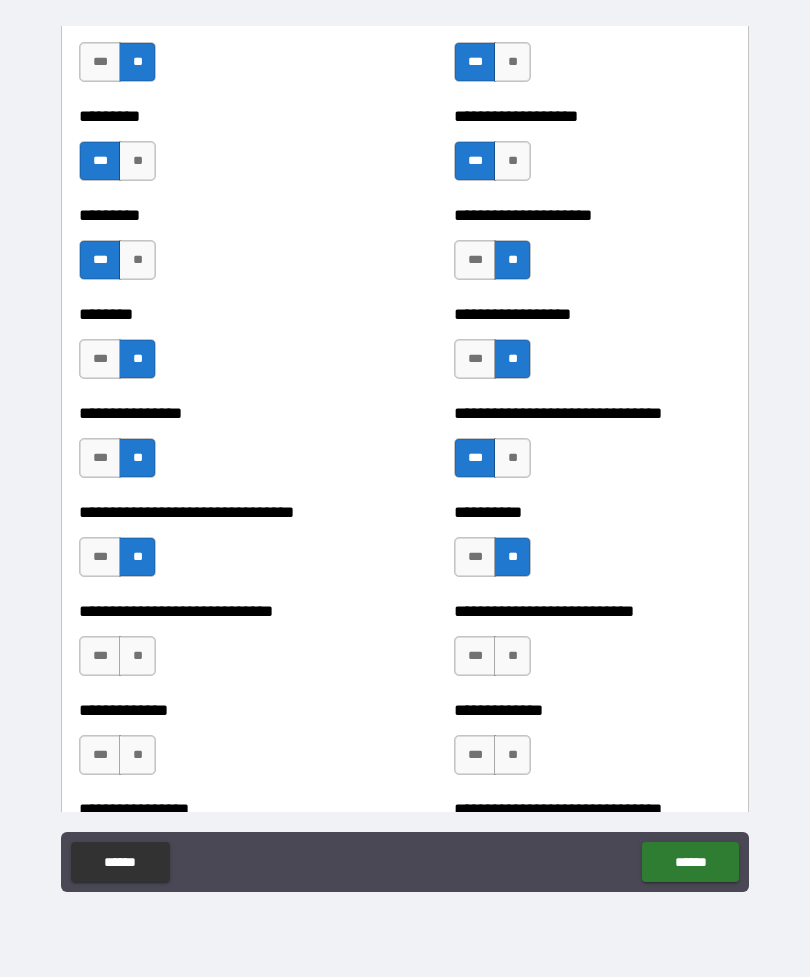 click on "***" at bounding box center (475, 557) 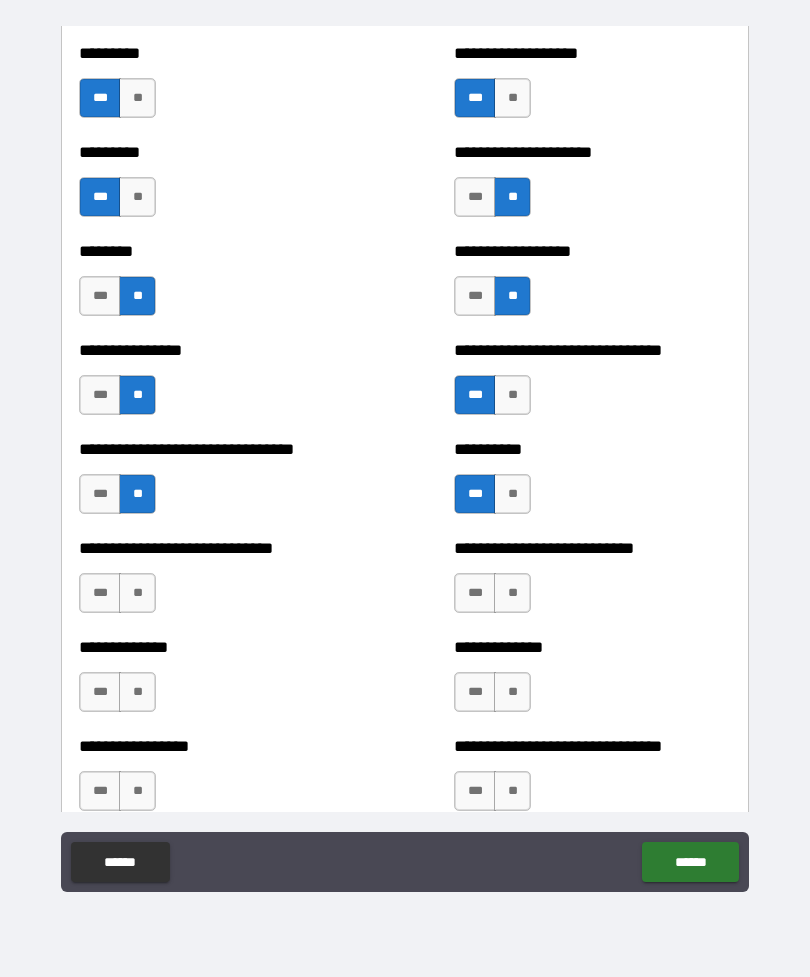 scroll, scrollTop: 7231, scrollLeft: 0, axis: vertical 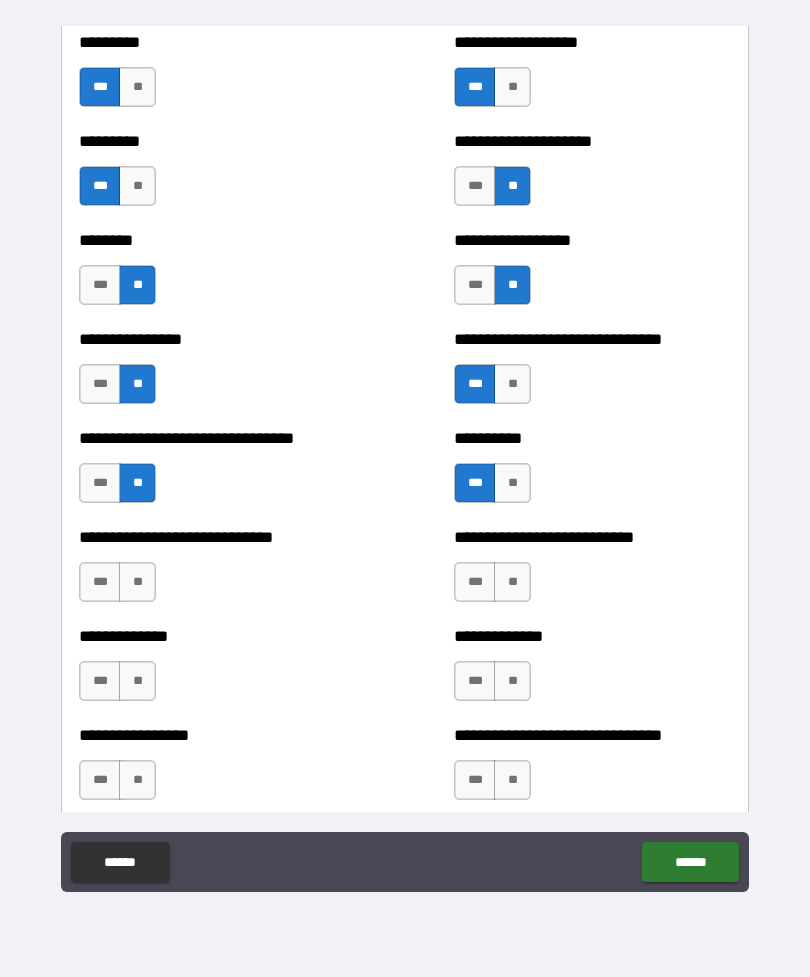click on "**" at bounding box center [137, 582] 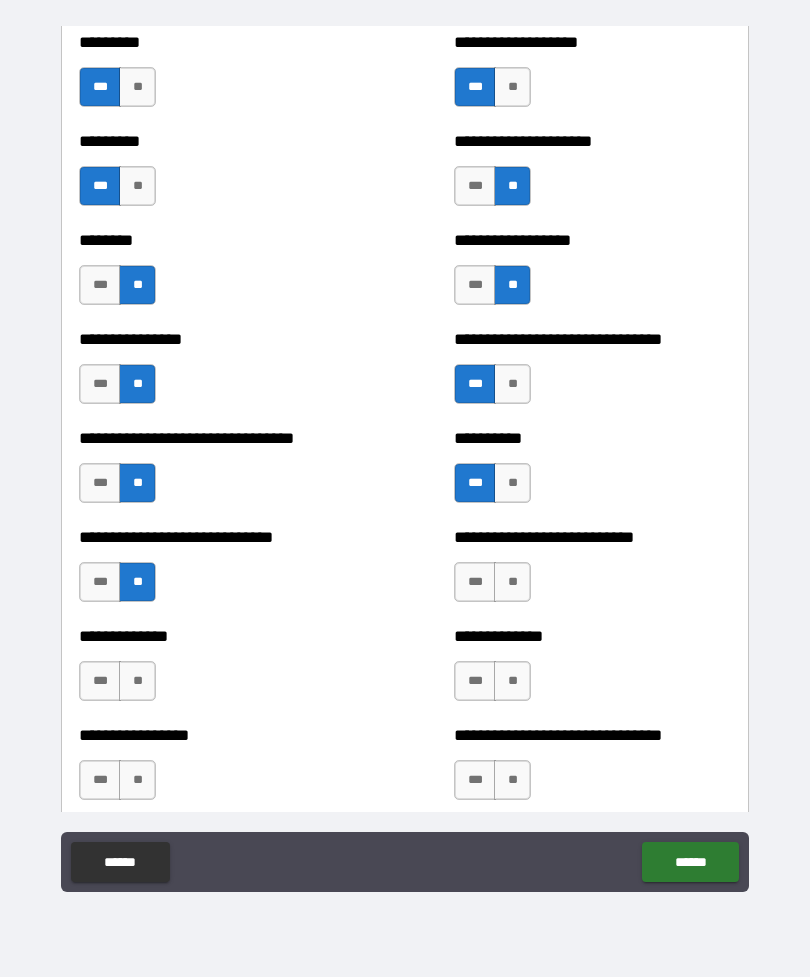 click on "***" at bounding box center [100, 582] 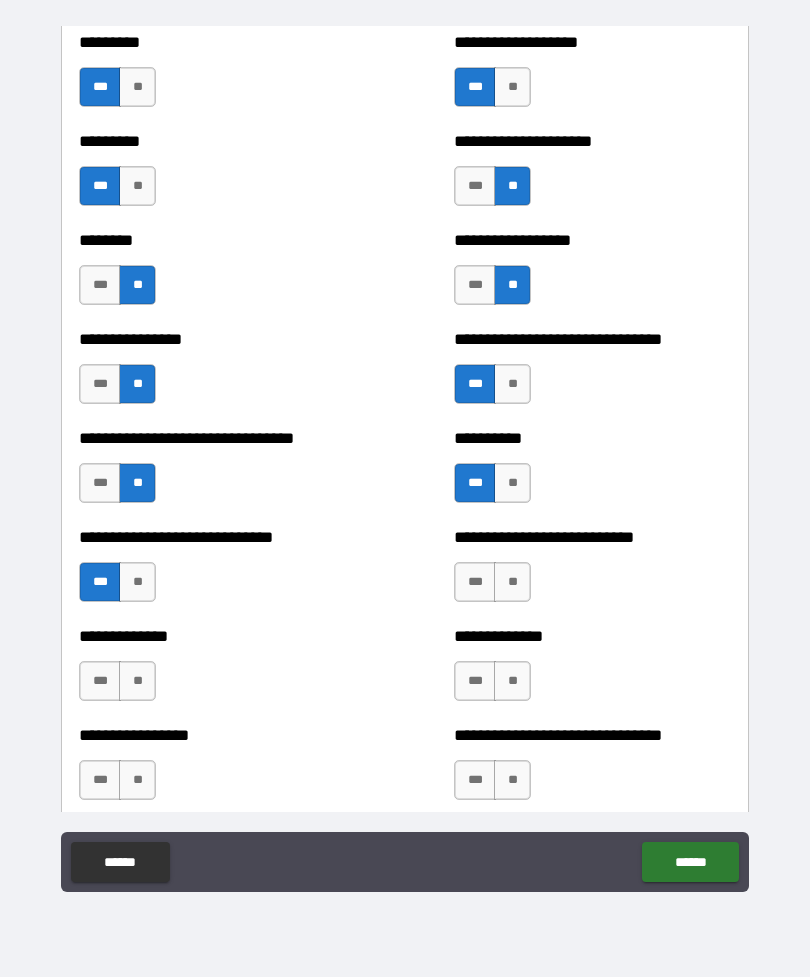 click on "***" at bounding box center (100, 582) 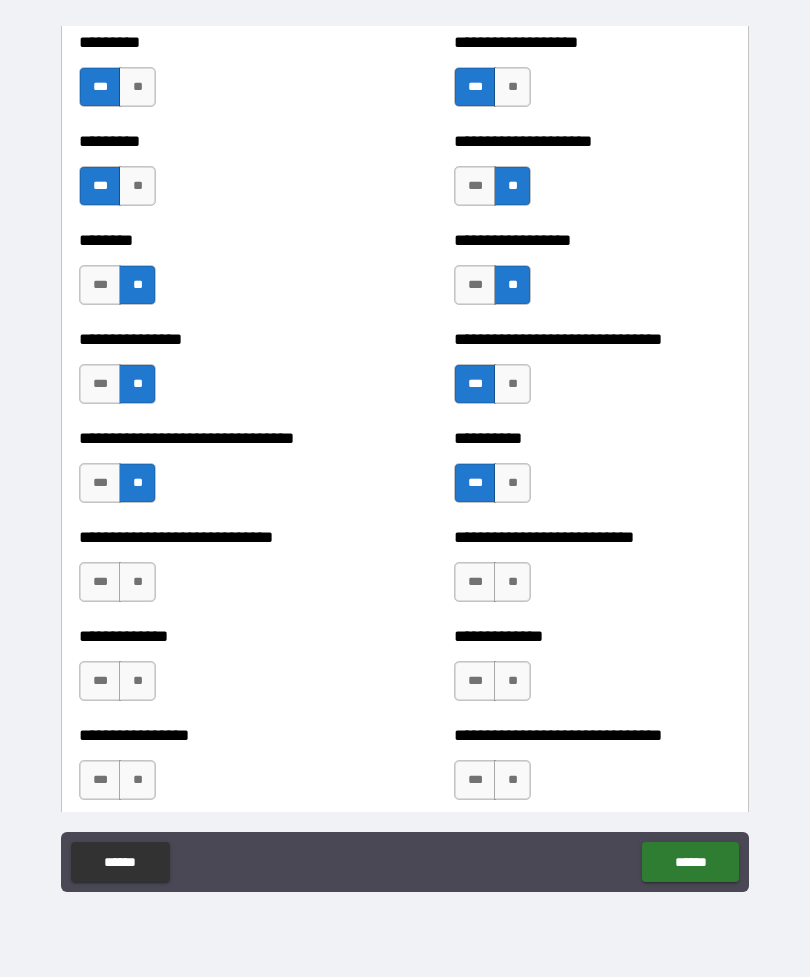 click on "***" at bounding box center [100, 582] 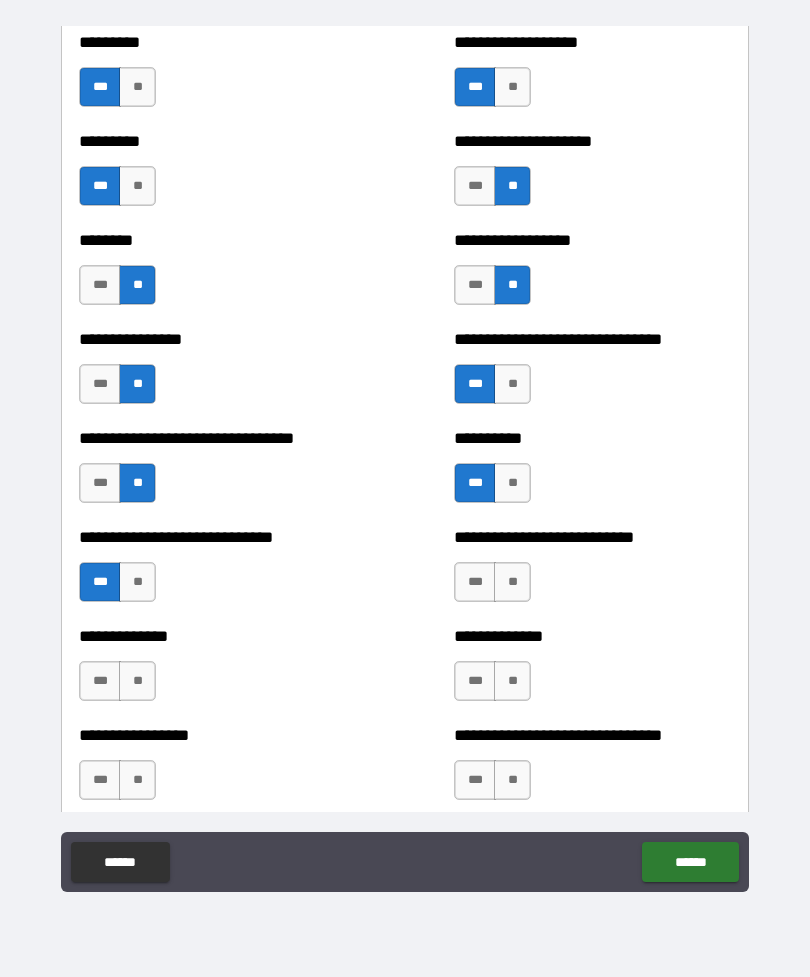 click on "**" at bounding box center (512, 582) 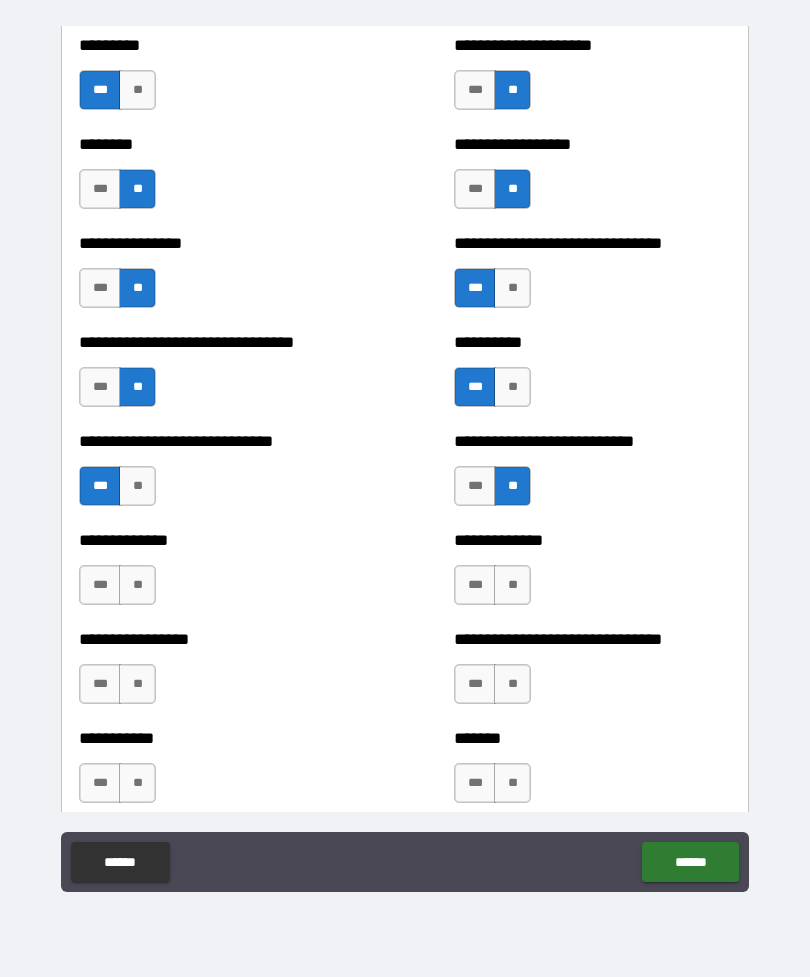 scroll, scrollTop: 7369, scrollLeft: 0, axis: vertical 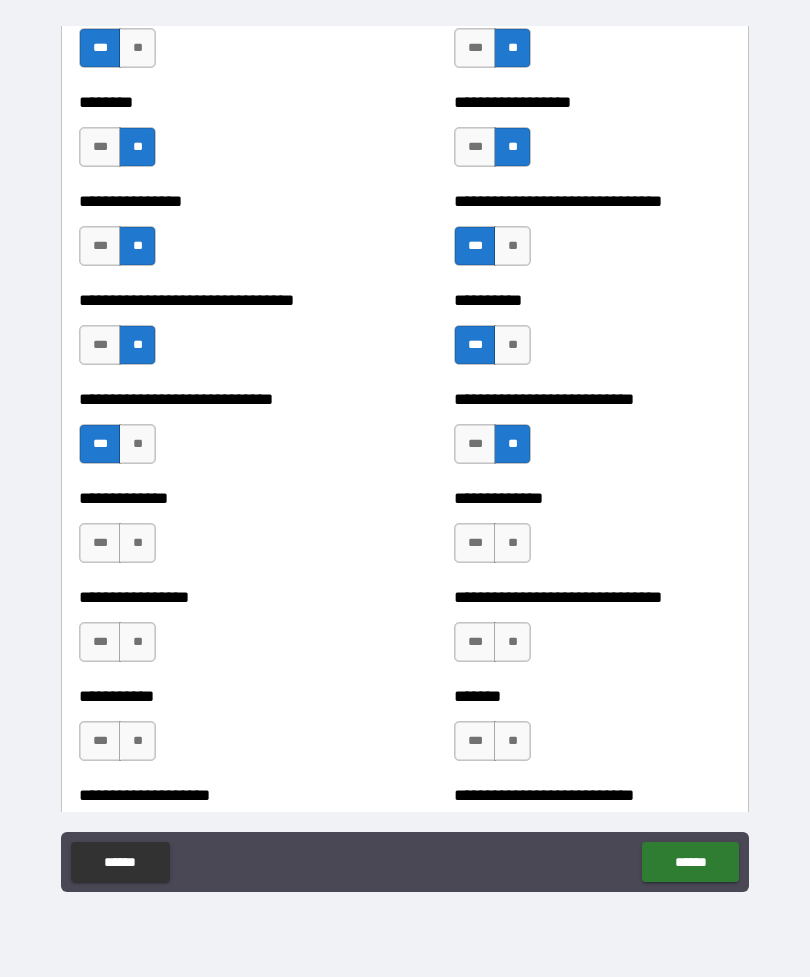 click on "**" at bounding box center (512, 543) 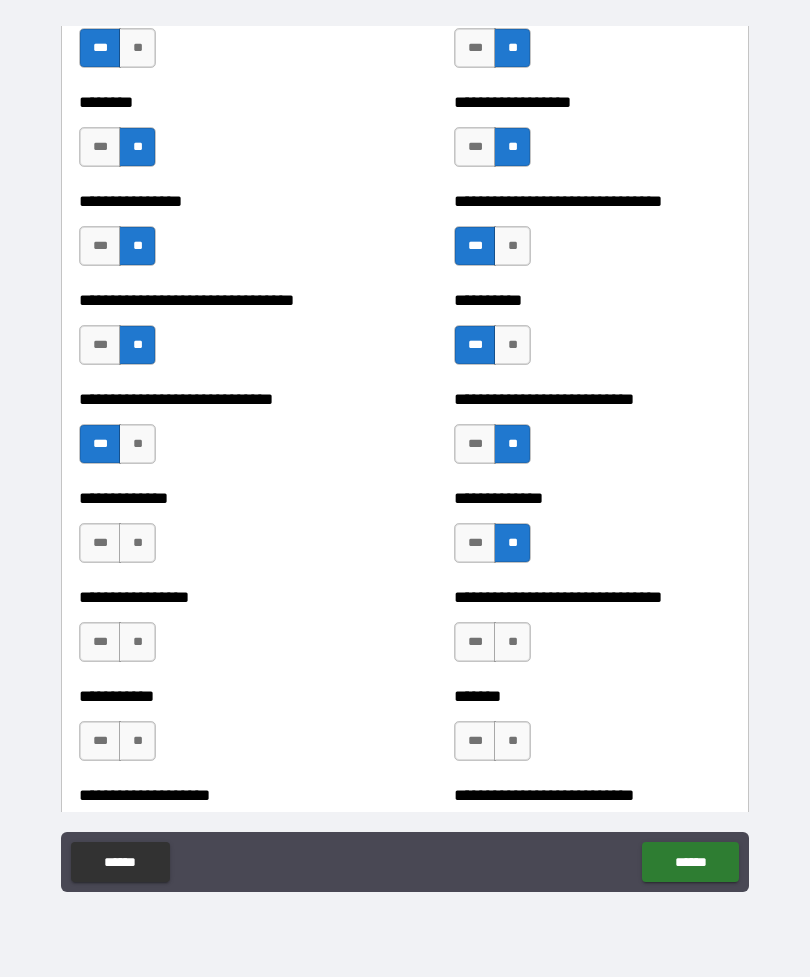 click on "**" at bounding box center (137, 543) 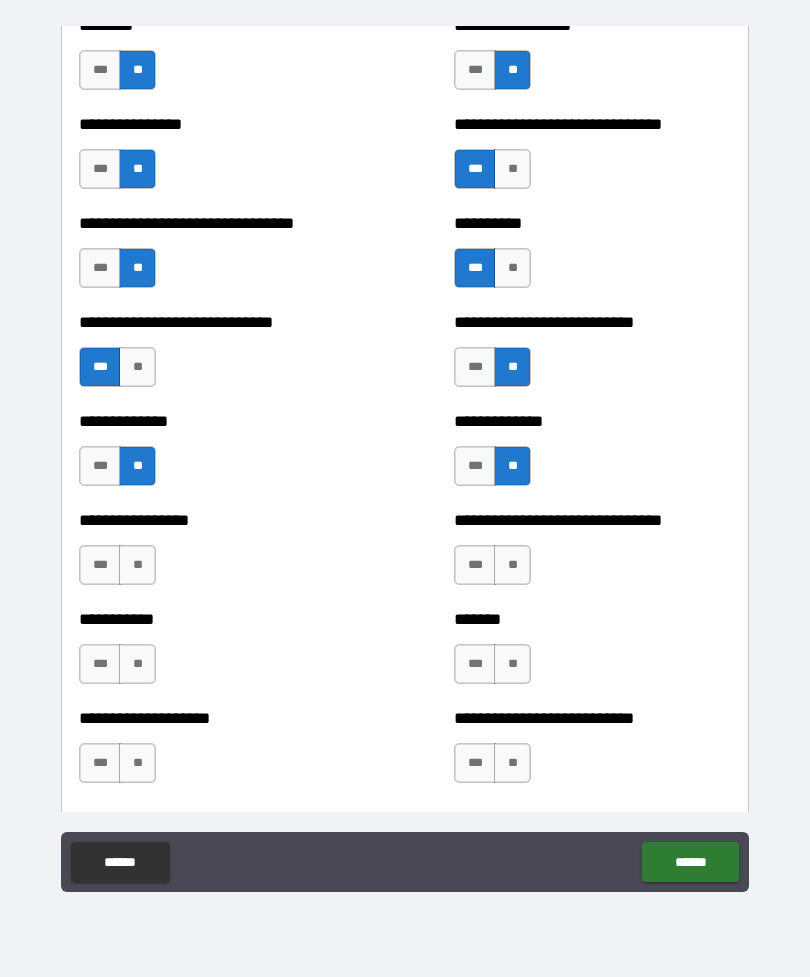 scroll, scrollTop: 7449, scrollLeft: 0, axis: vertical 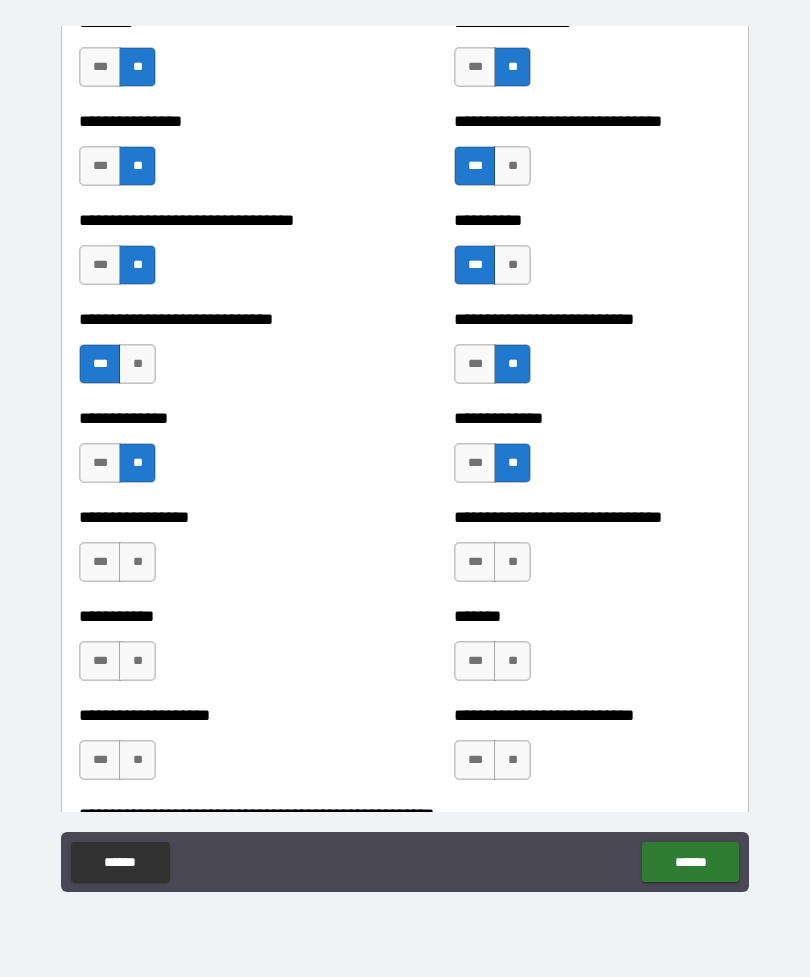 click on "**" at bounding box center [137, 562] 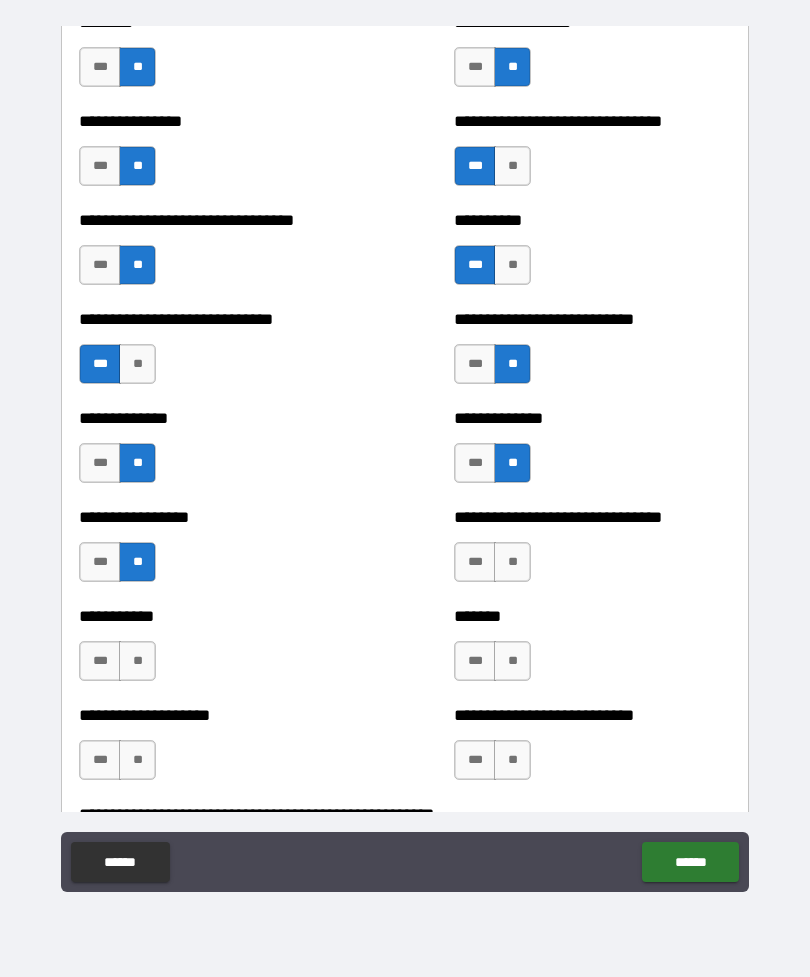 click on "**" at bounding box center (512, 562) 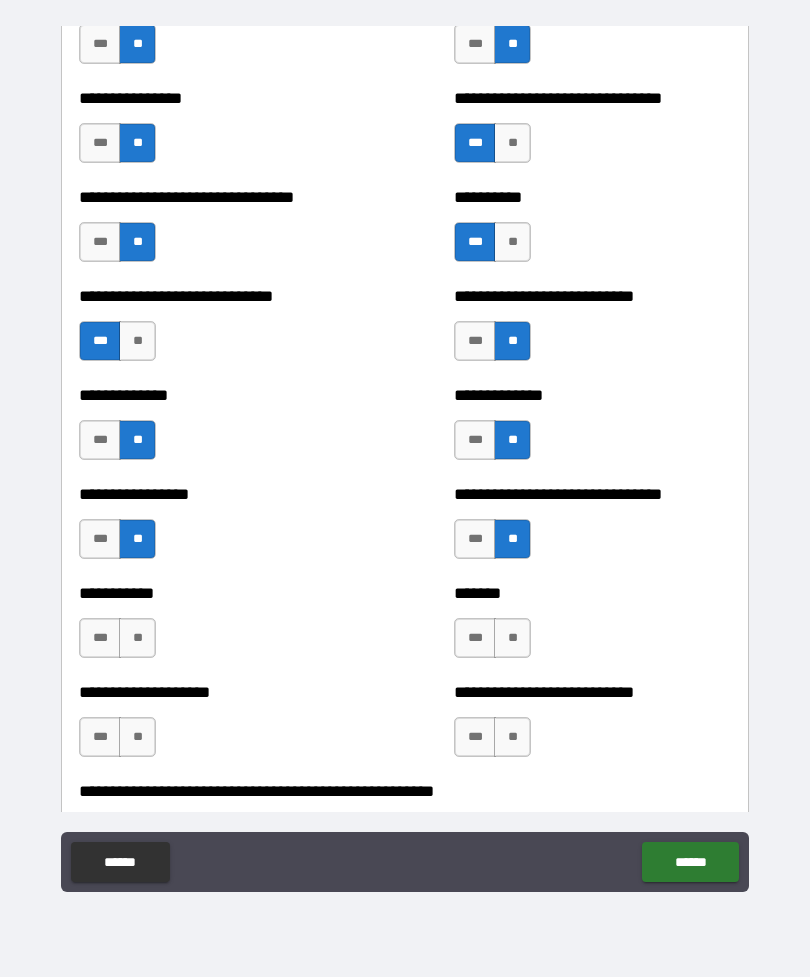 click on "***" at bounding box center (475, 539) 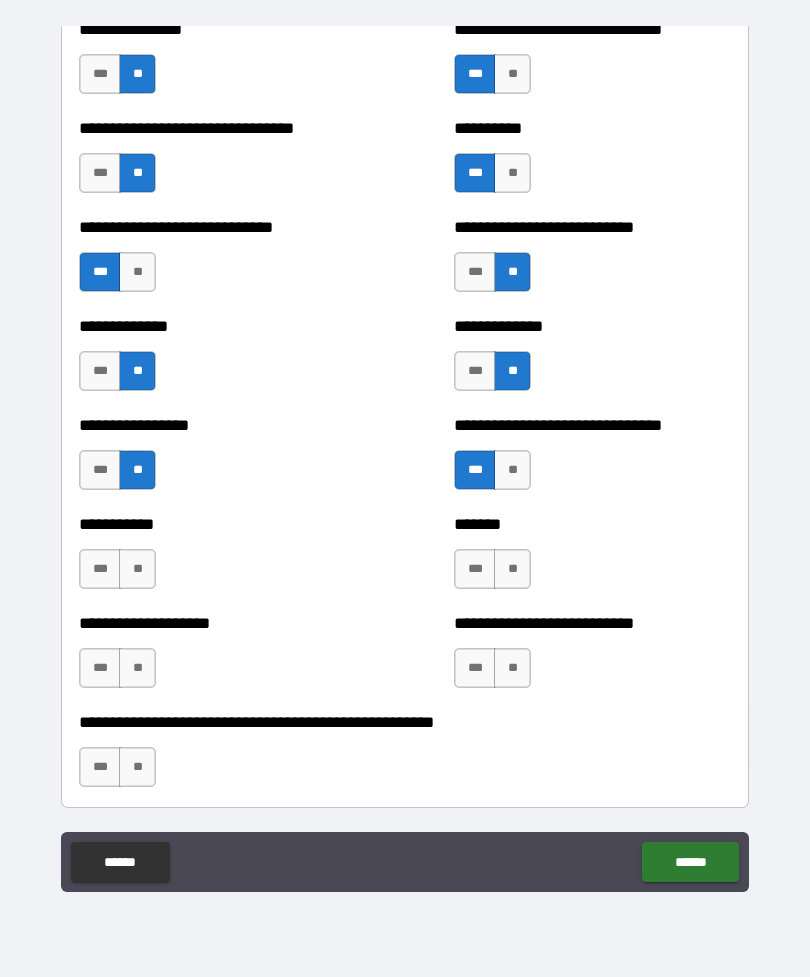 scroll, scrollTop: 7545, scrollLeft: 0, axis: vertical 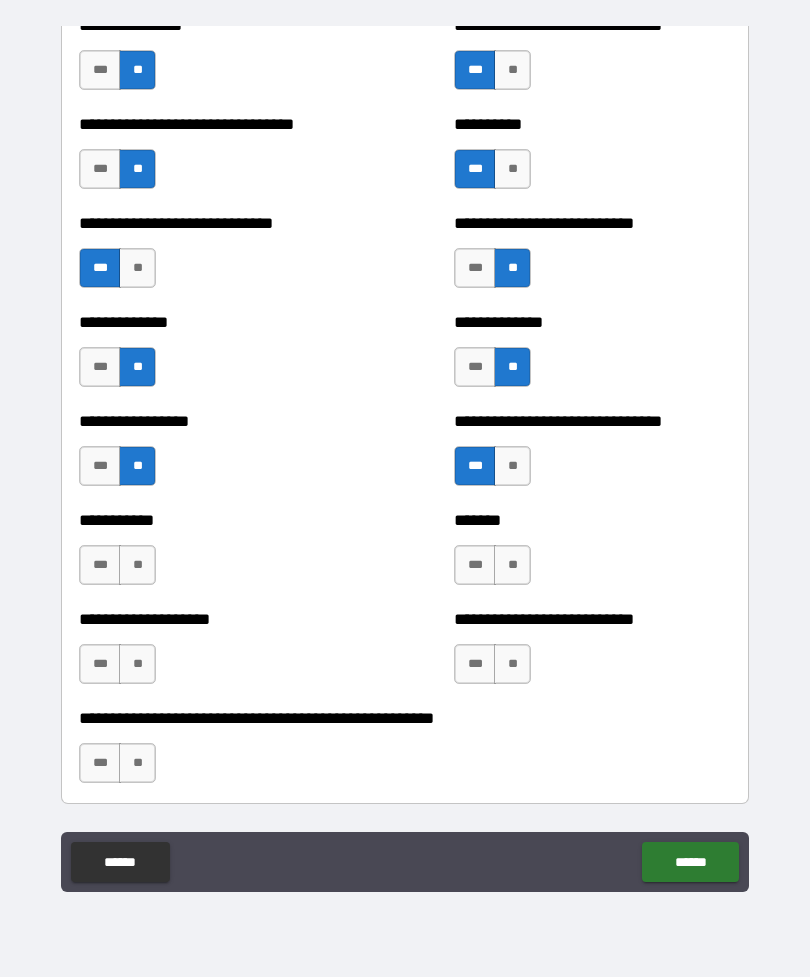 click on "**" at bounding box center (137, 565) 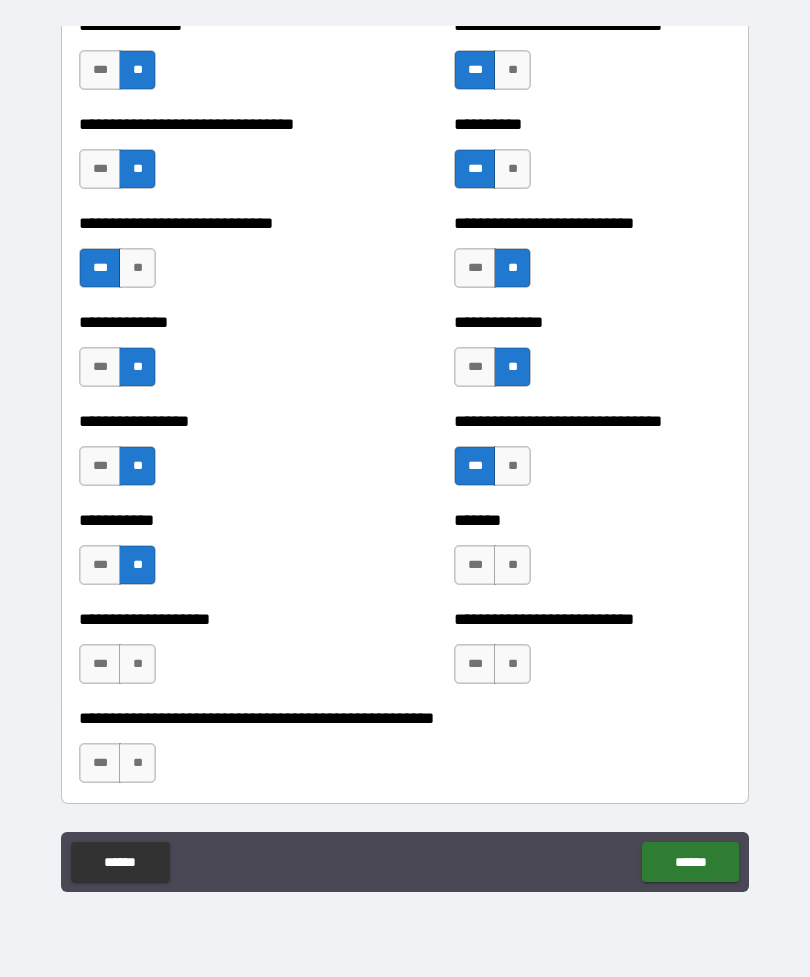 click on "***" at bounding box center (100, 565) 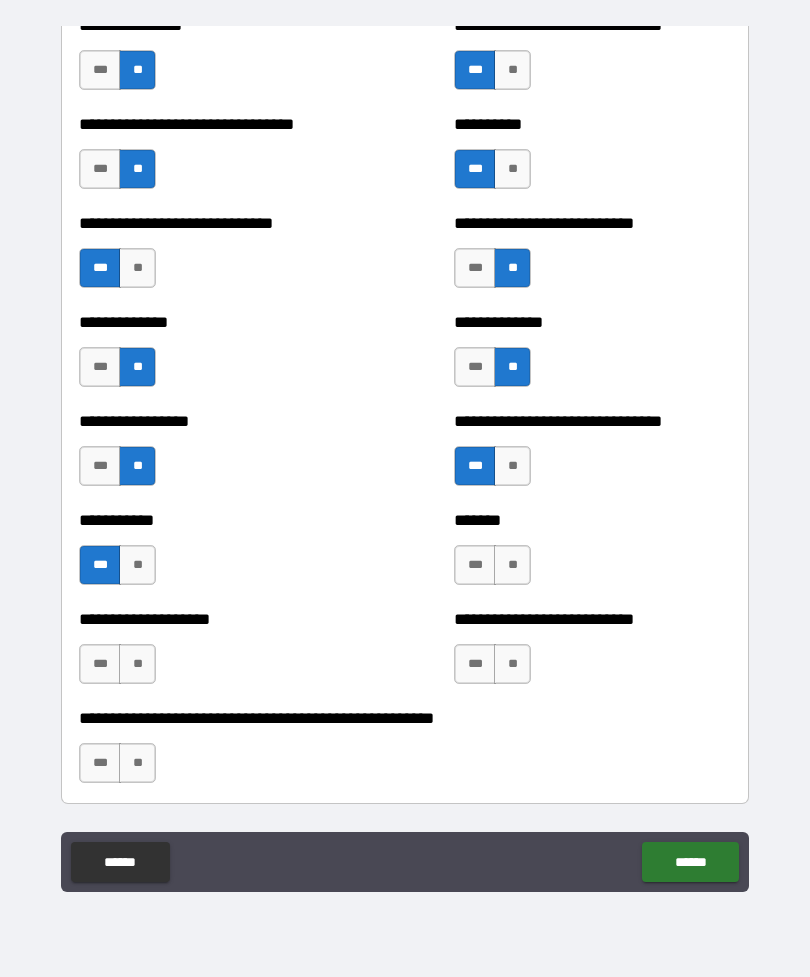 click on "***" at bounding box center [475, 565] 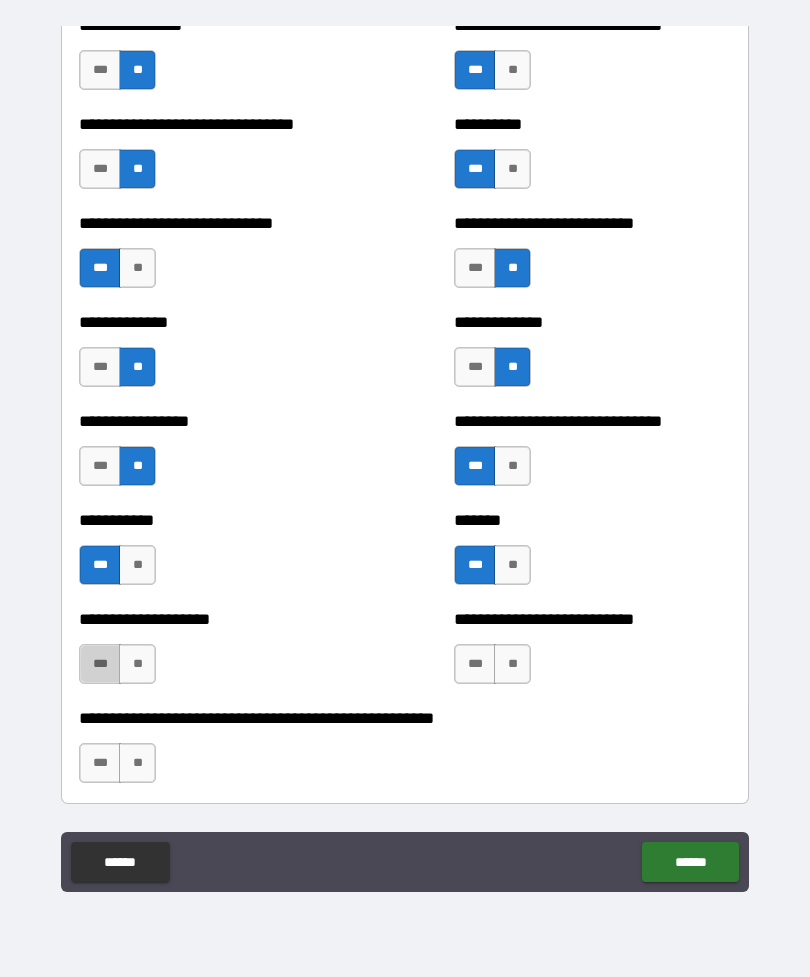 click on "***" at bounding box center (100, 664) 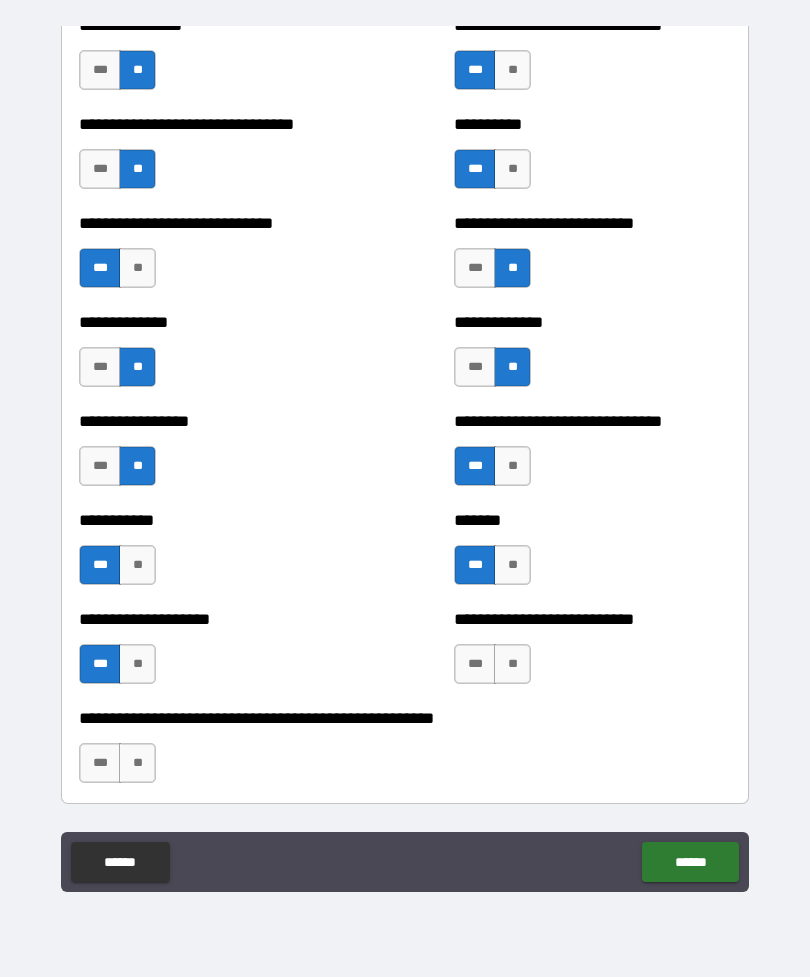 click on "**" at bounding box center [512, 664] 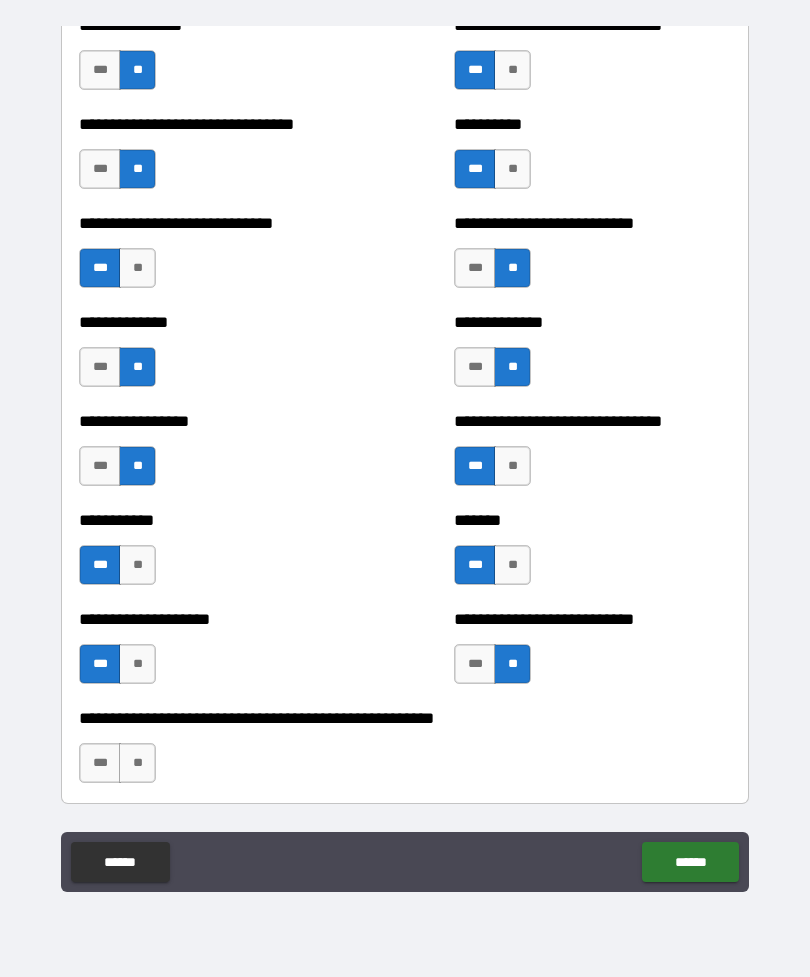 click on "**" at bounding box center [137, 763] 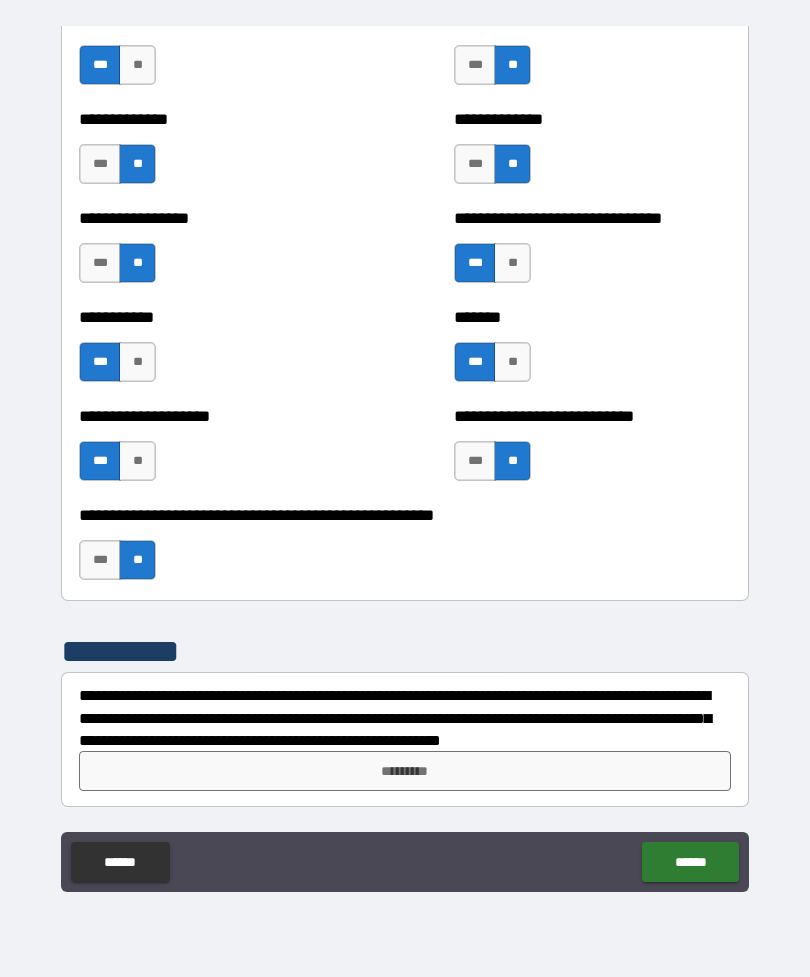 scroll, scrollTop: 7748, scrollLeft: 0, axis: vertical 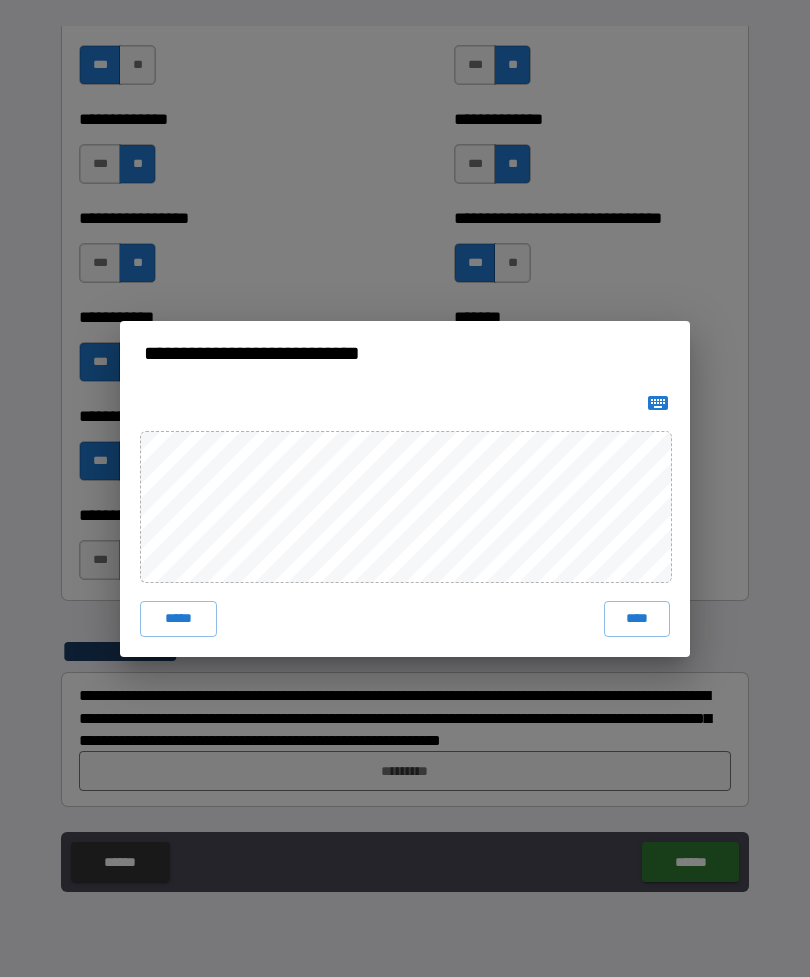 click on "****" at bounding box center (637, 619) 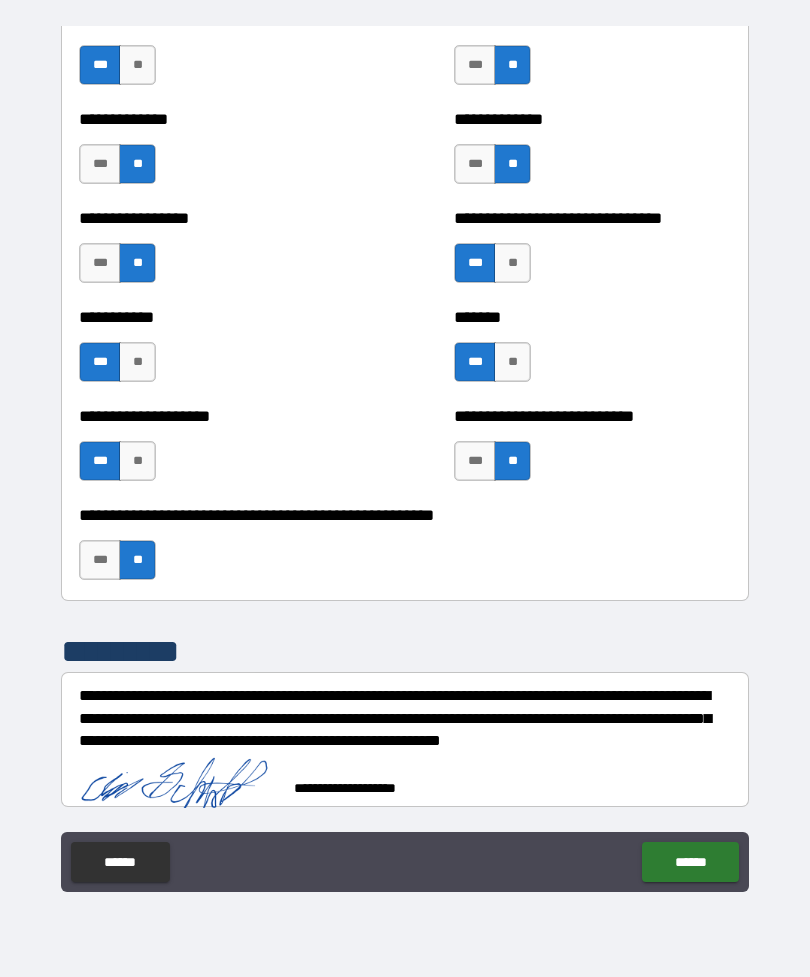 scroll, scrollTop: 7738, scrollLeft: 0, axis: vertical 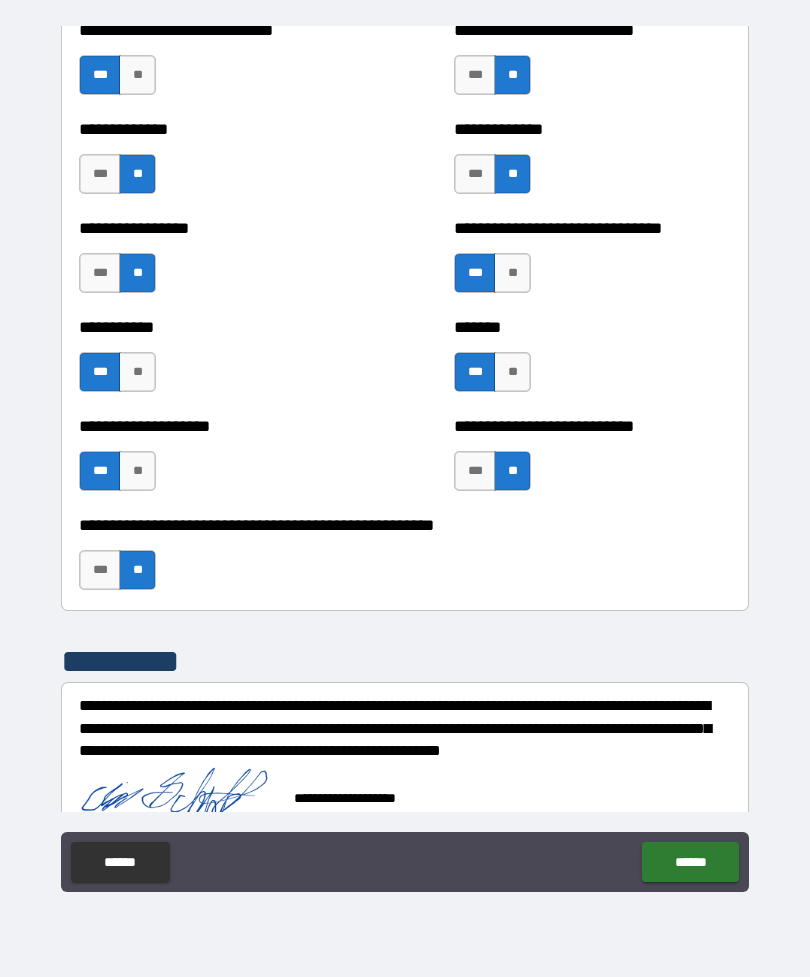 click on "******" at bounding box center [690, 862] 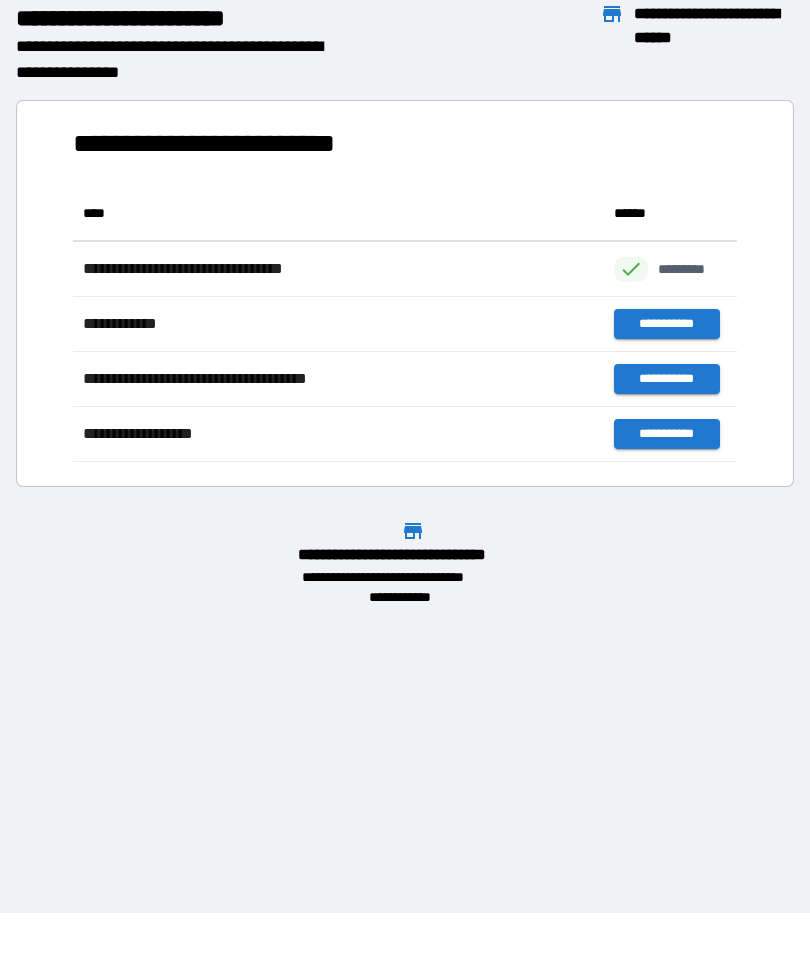 scroll, scrollTop: 1, scrollLeft: 1, axis: both 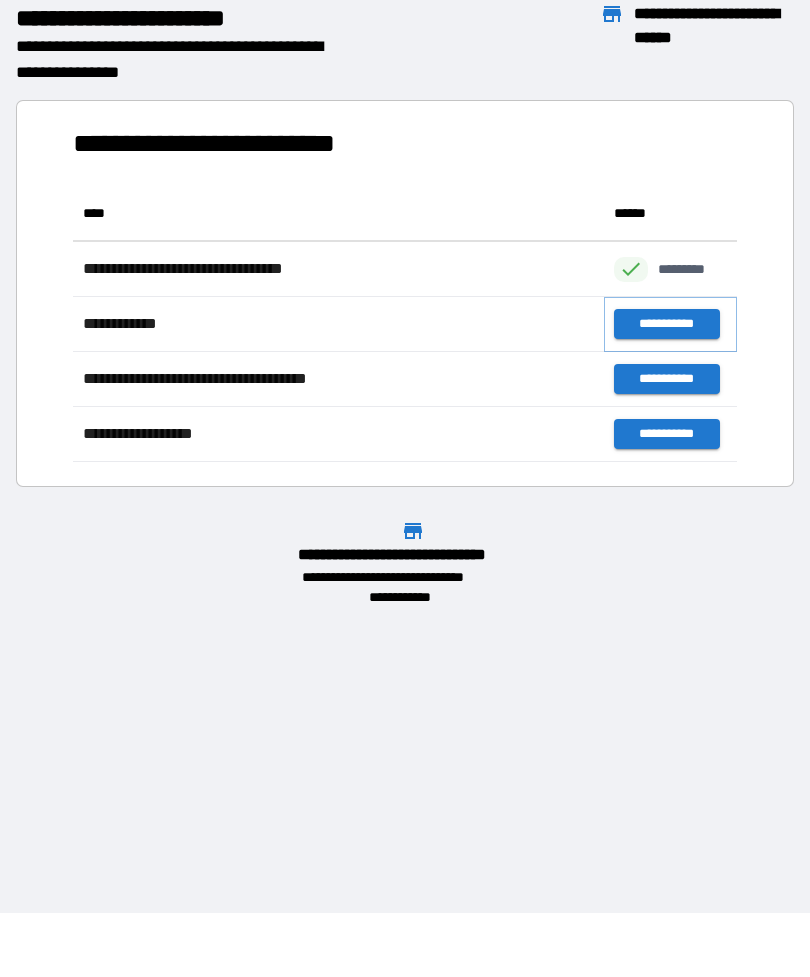 click on "**********" at bounding box center (666, 324) 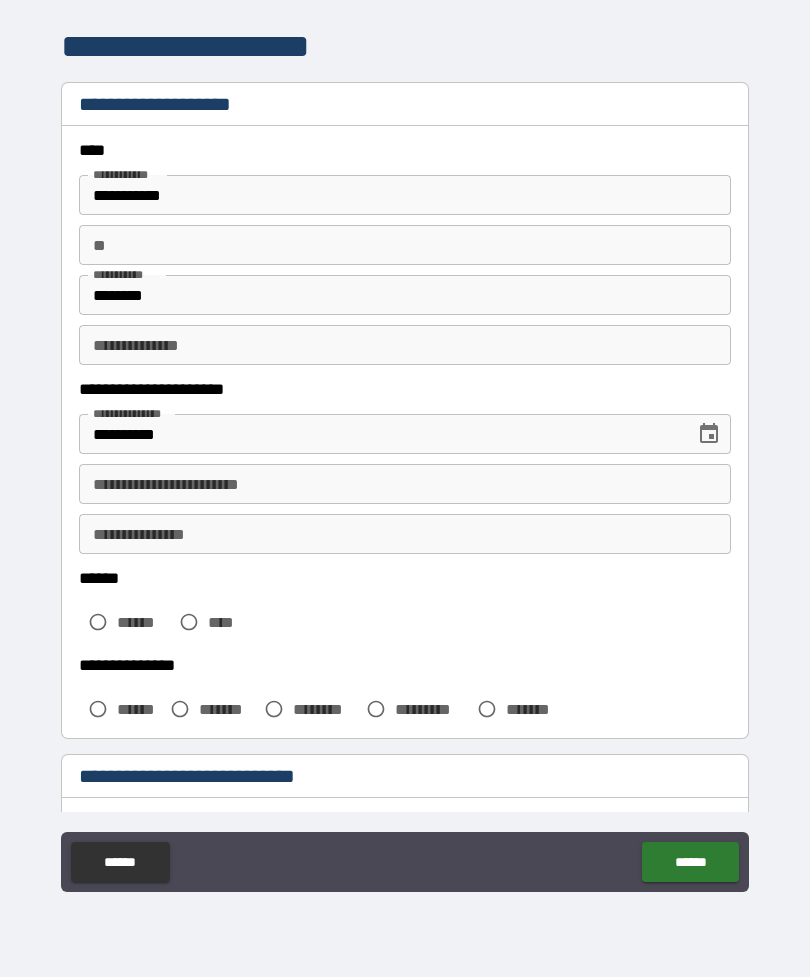click on "**********" at bounding box center (405, 345) 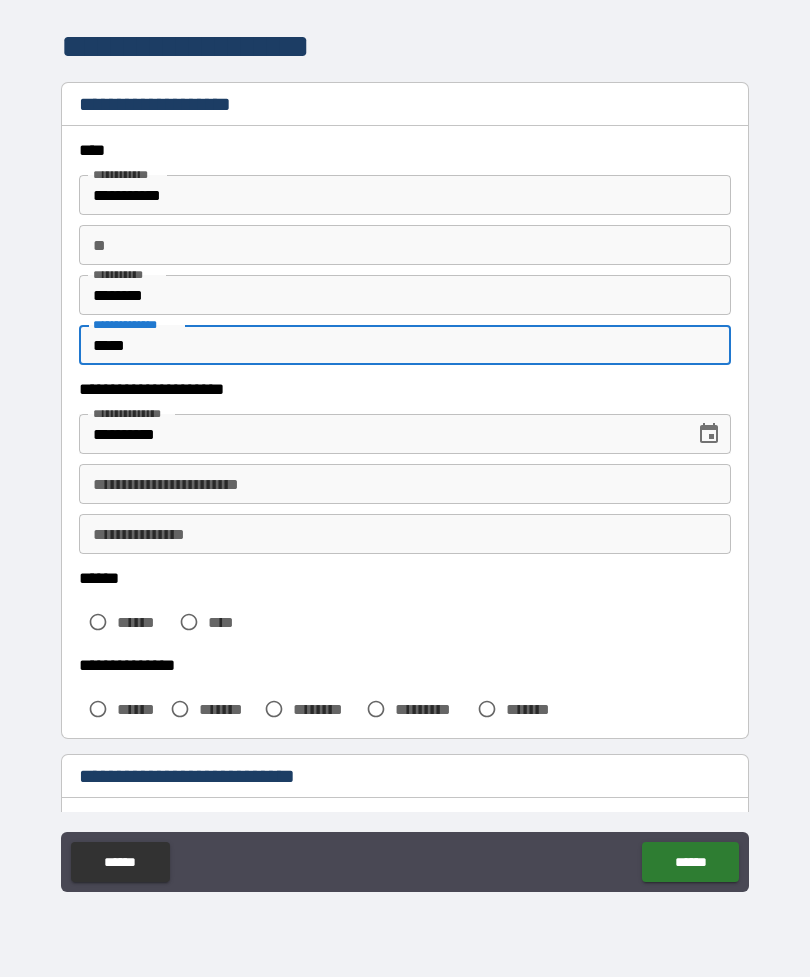 type on "*****" 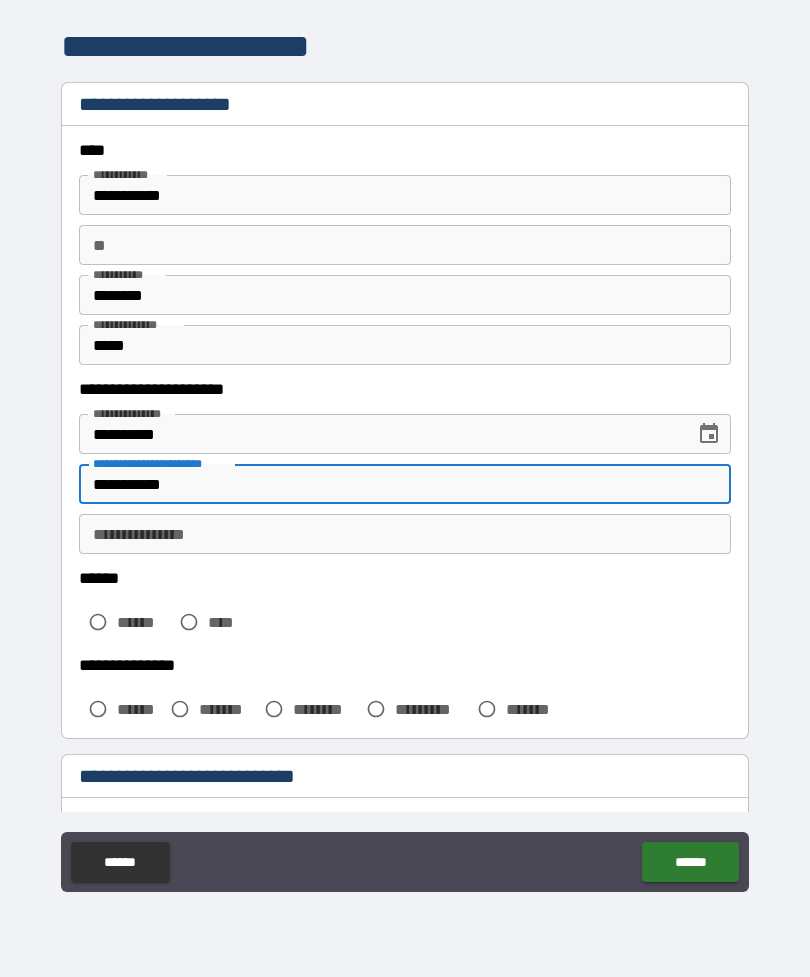 type on "**********" 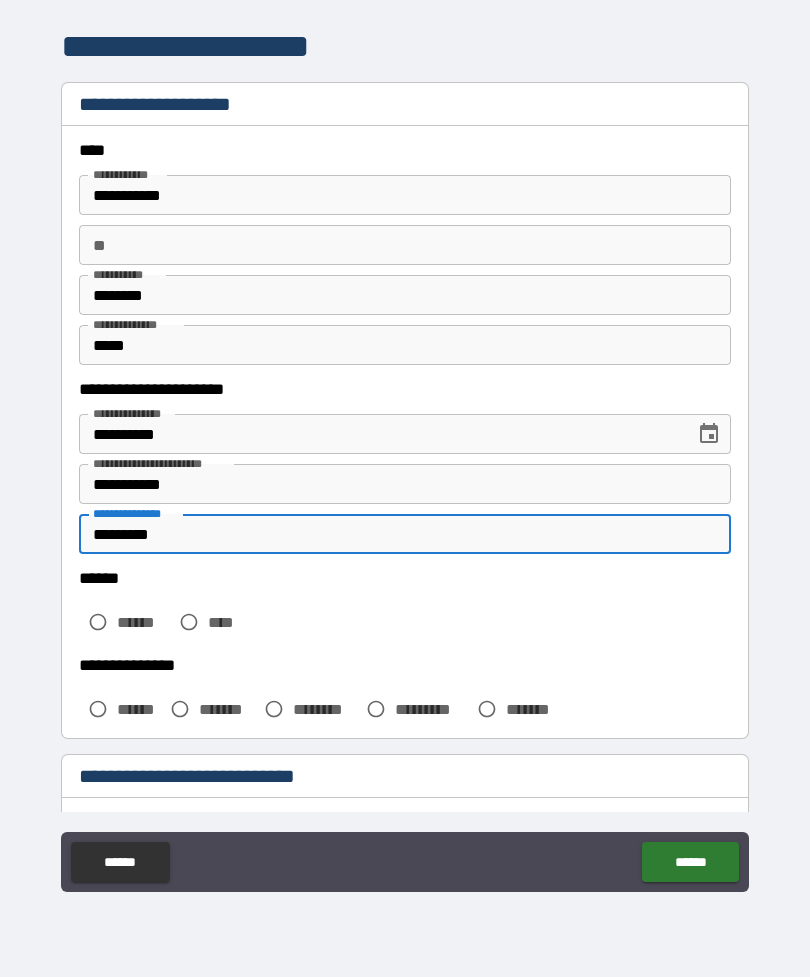type on "*********" 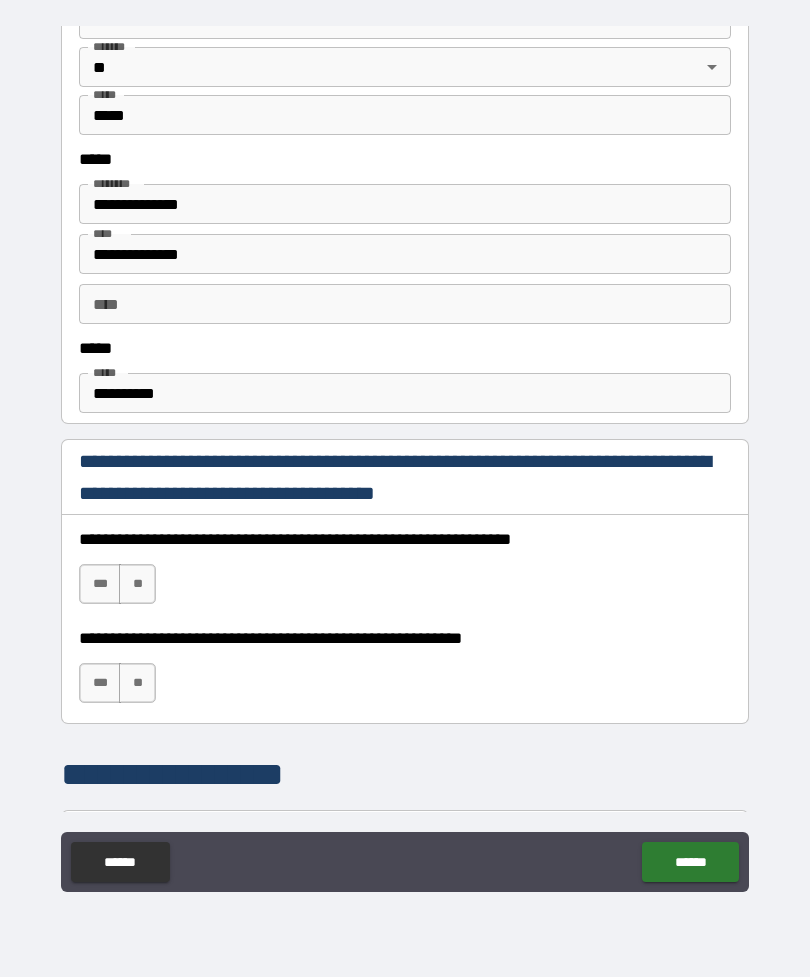 scroll, scrollTop: 959, scrollLeft: 0, axis: vertical 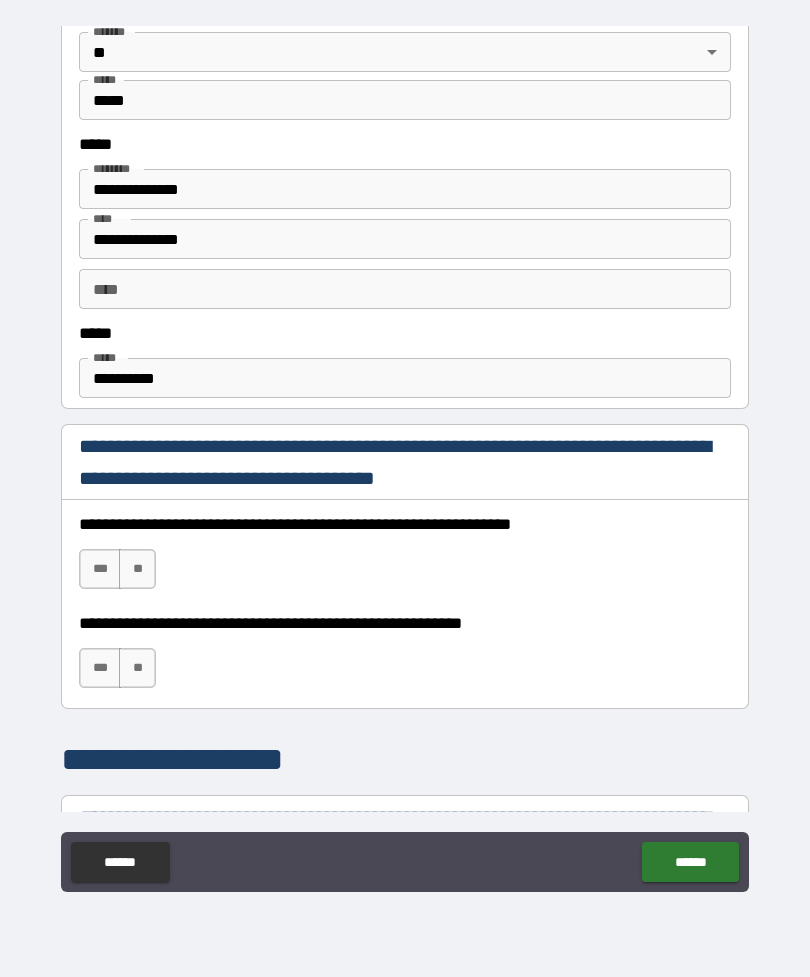 click on "**********" at bounding box center (405, 378) 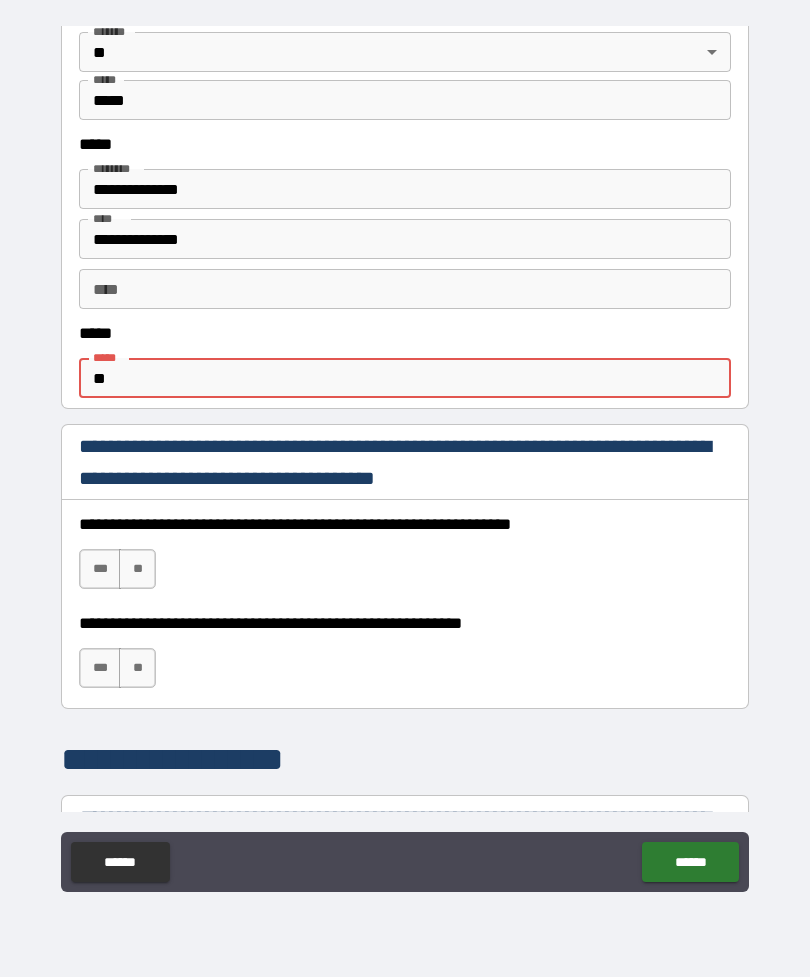 type on "*" 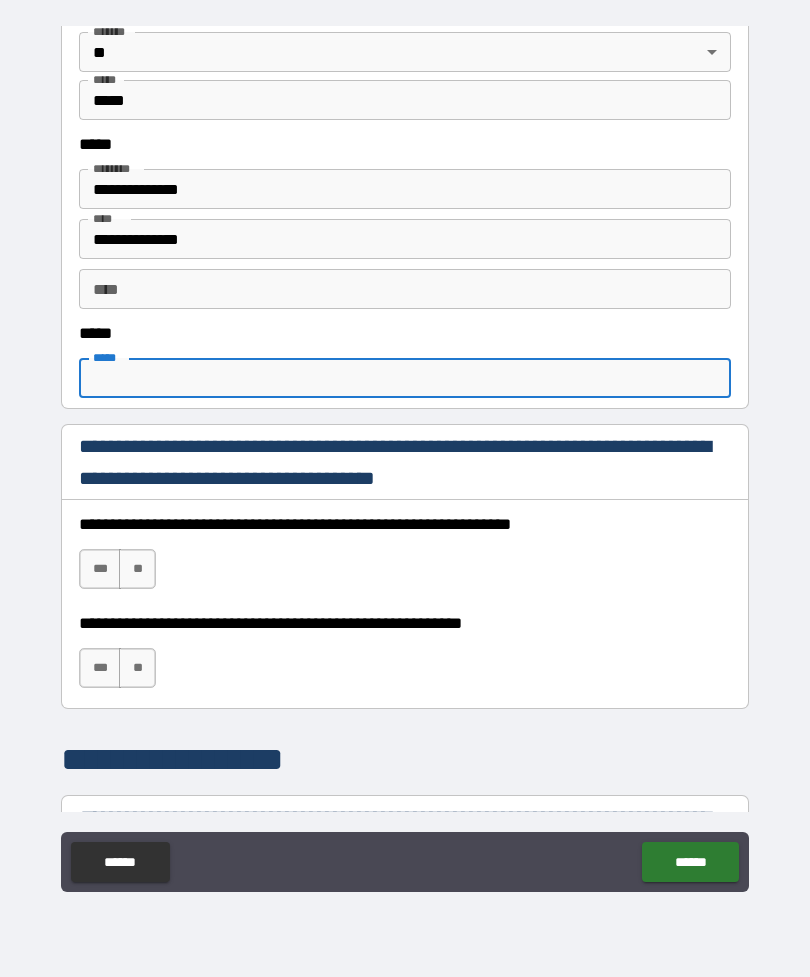 type on "*" 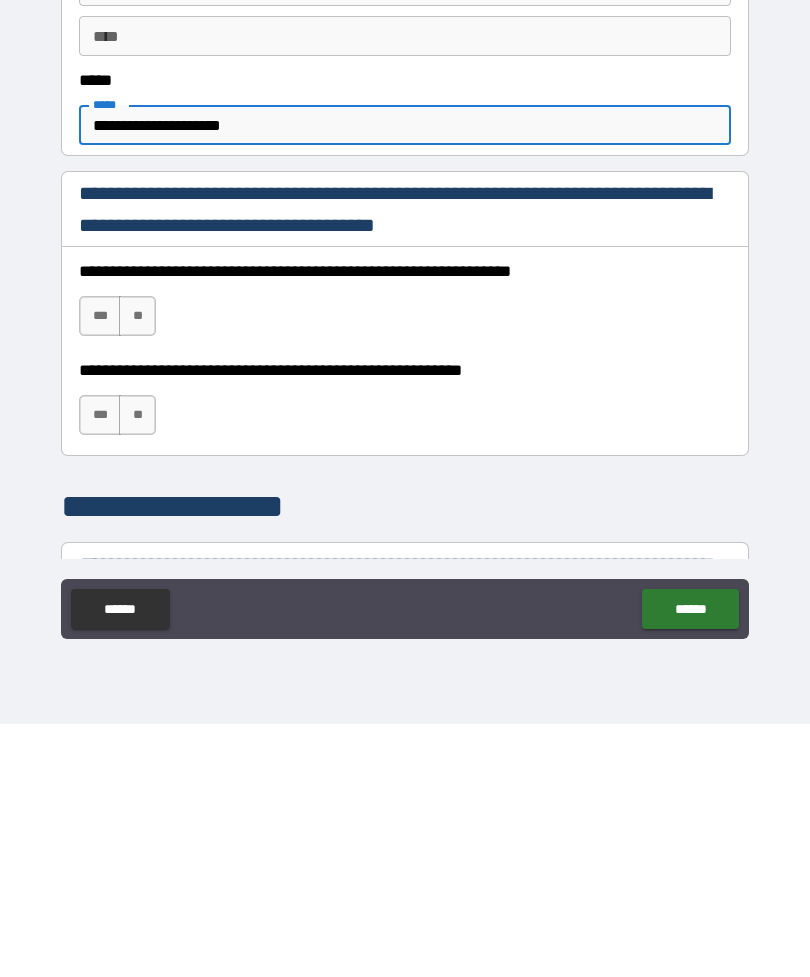 type on "**********" 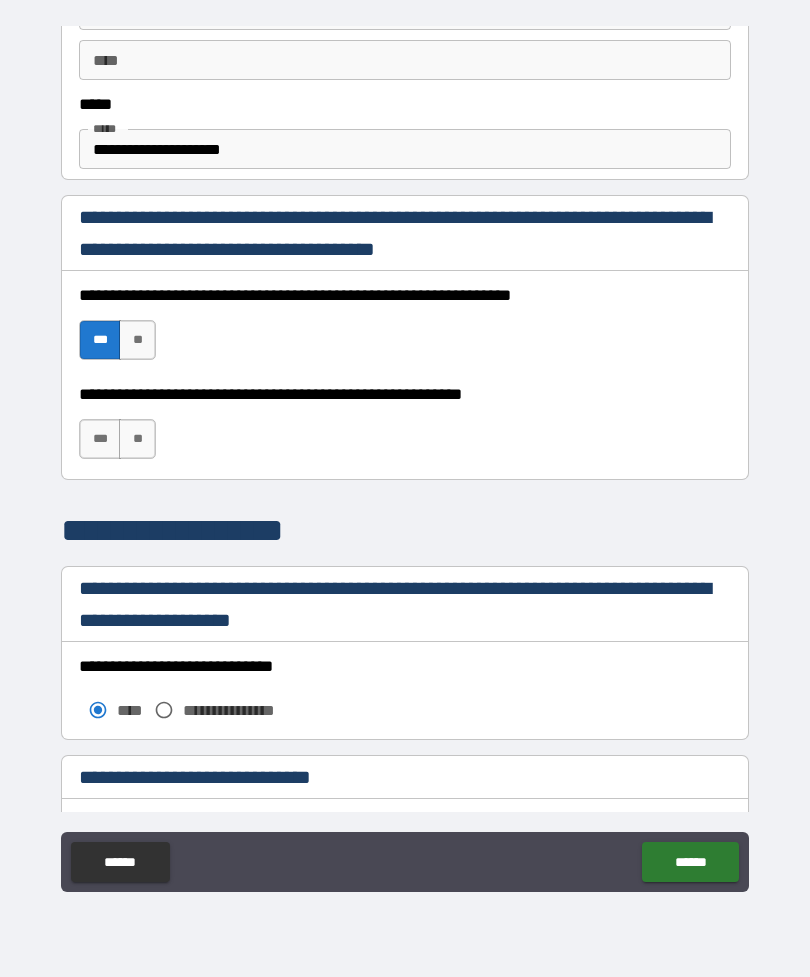 click on "***" at bounding box center (100, 439) 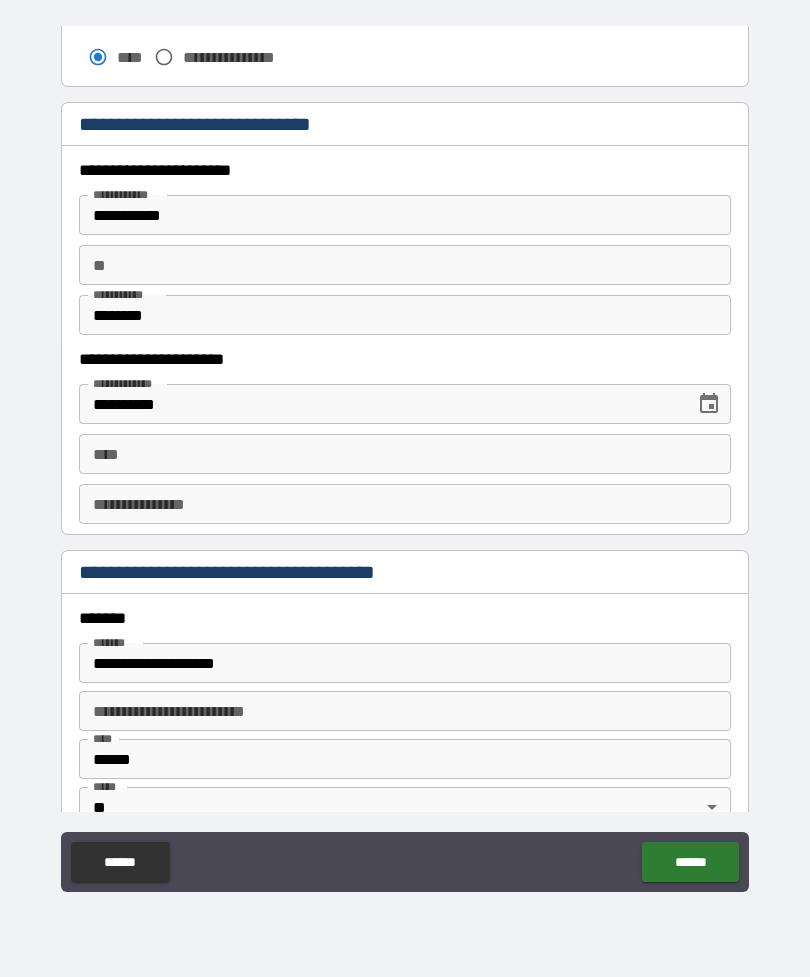 scroll, scrollTop: 1848, scrollLeft: 0, axis: vertical 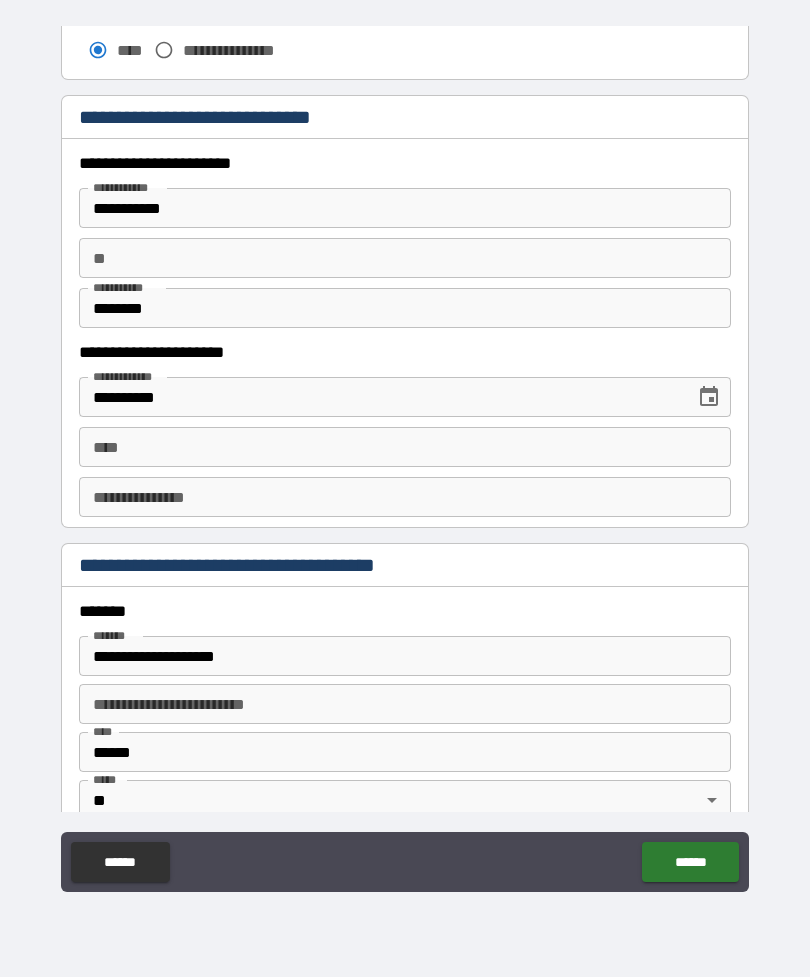 click on "**** ****" at bounding box center (405, 447) 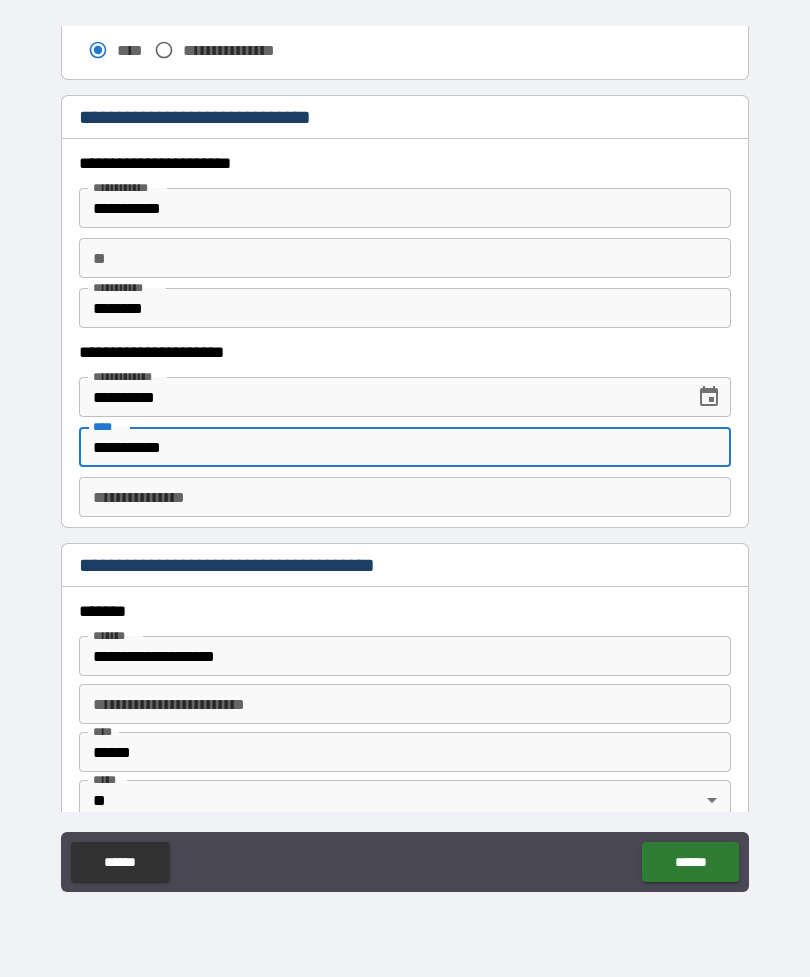 type on "**********" 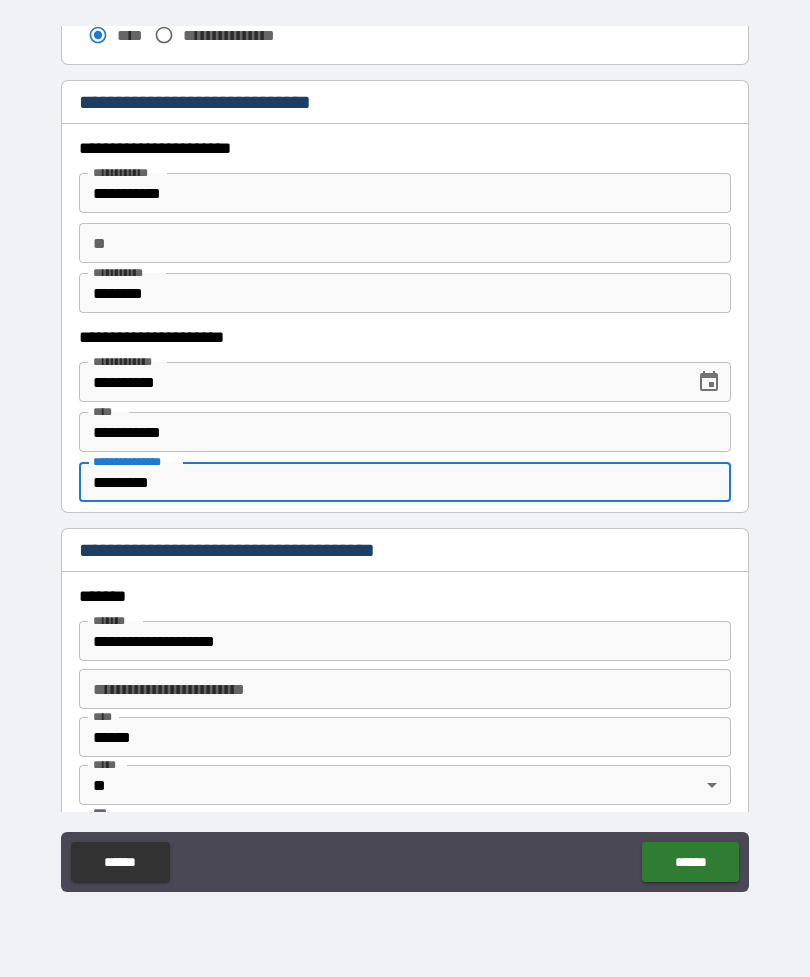 scroll, scrollTop: 1872, scrollLeft: 0, axis: vertical 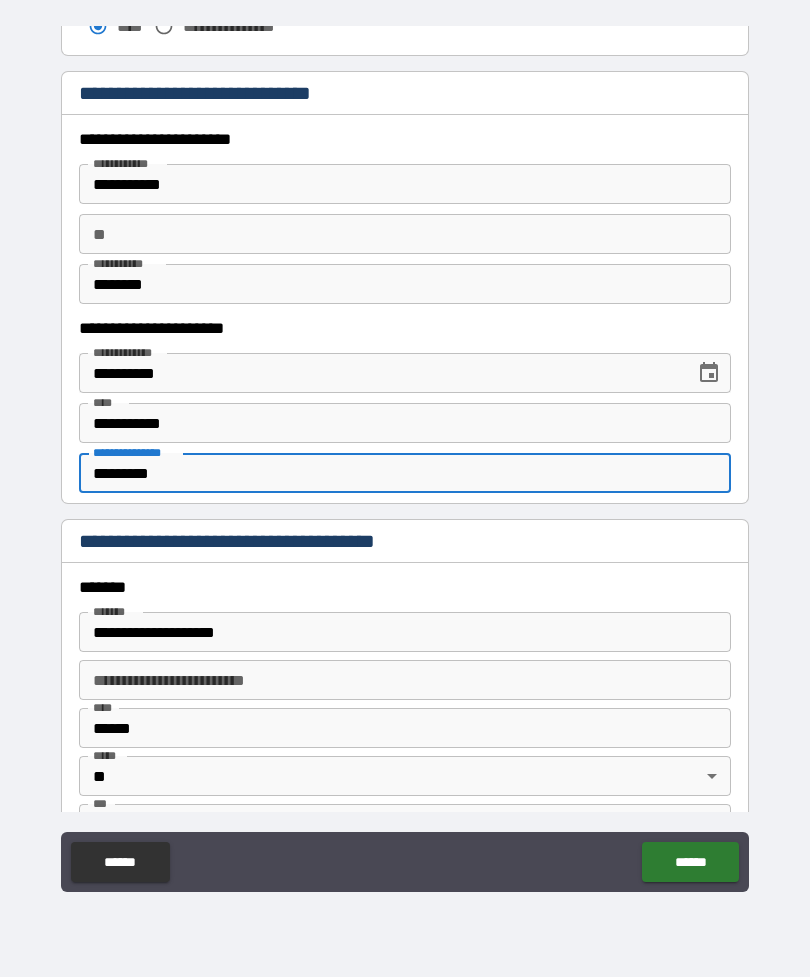 click on "*********" at bounding box center (405, 473) 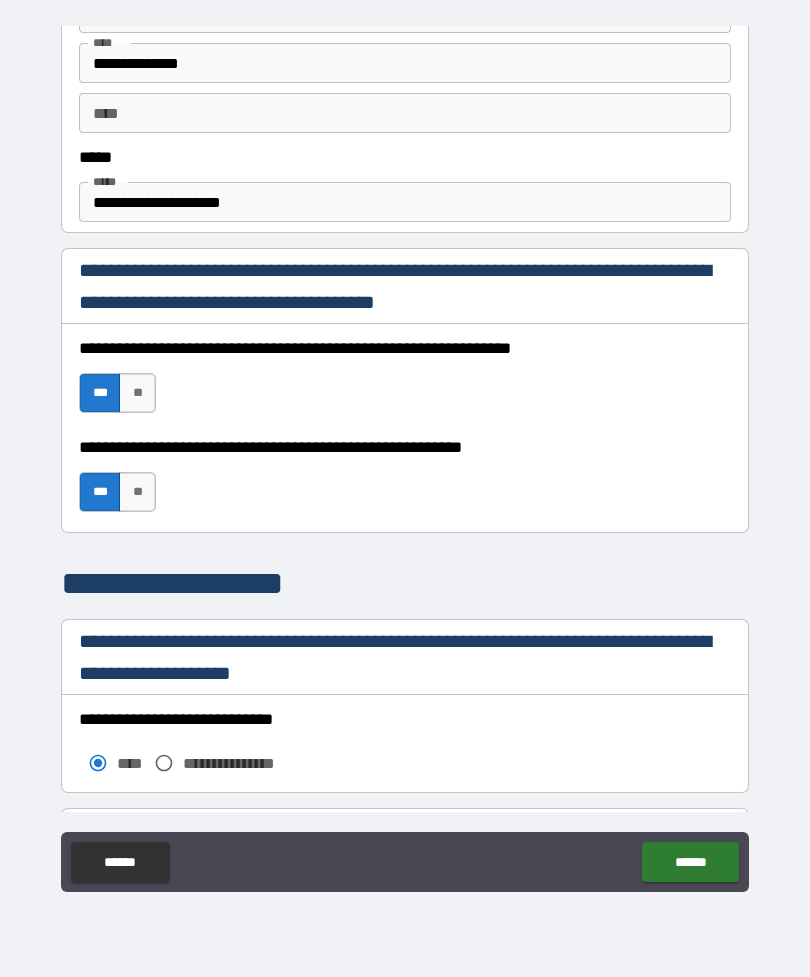 scroll, scrollTop: 1069, scrollLeft: 0, axis: vertical 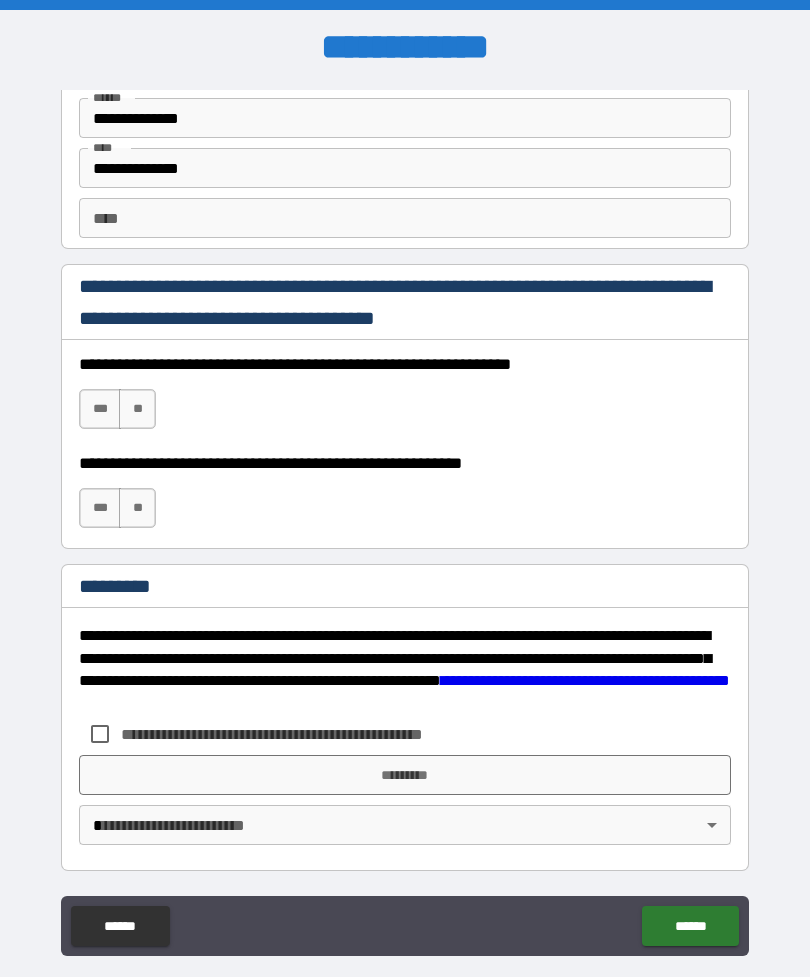 type on "*********" 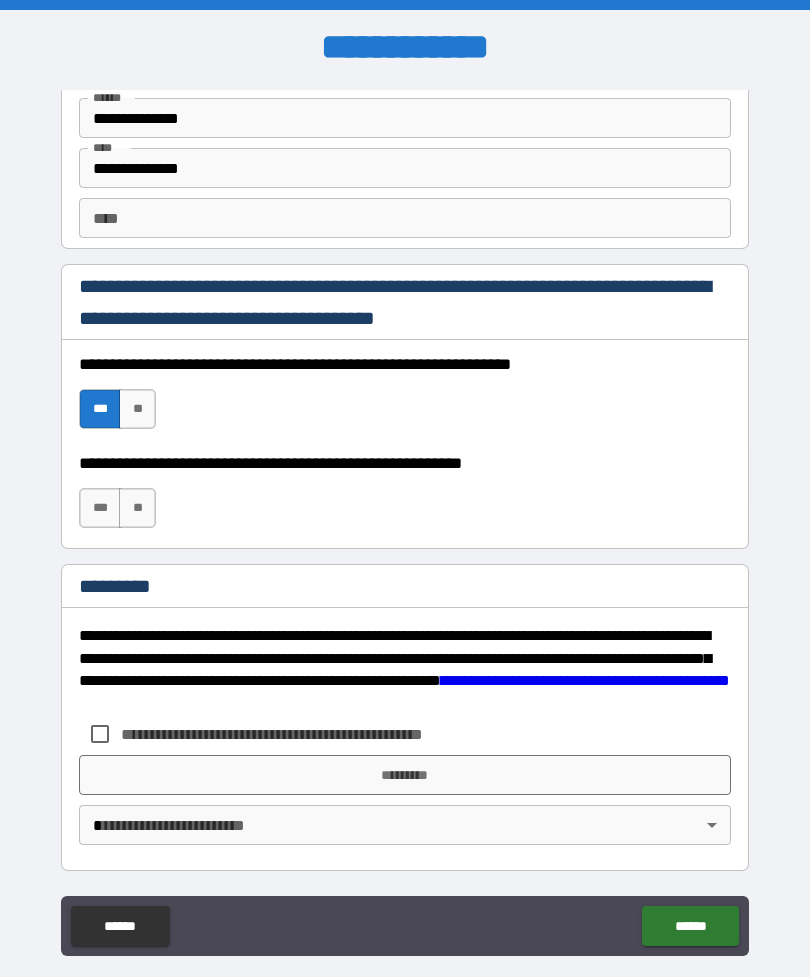 click on "***" at bounding box center [100, 508] 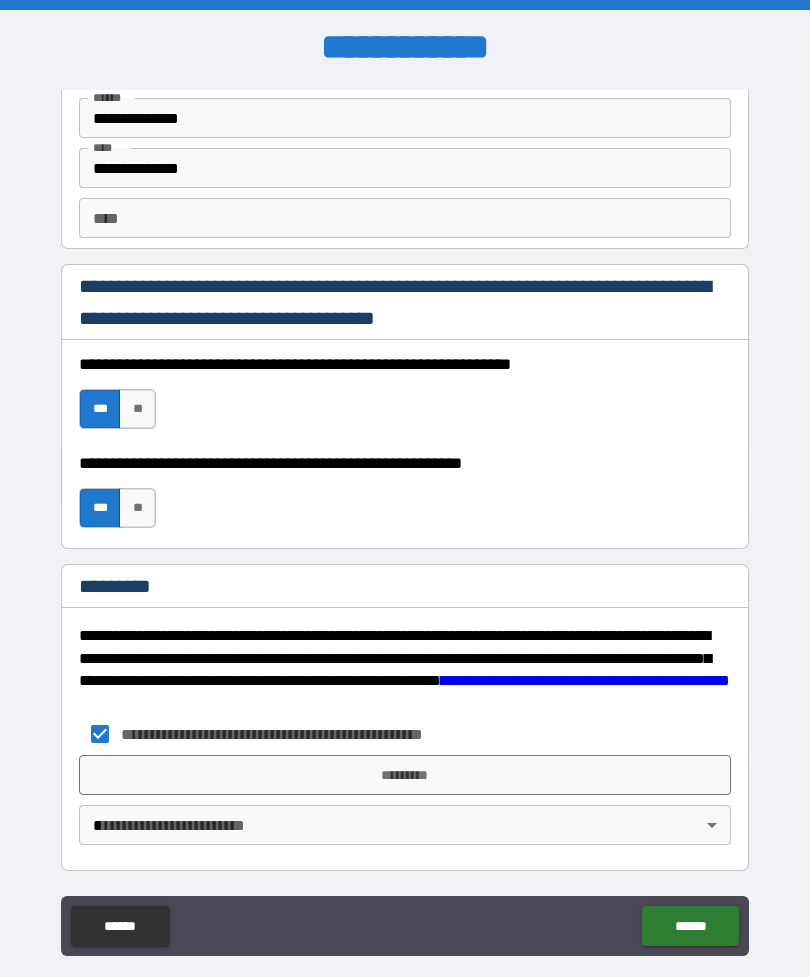 click on "*********" at bounding box center (405, 775) 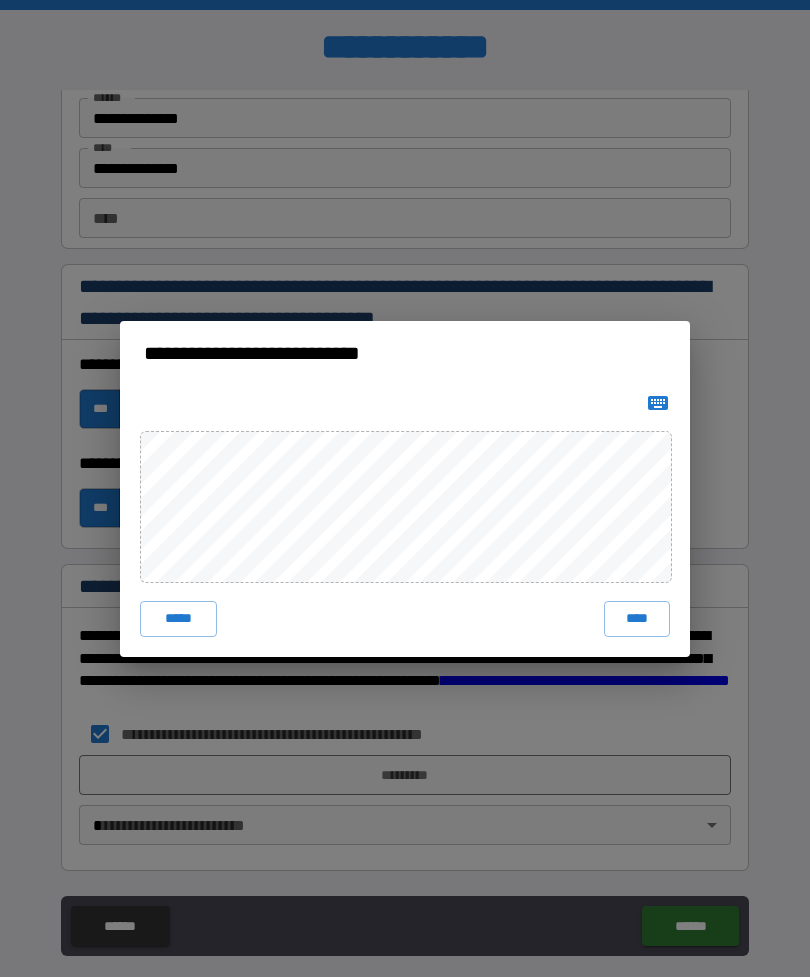 click on "****" at bounding box center (637, 619) 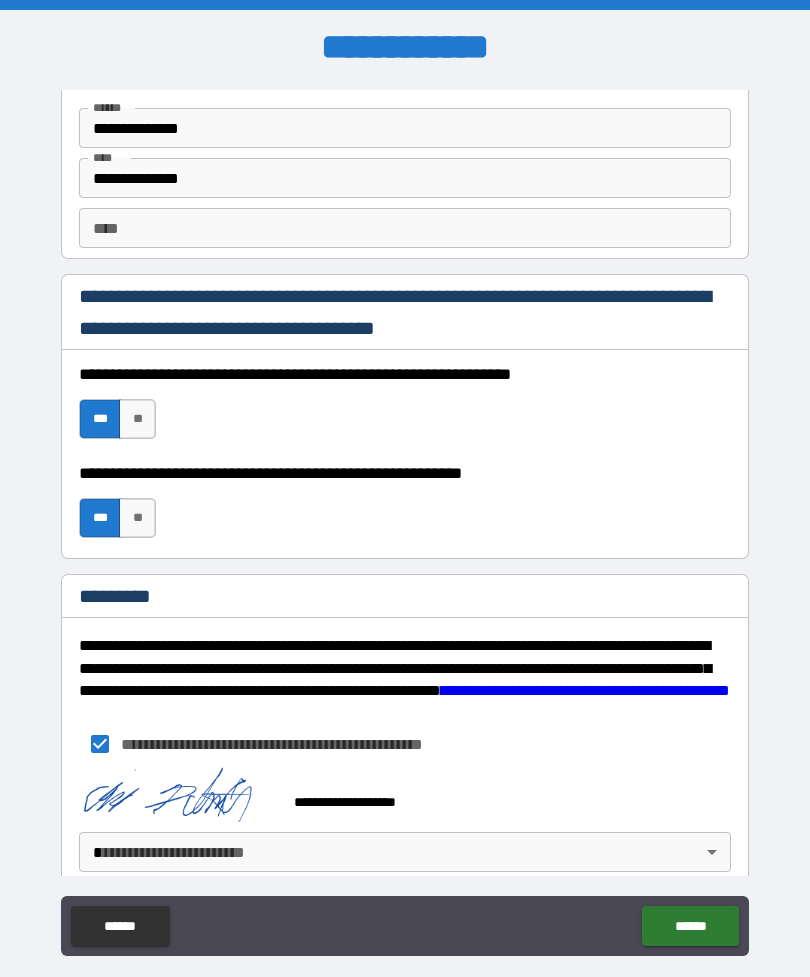 click on "[FIRST] [LAST] [CITY] [STATE] [ZIP] [STREET] [NUMBER] [COUNTRY] [ADDRESS] [PHONE] [EMAIL]" at bounding box center [405, 520] 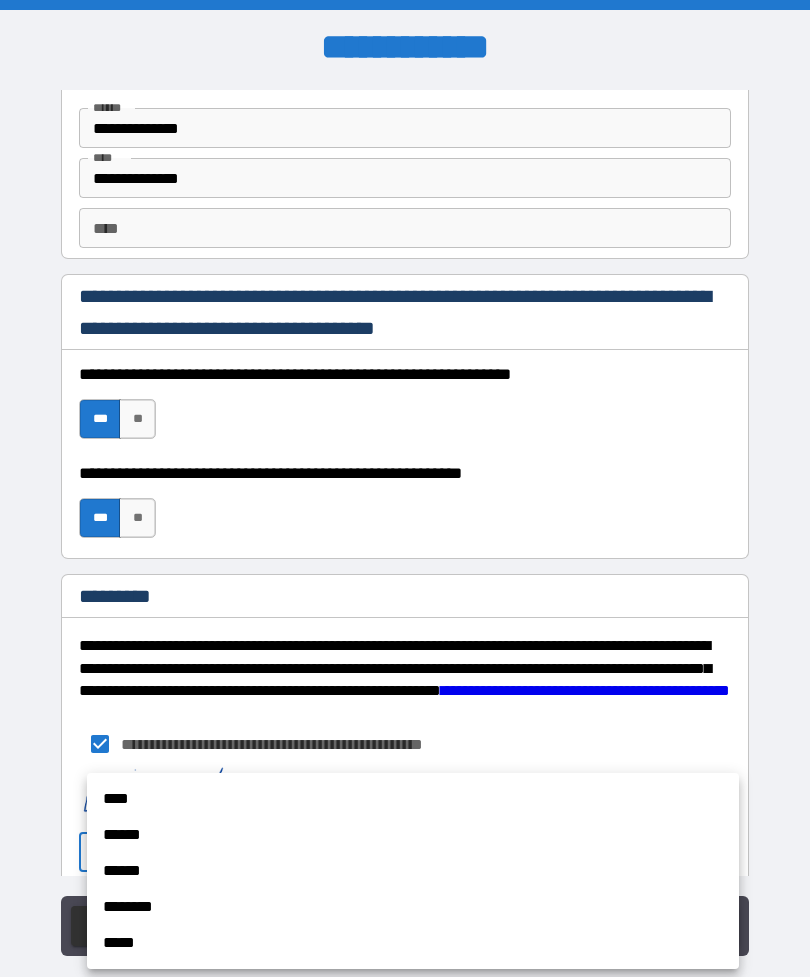 click on "****" at bounding box center [413, 799] 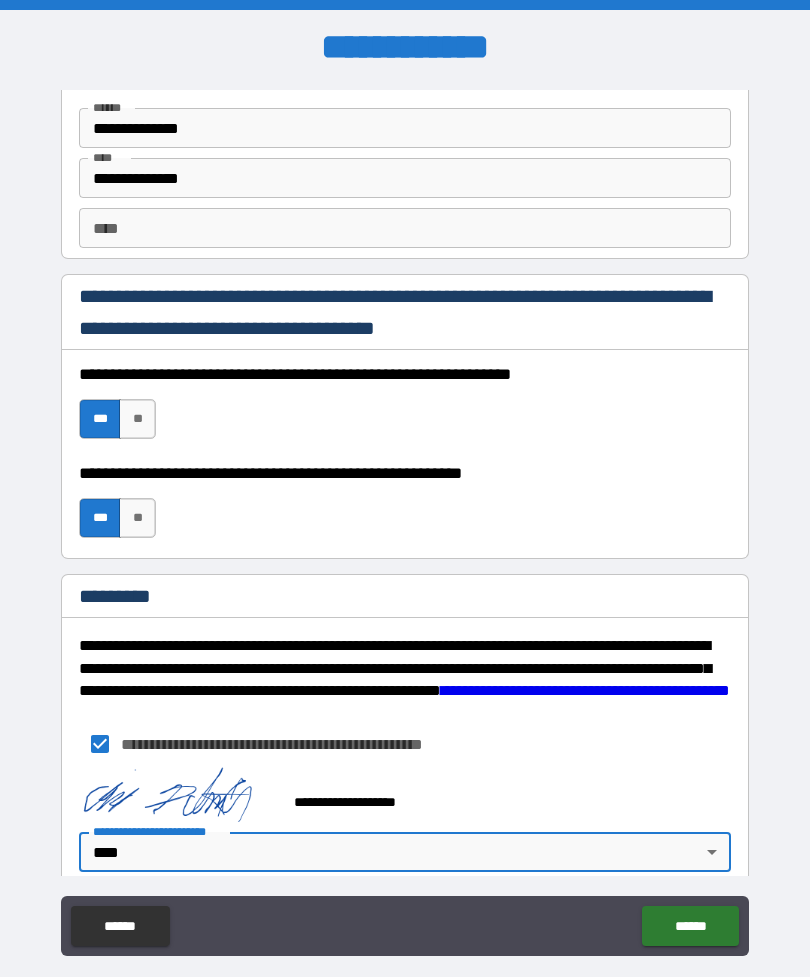 click on "******" at bounding box center (690, 926) 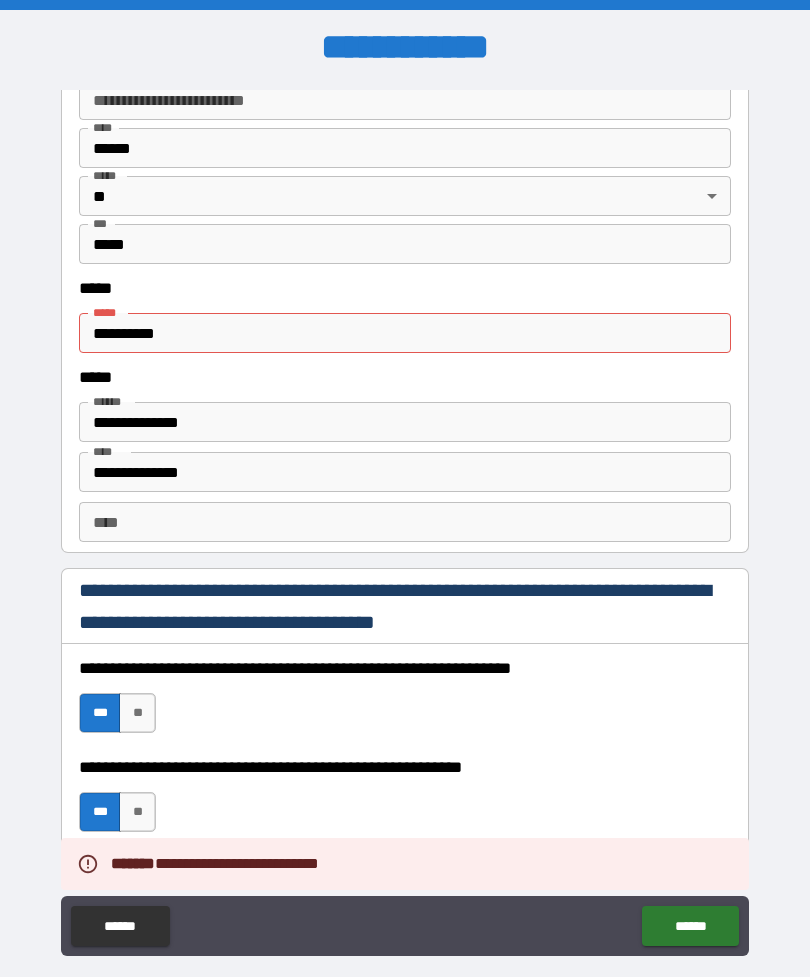 scroll, scrollTop: 2484, scrollLeft: 0, axis: vertical 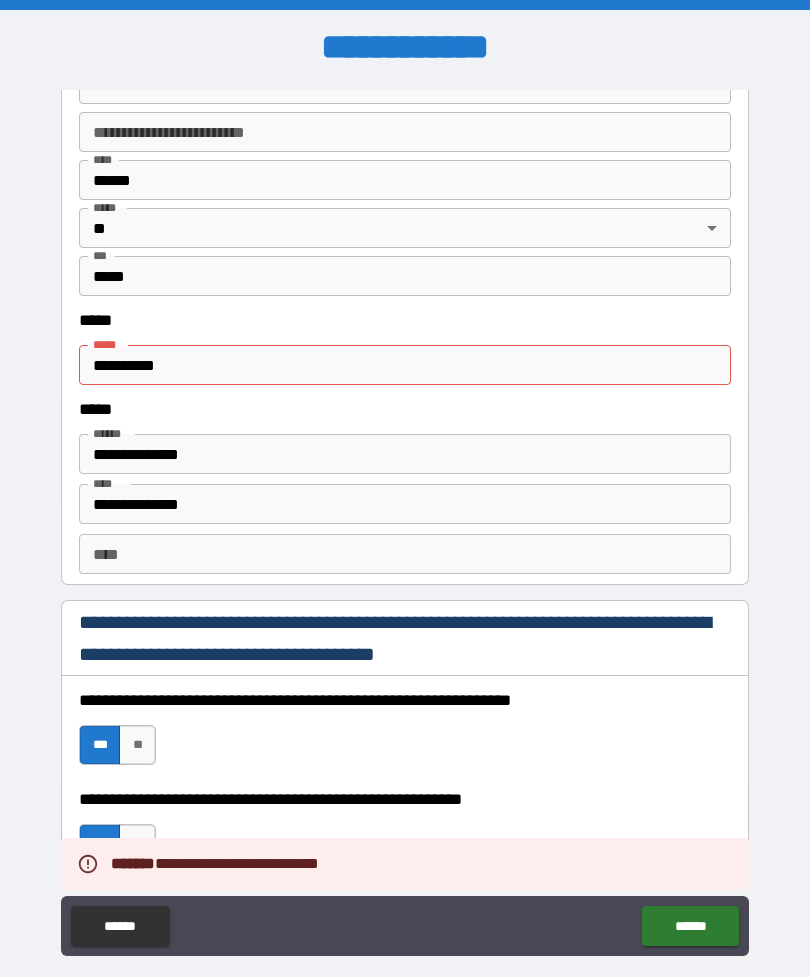 click on "**********" at bounding box center [405, 365] 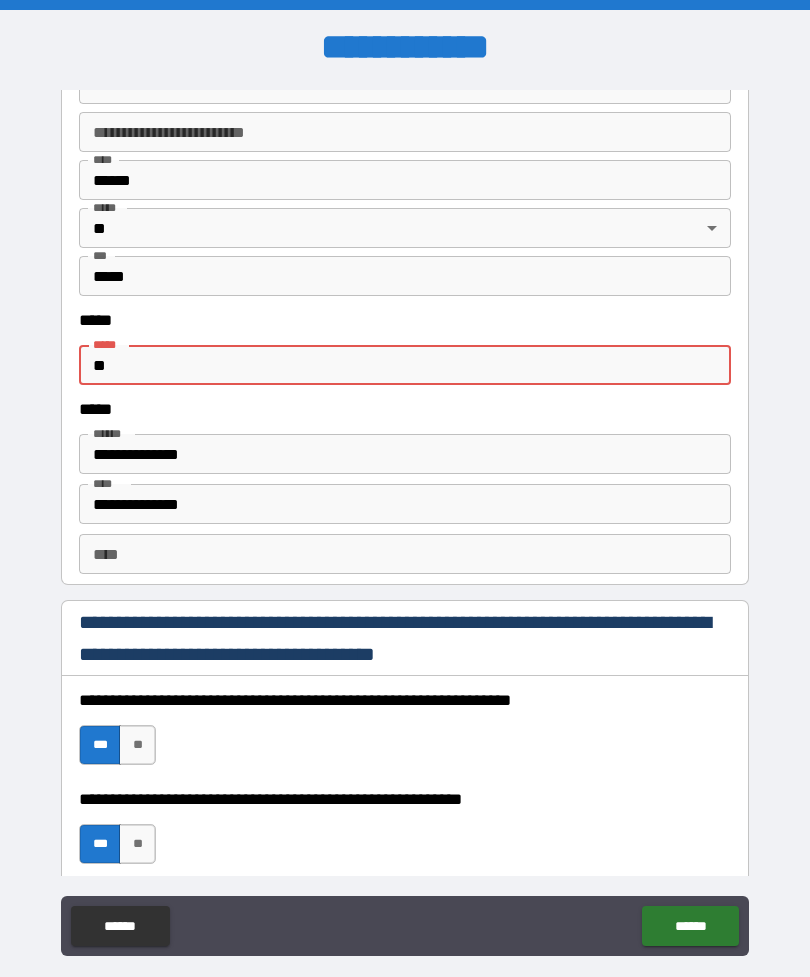 type on "*" 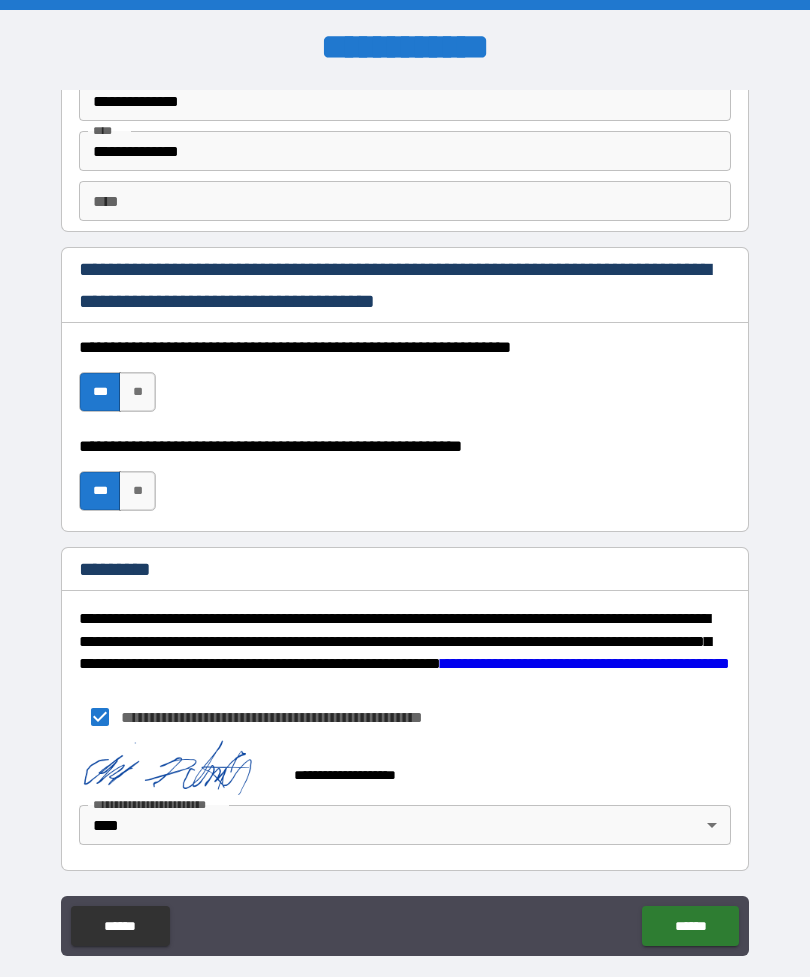 scroll, scrollTop: 2837, scrollLeft: 0, axis: vertical 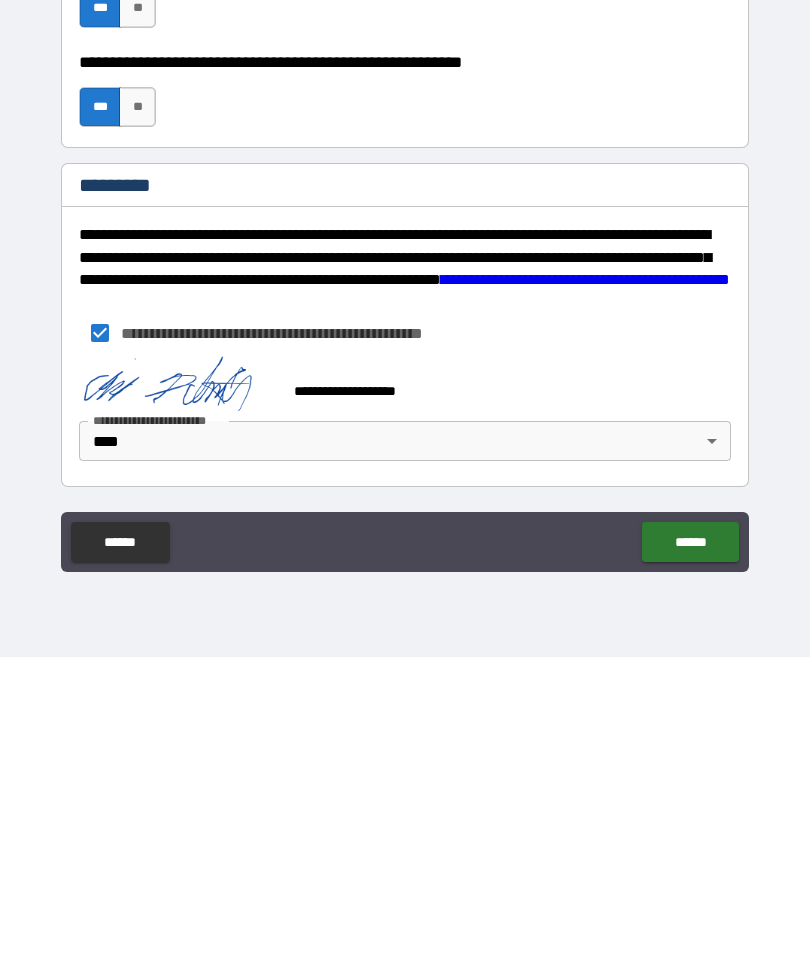 click on "******" at bounding box center [690, 862] 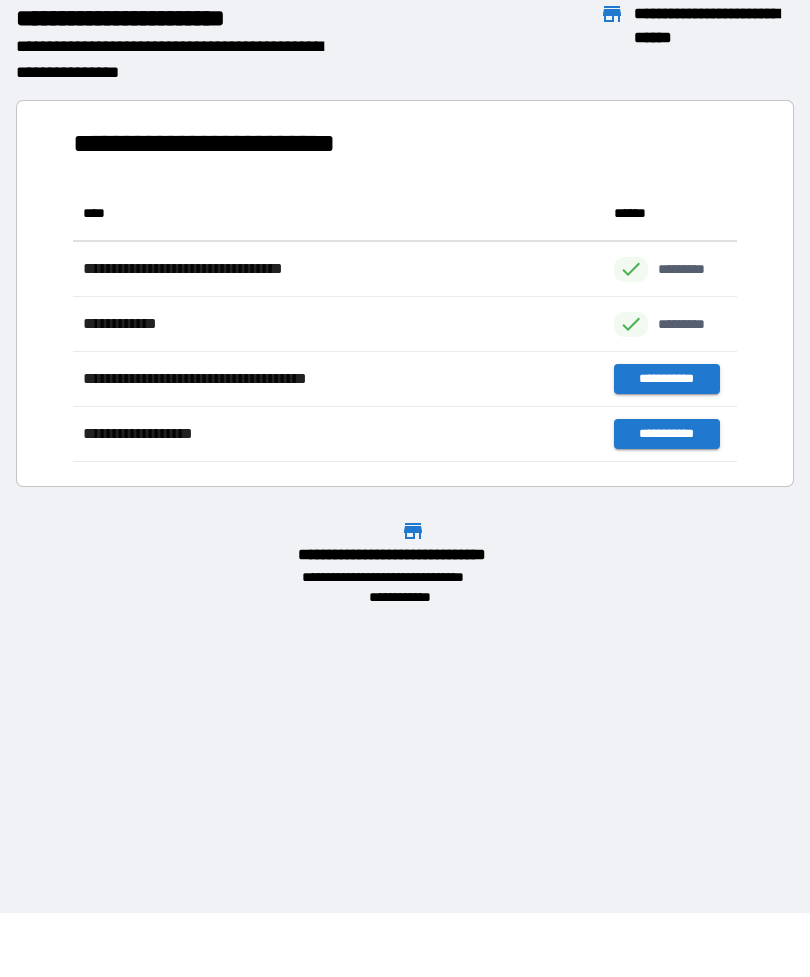 scroll, scrollTop: 1, scrollLeft: 1, axis: both 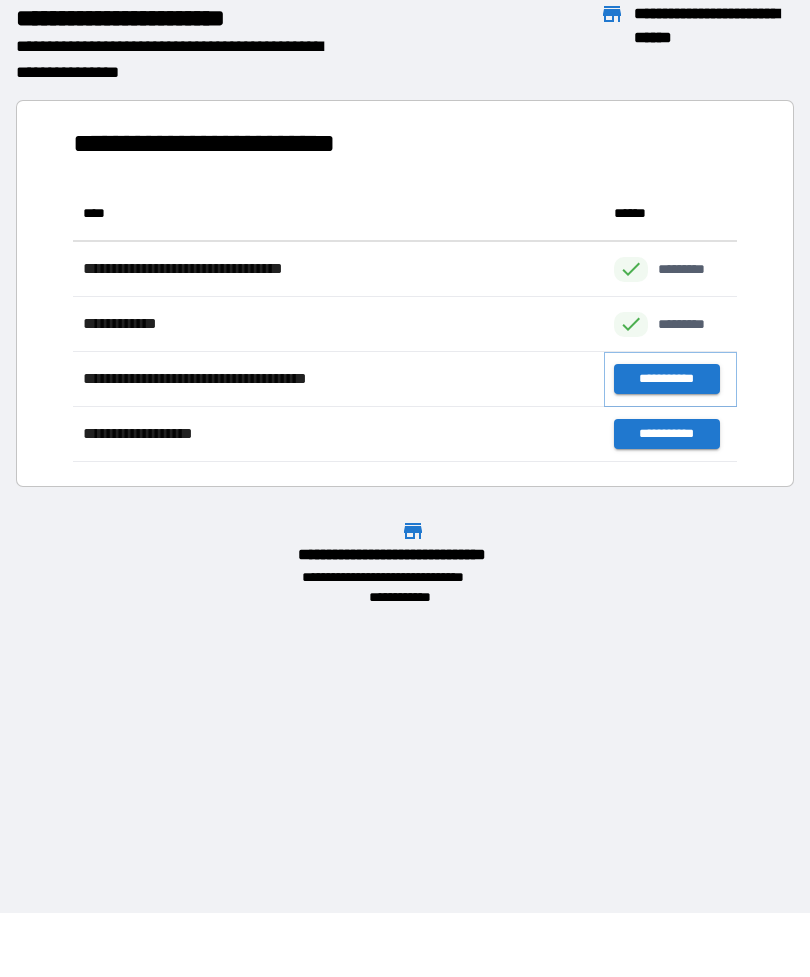 click on "**********" at bounding box center (666, 379) 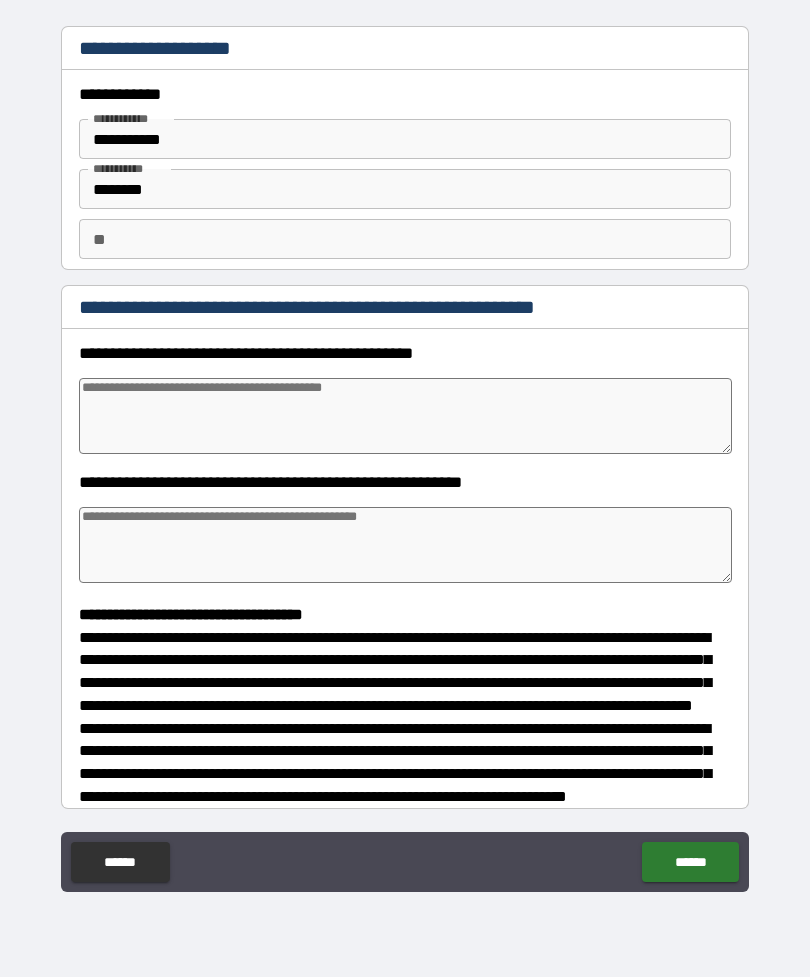 type on "*" 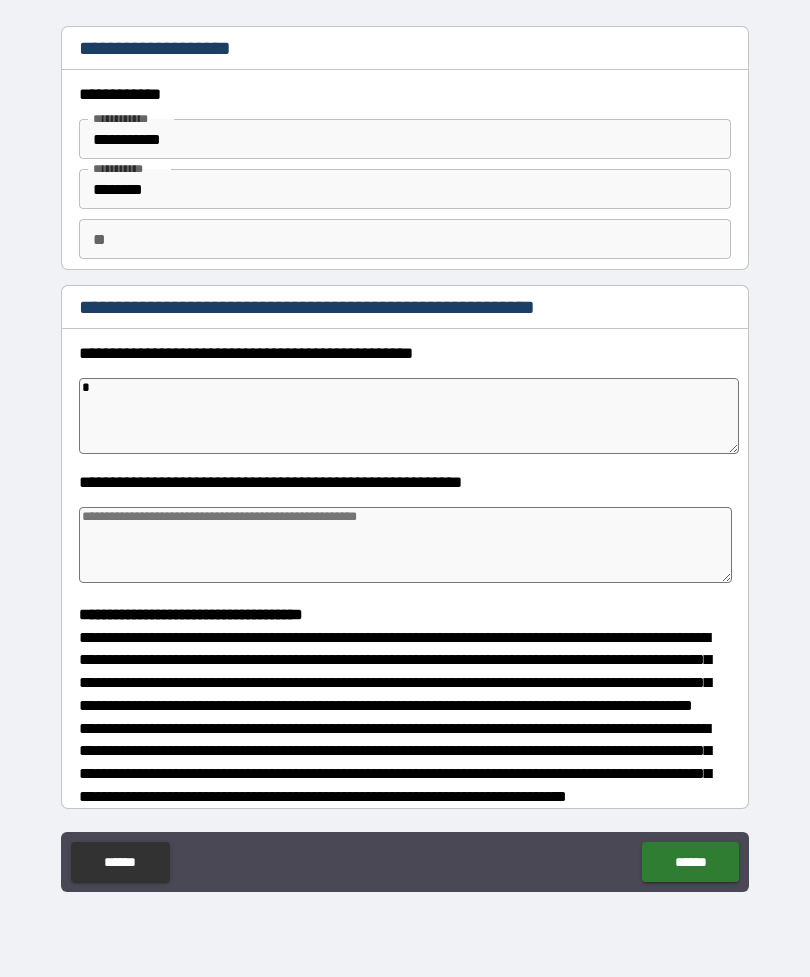 type on "**" 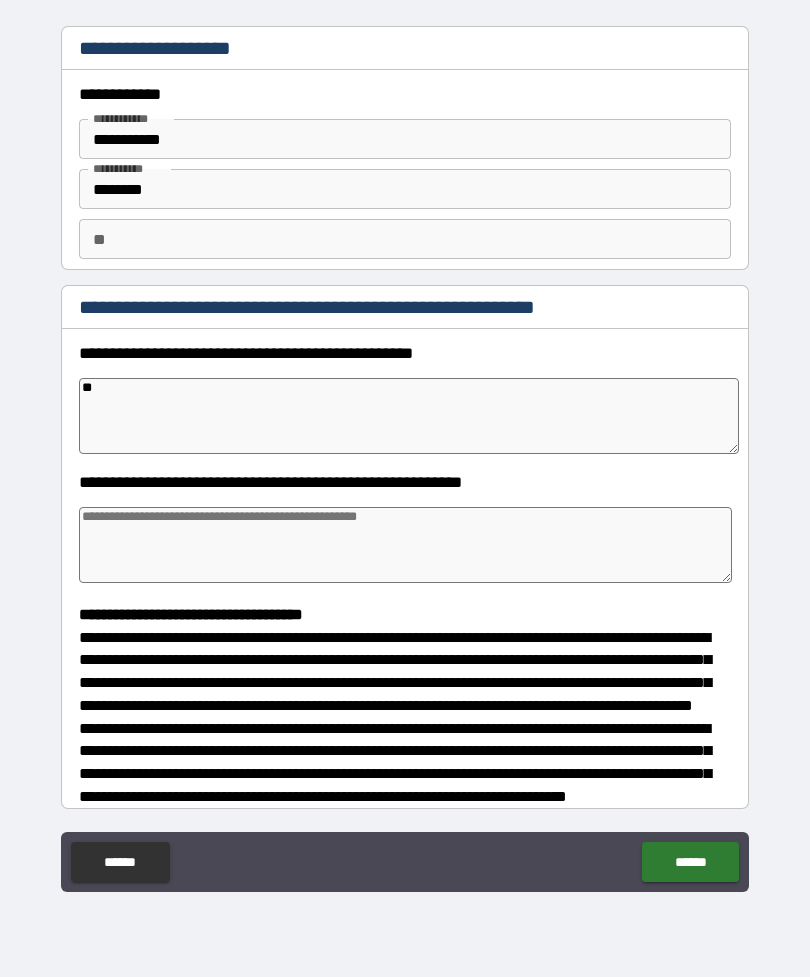 type on "*" 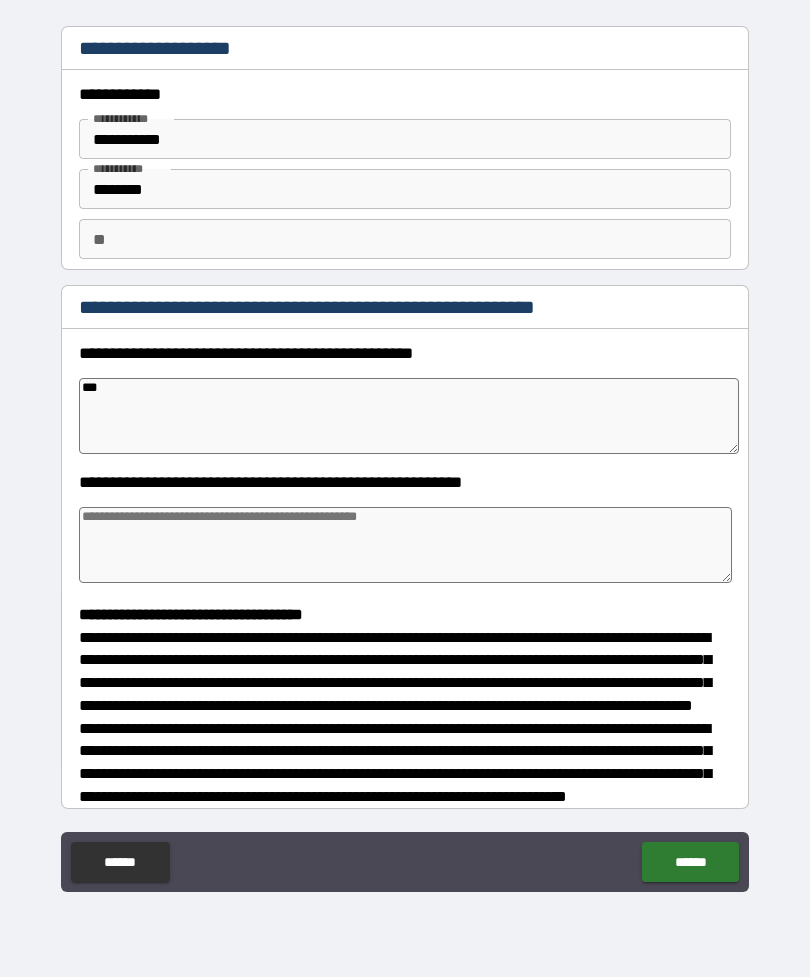 type on "*" 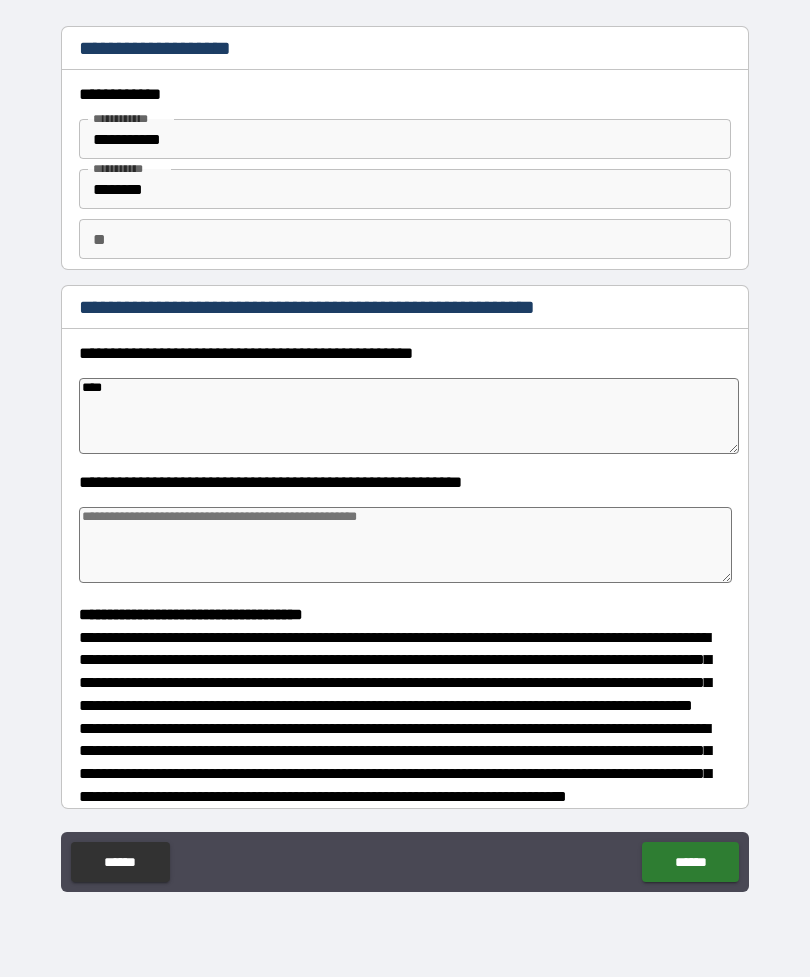 type on "*****" 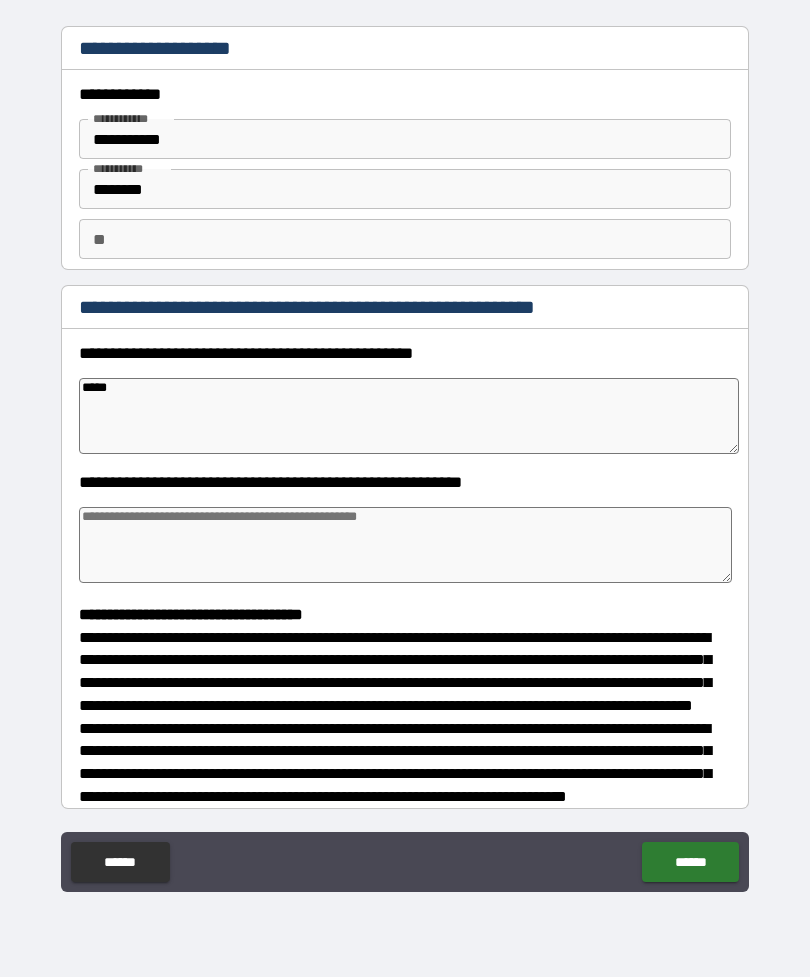 type on "*" 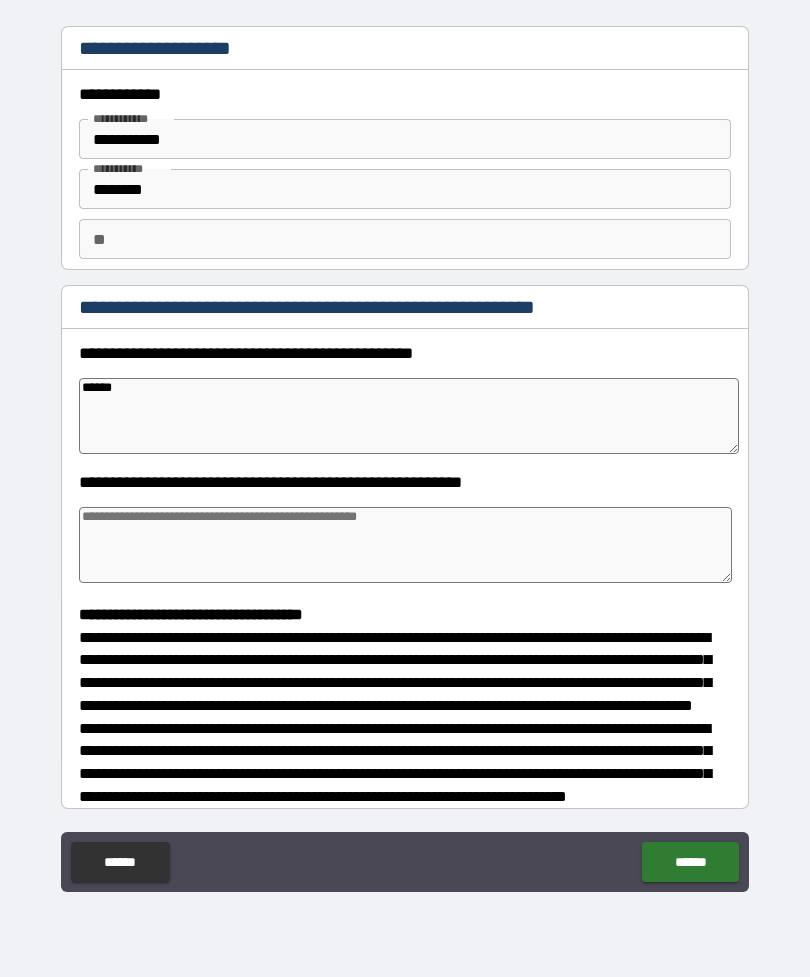 type on "*" 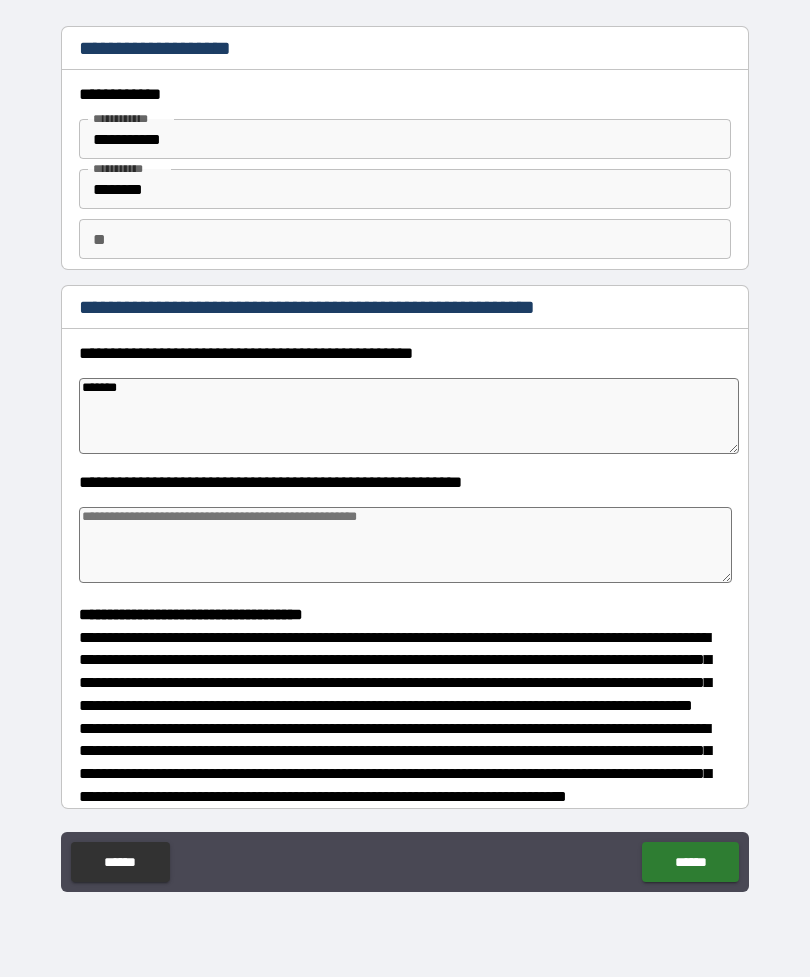 type on "*" 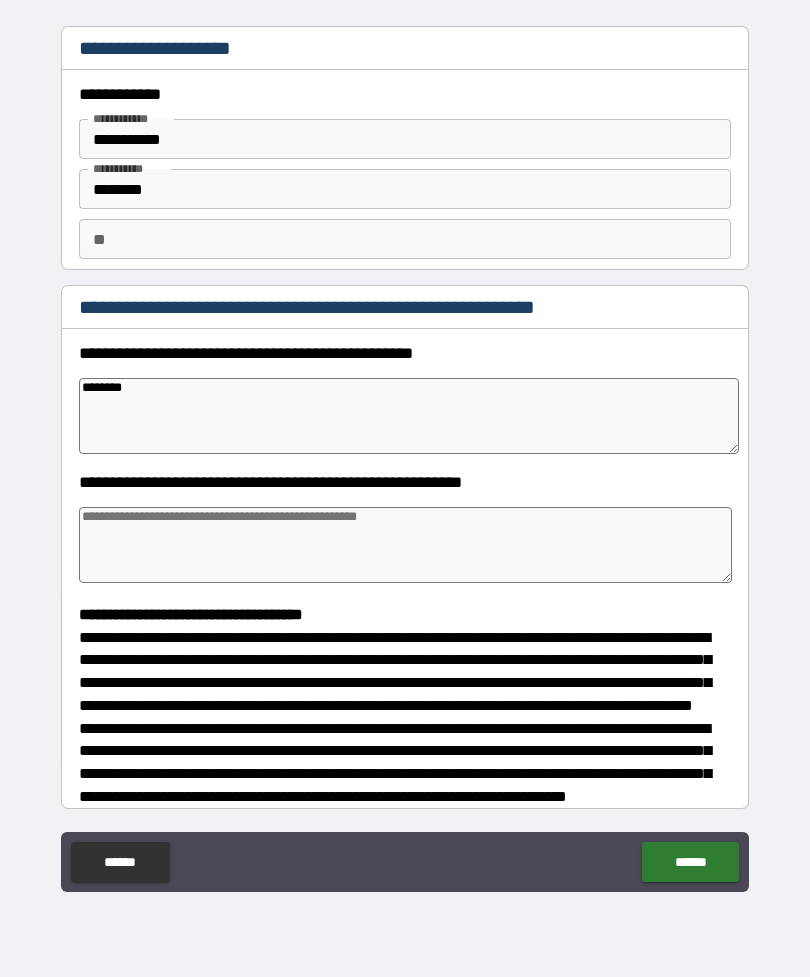 type on "*" 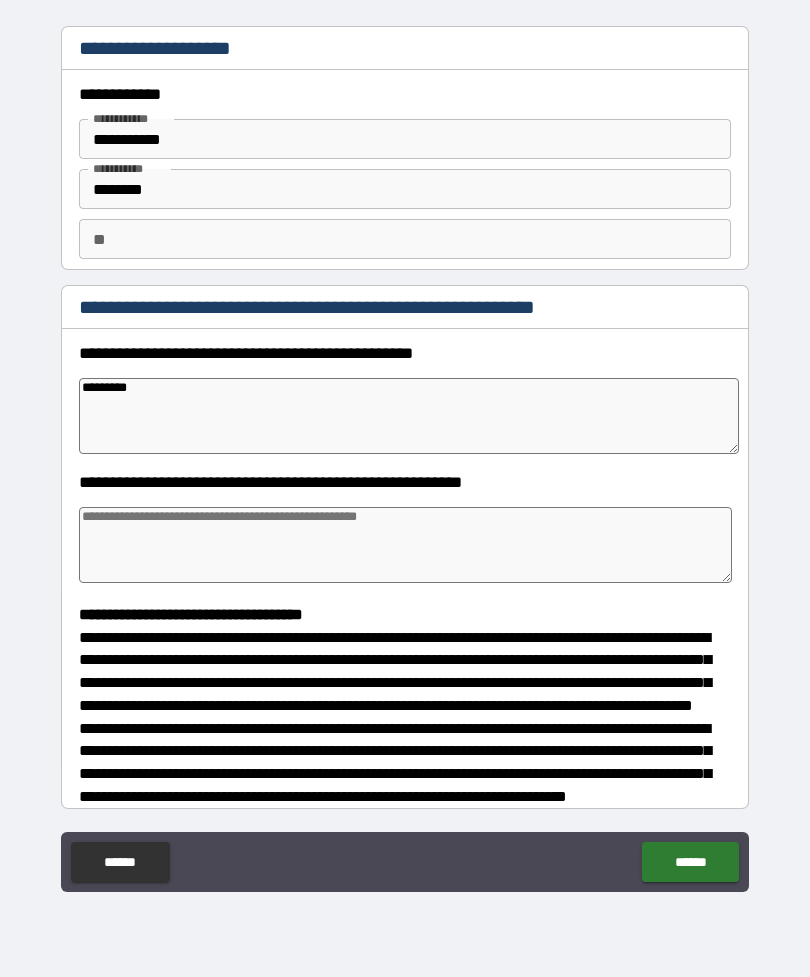 type on "*" 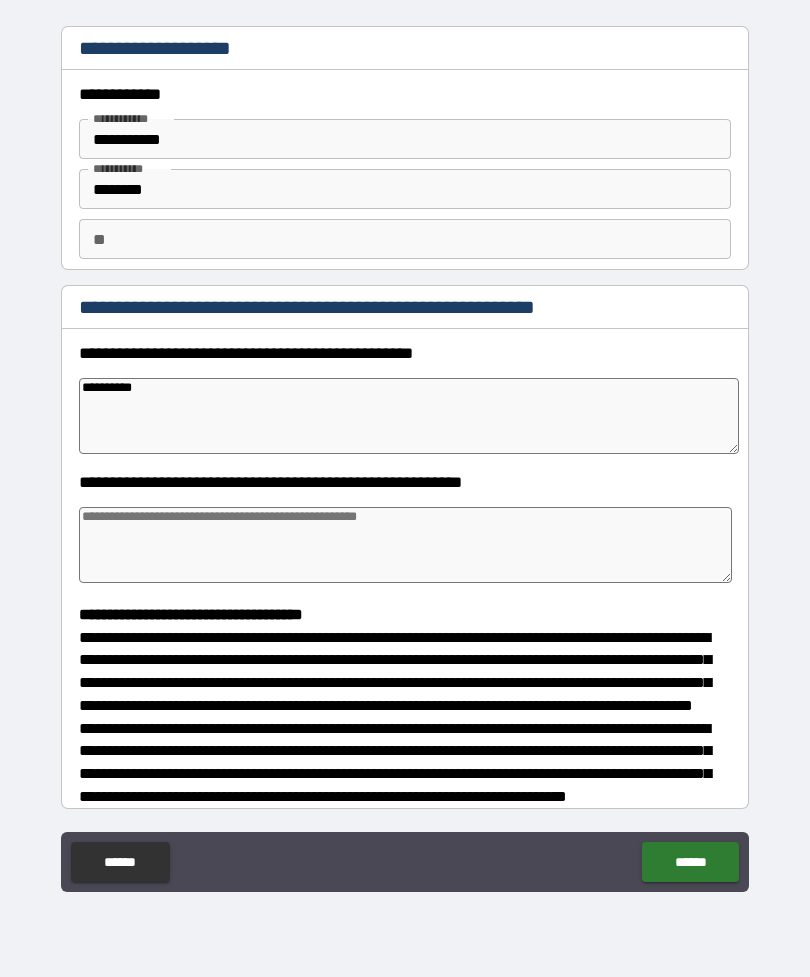 type on "*" 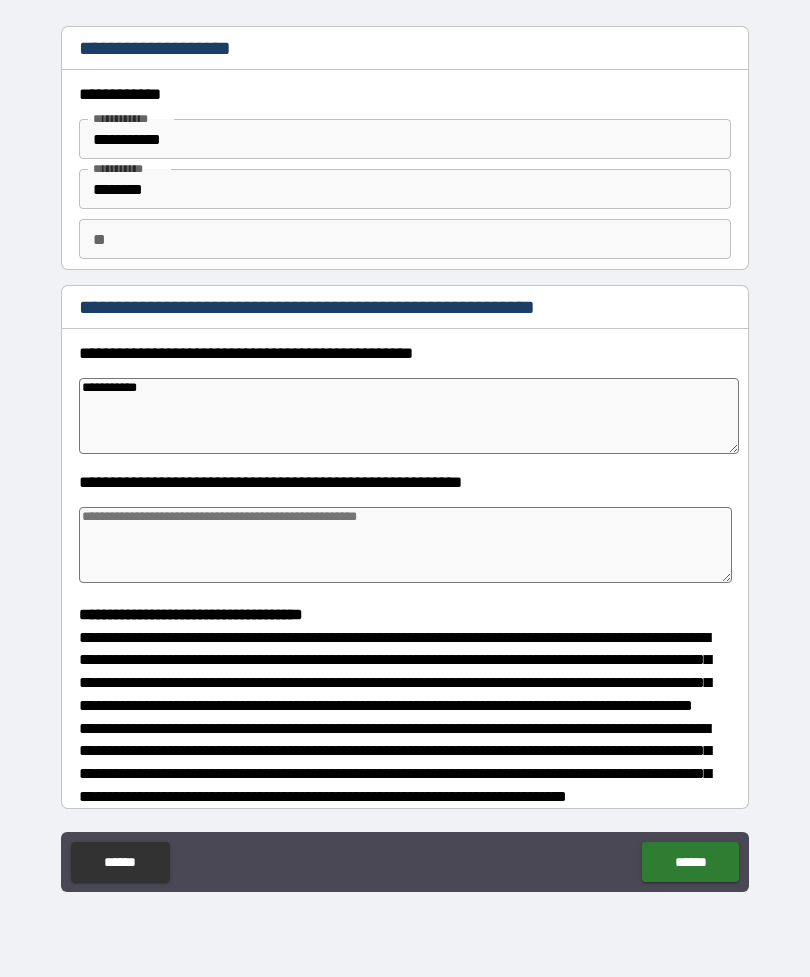 type on "*" 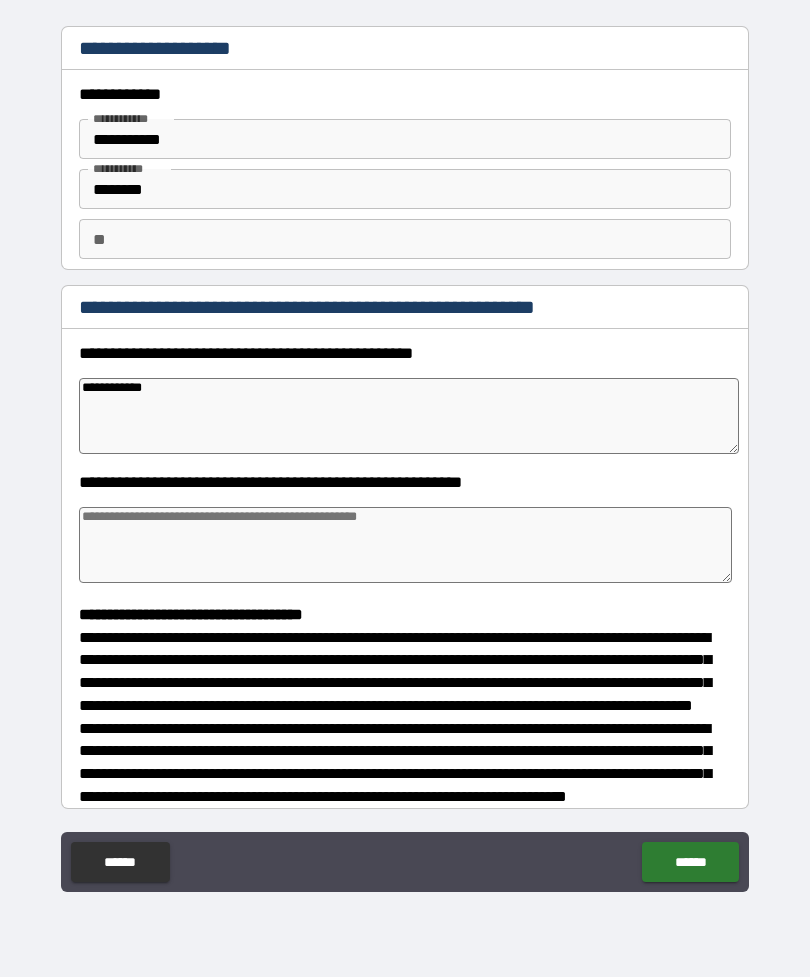 type on "*" 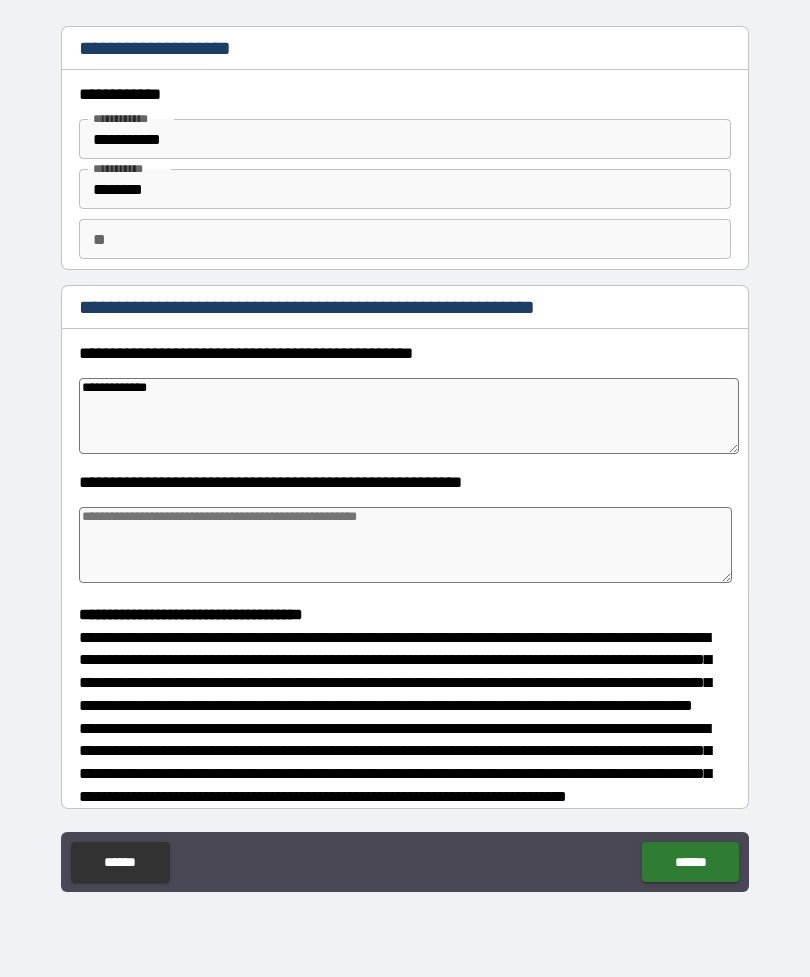 type on "*" 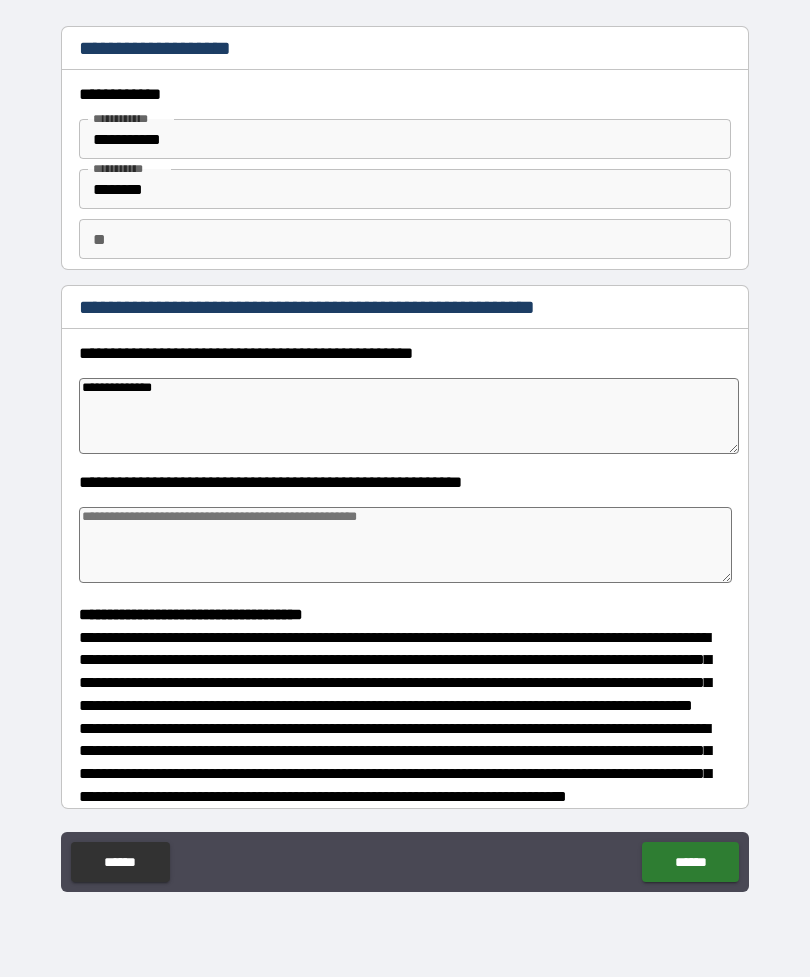 type on "*" 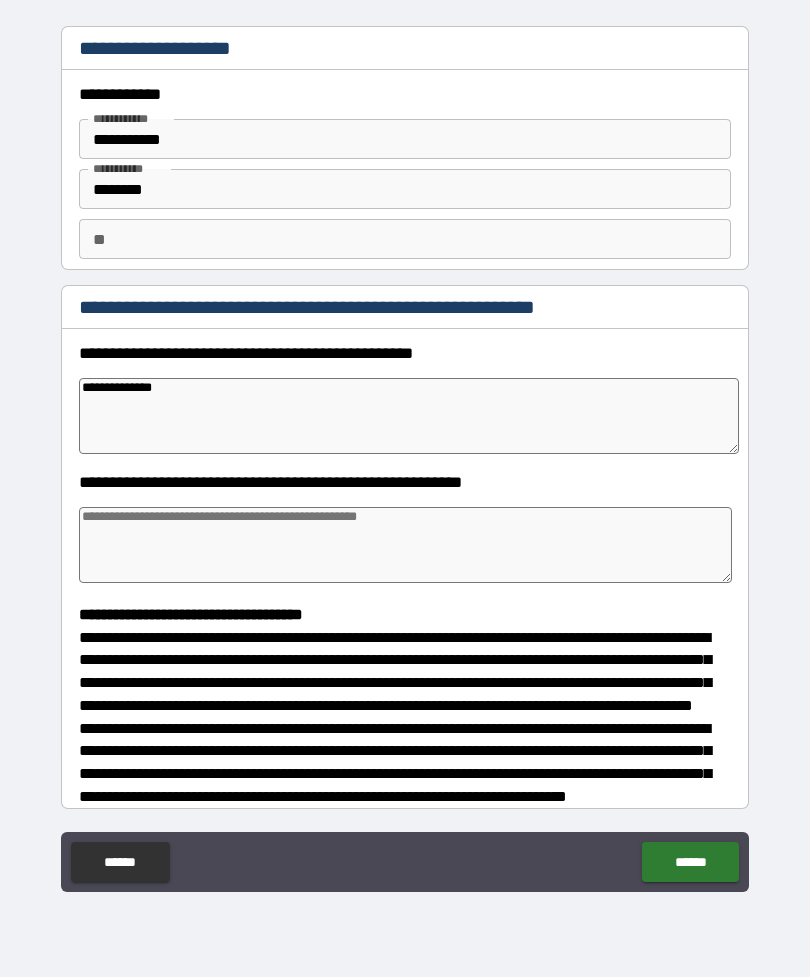 type on "**********" 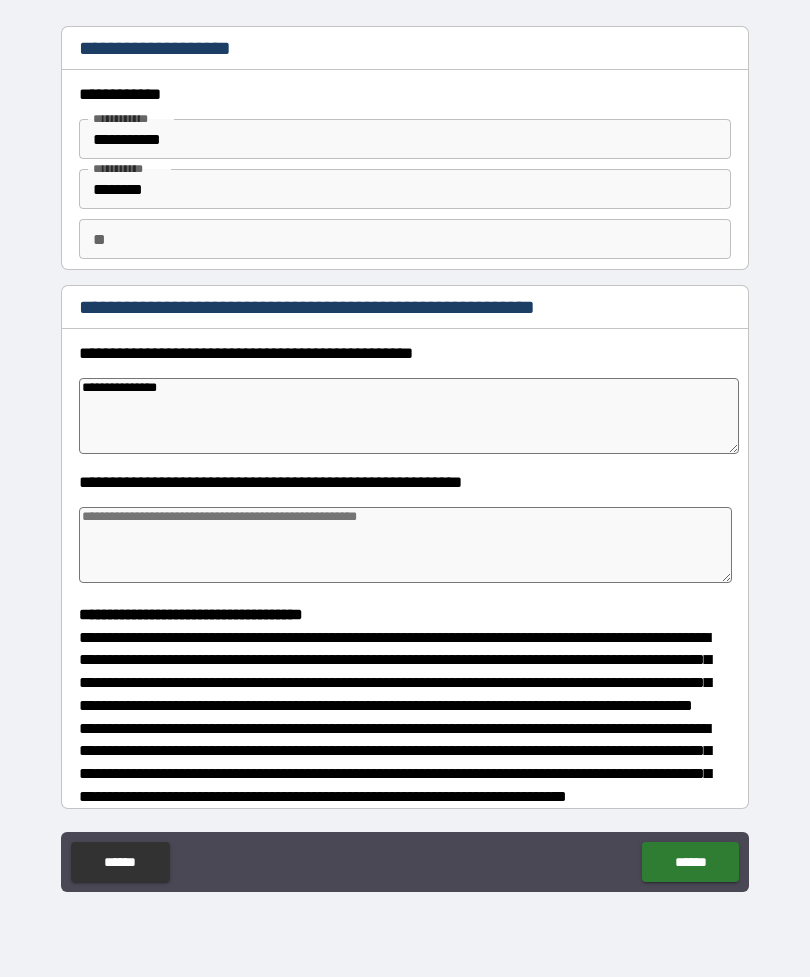 type on "*" 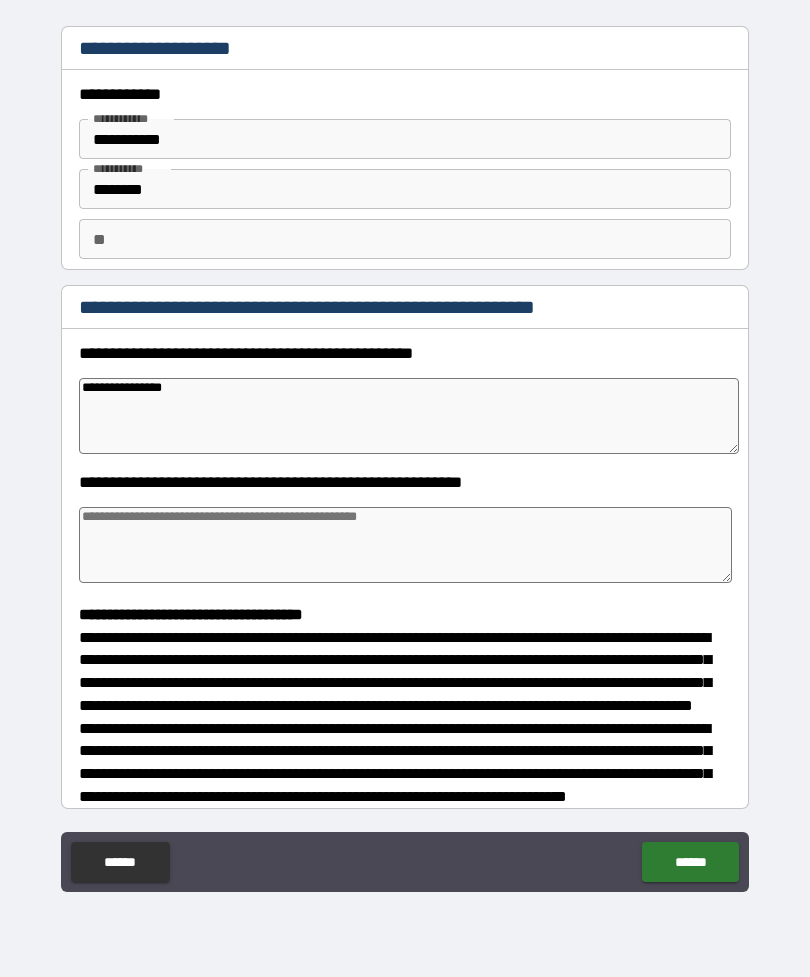 type on "*" 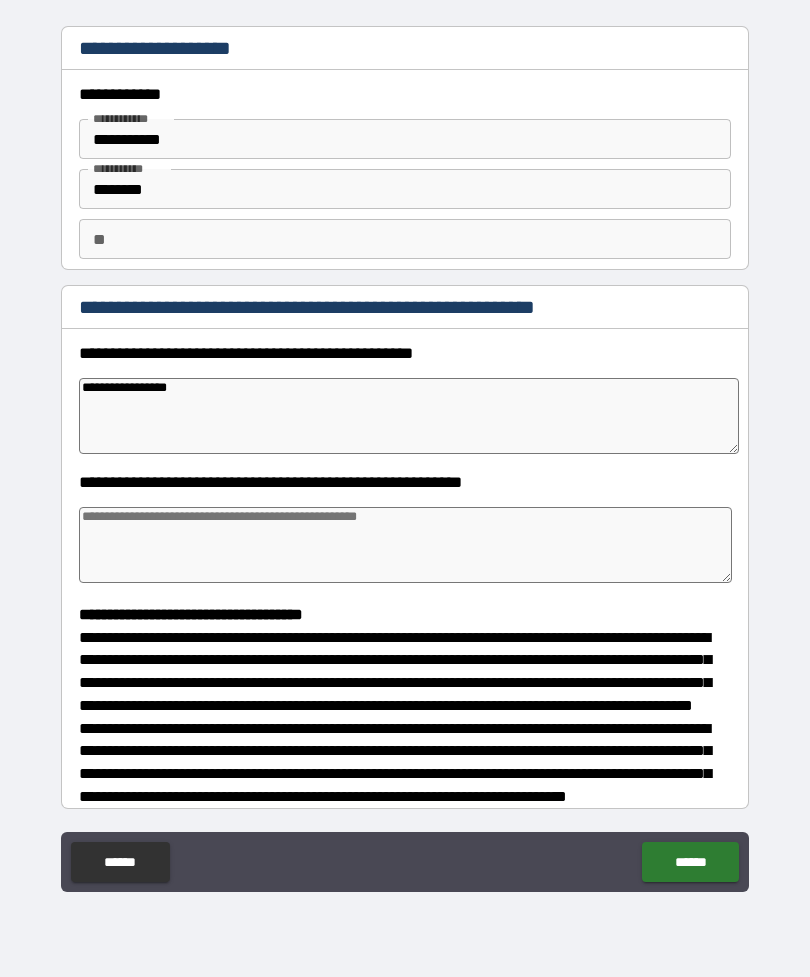 type on "*" 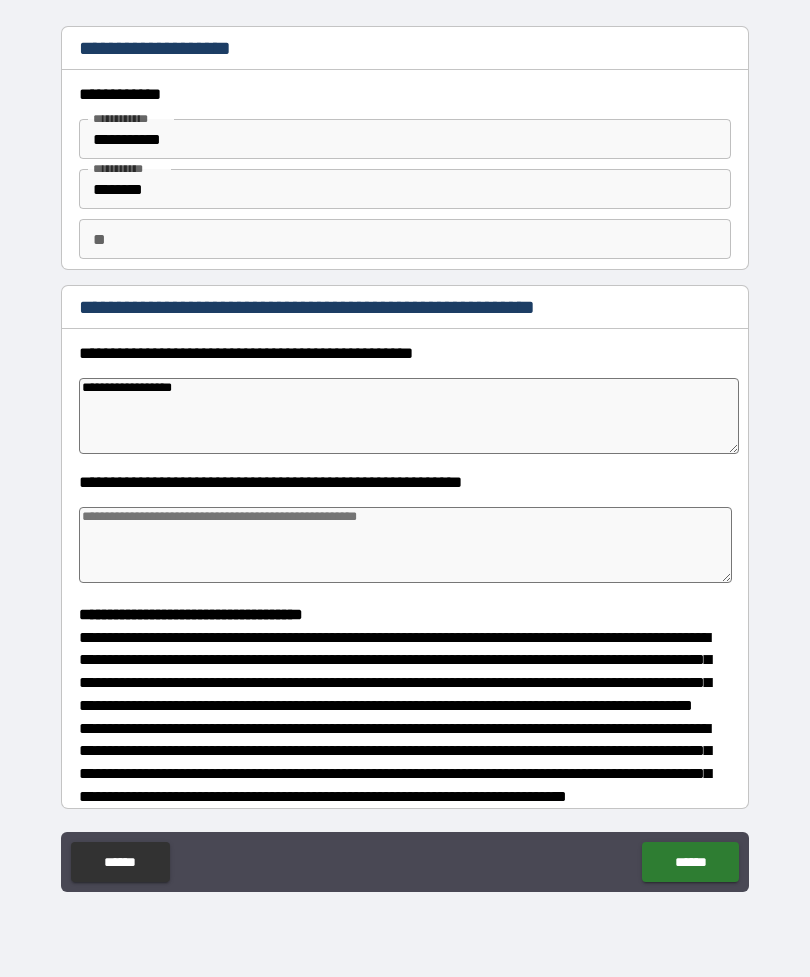 type on "*" 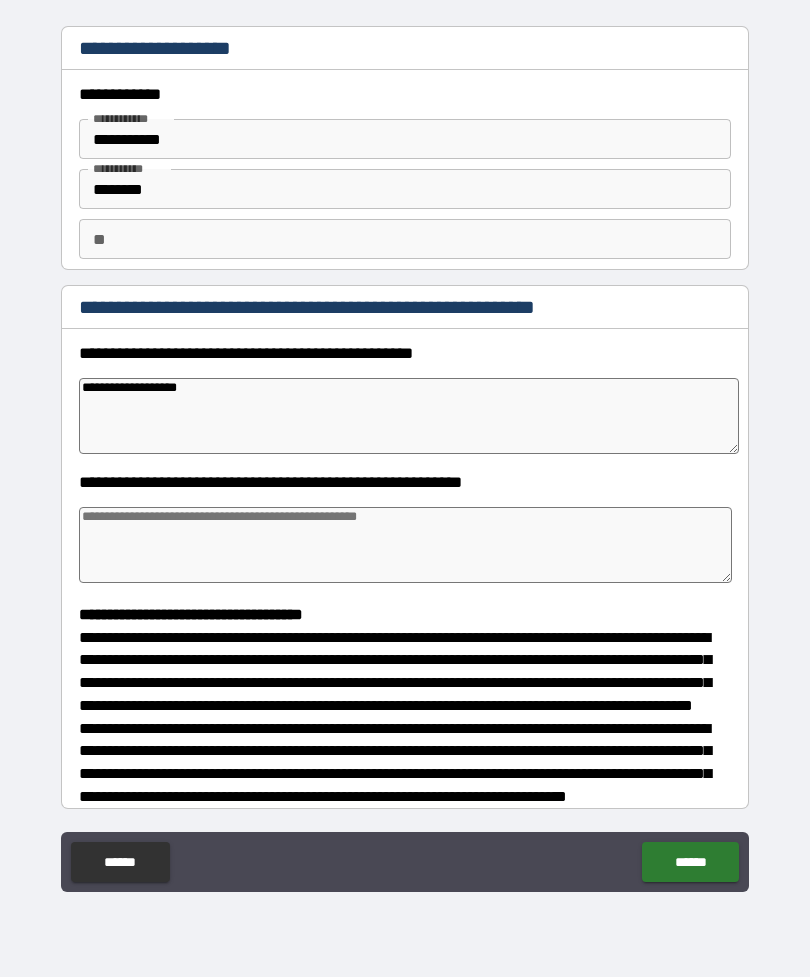 type on "*" 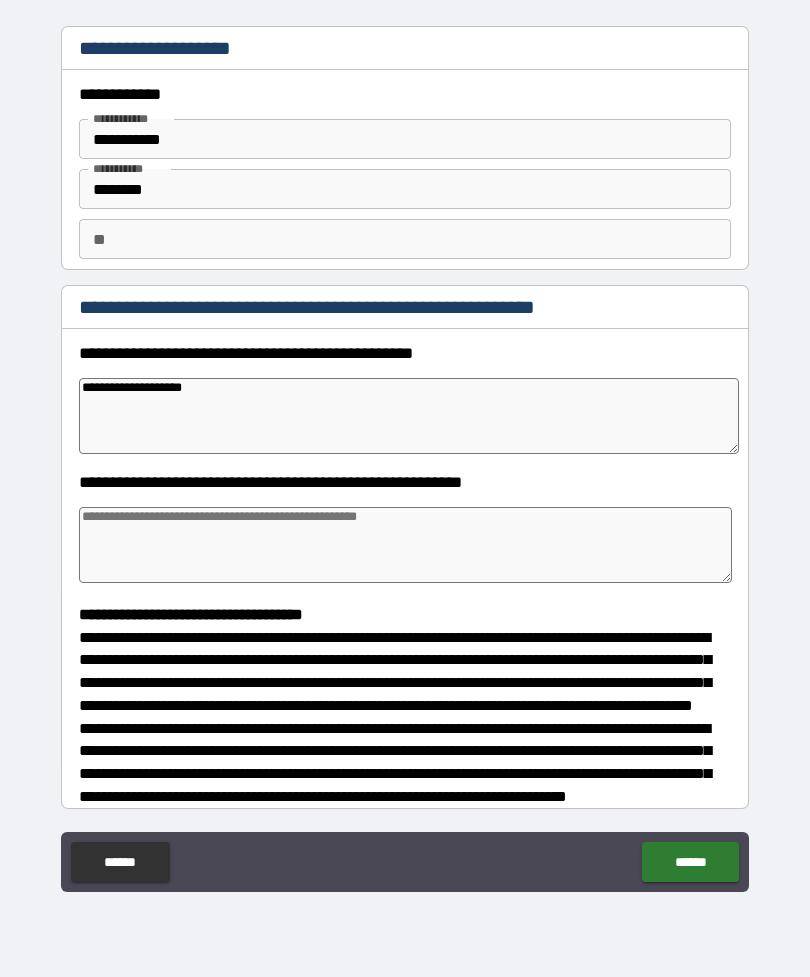 type on "*" 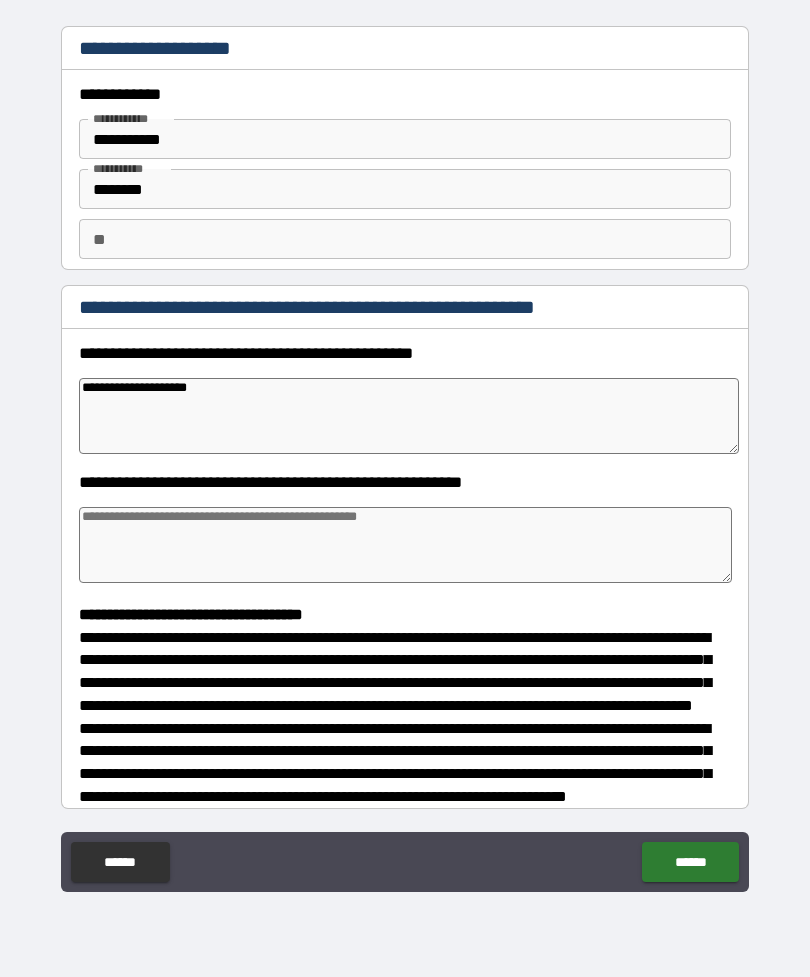 type on "*" 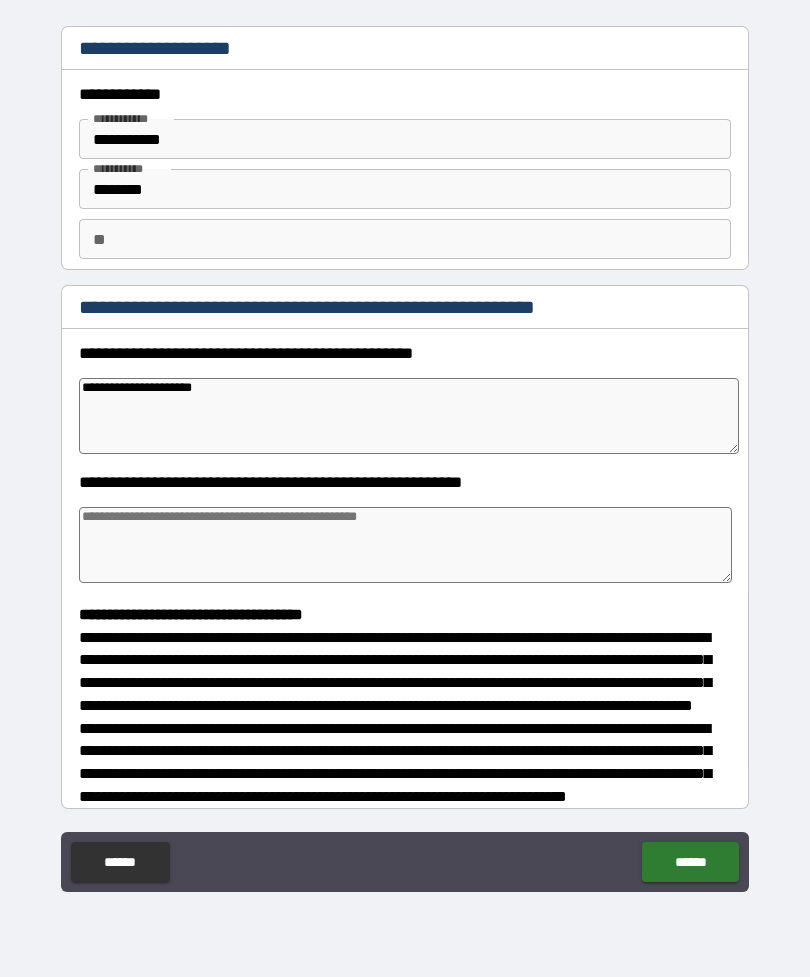 type on "*" 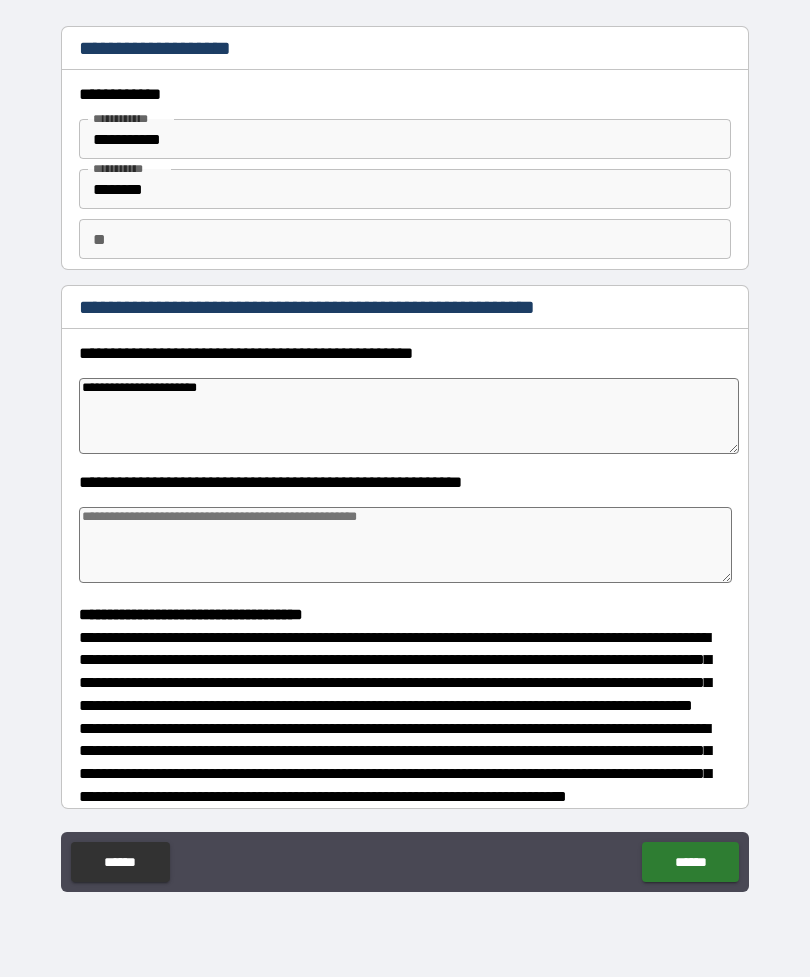 type on "*" 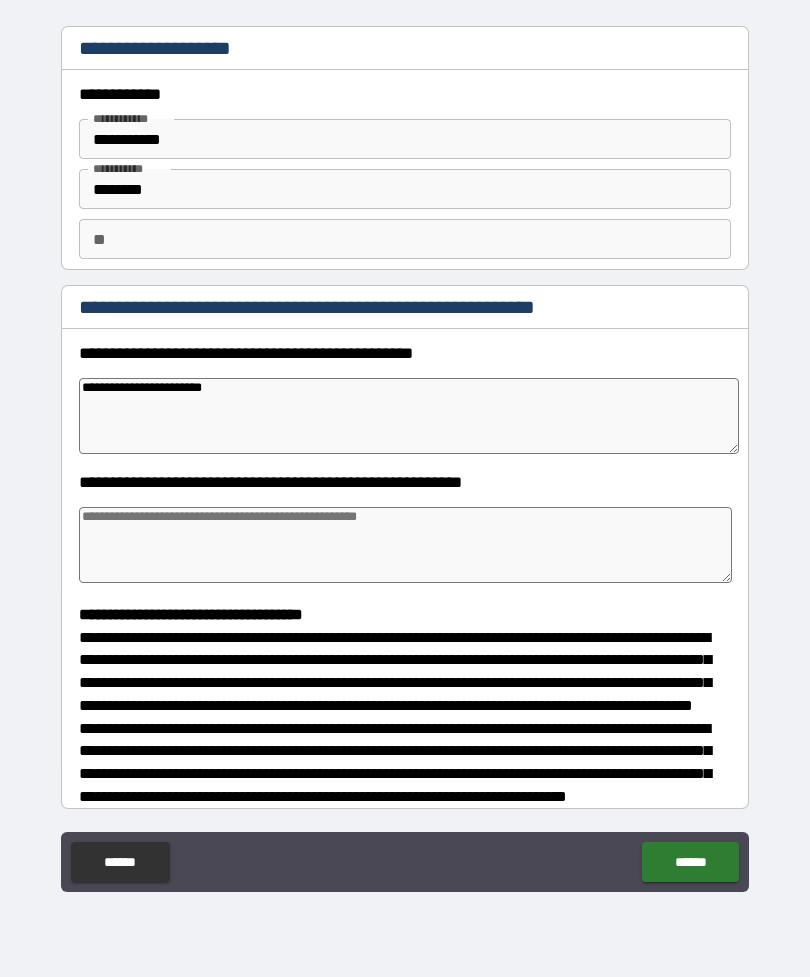 type on "*" 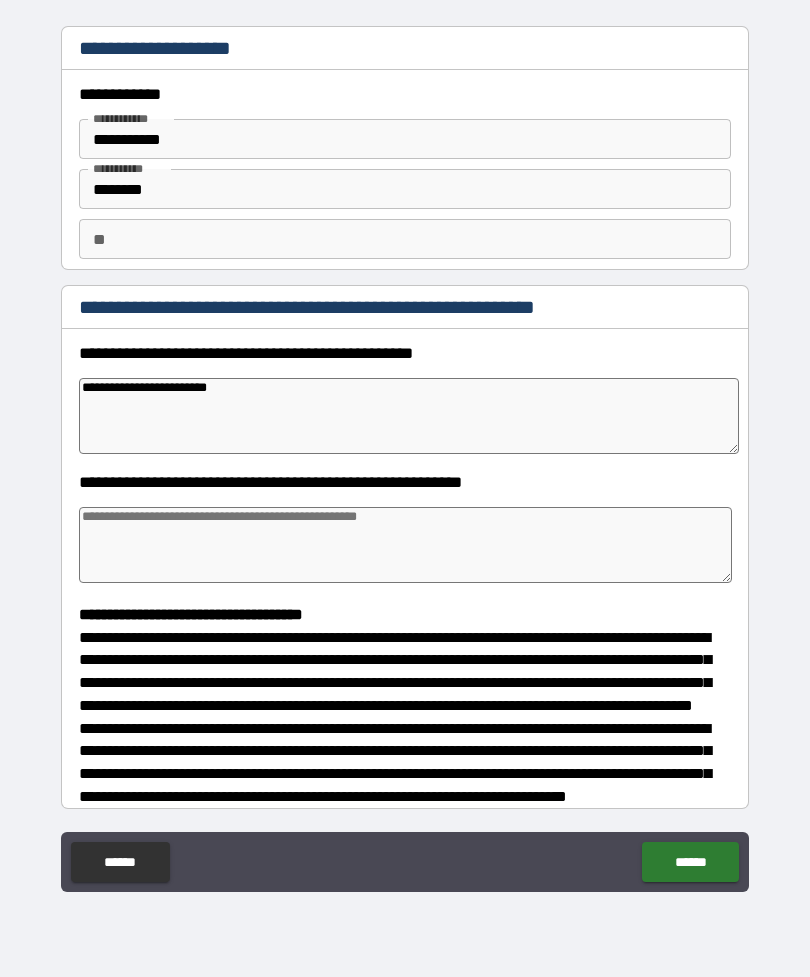 type on "*" 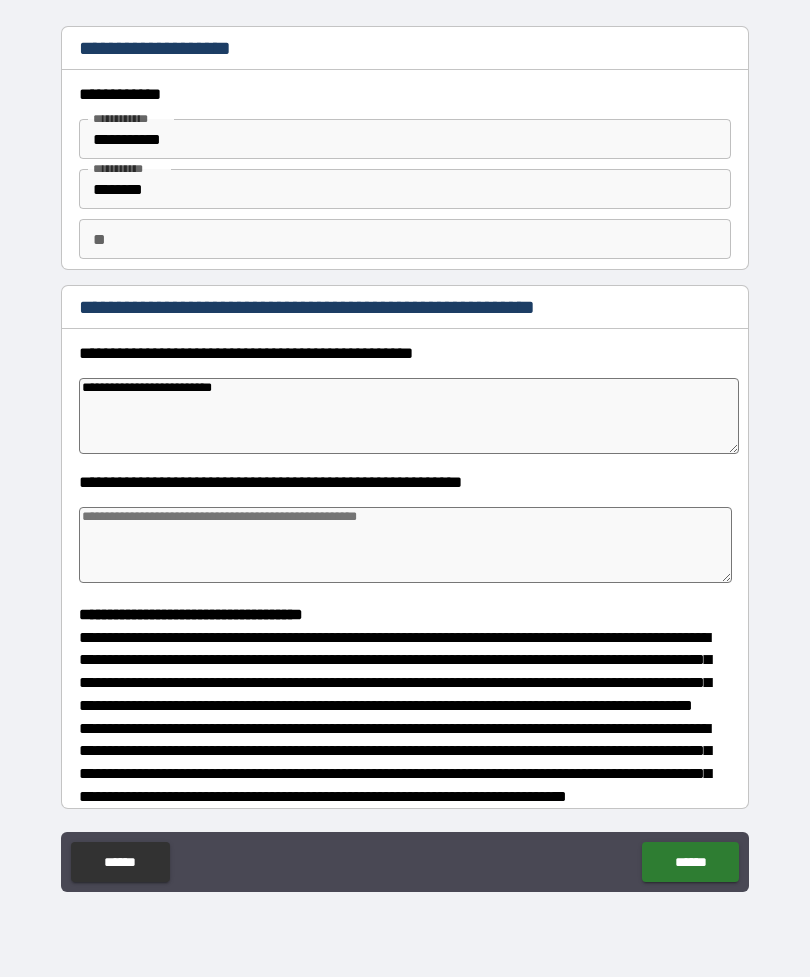 type on "*" 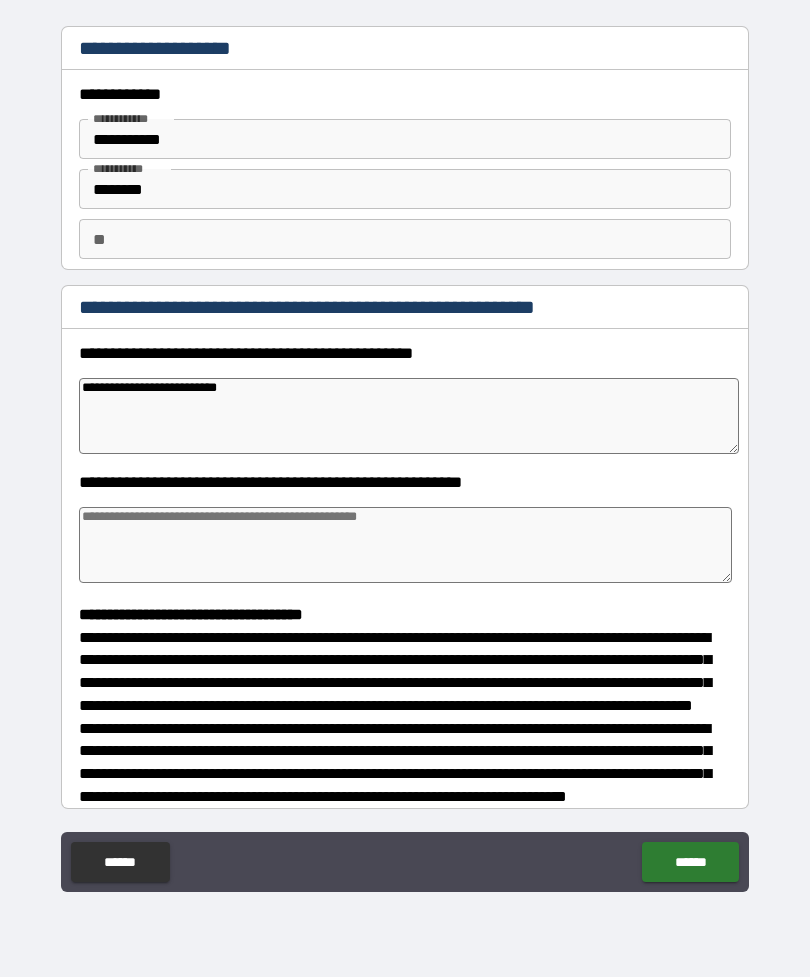 type on "*" 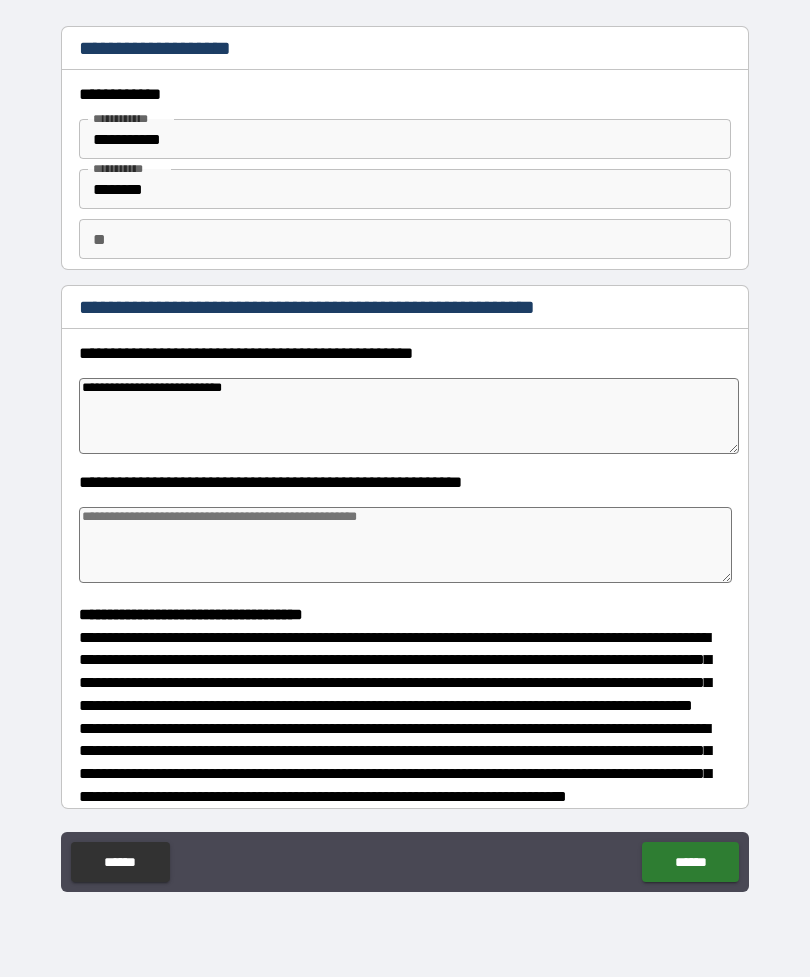 type on "*" 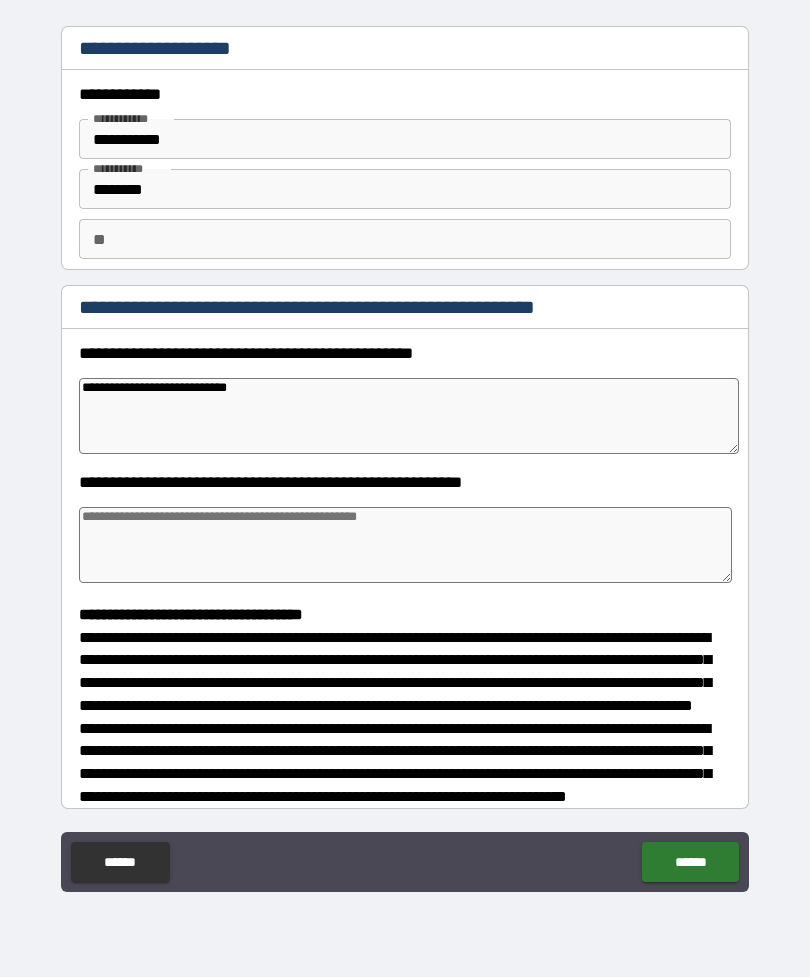 type on "*" 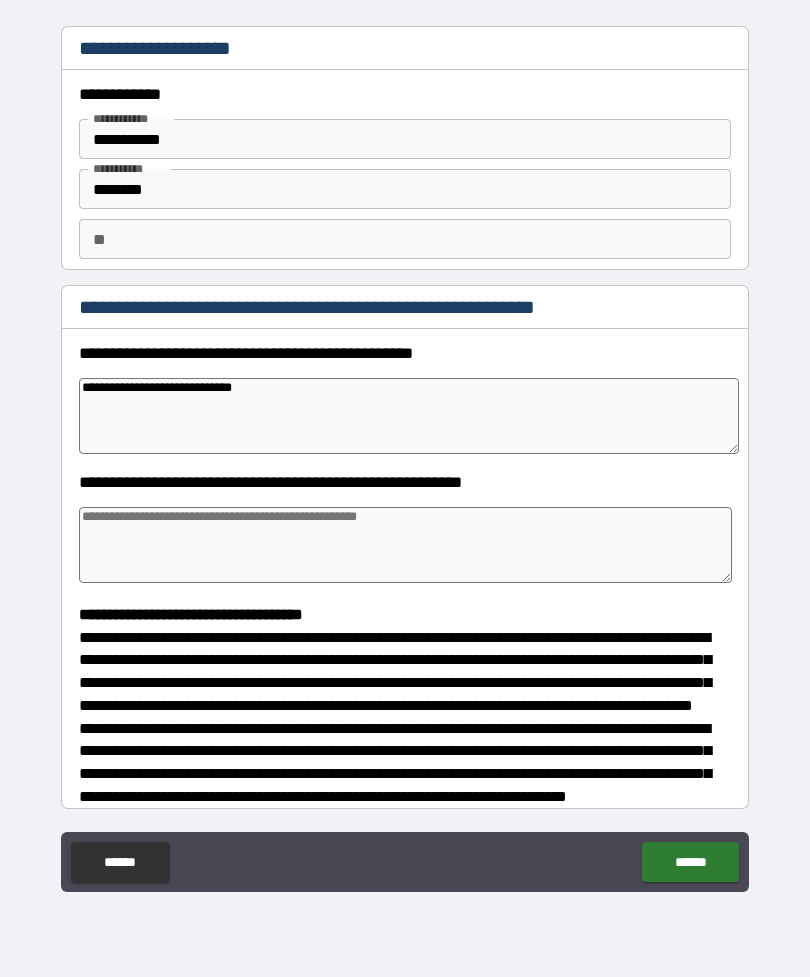 type on "*" 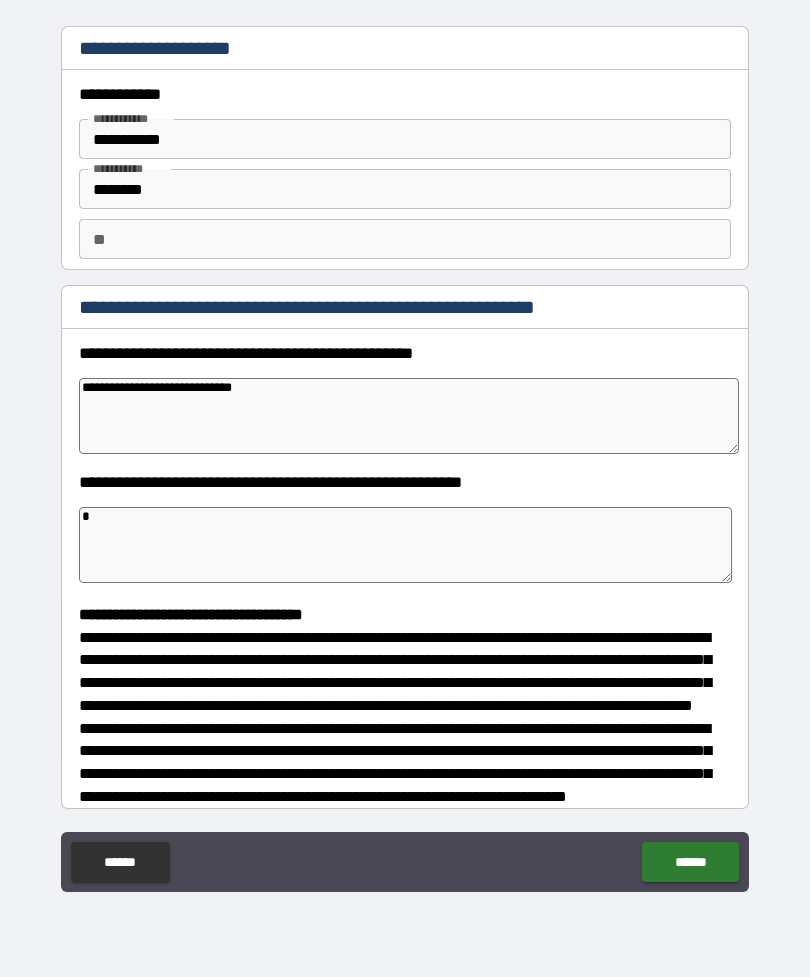 type on "**" 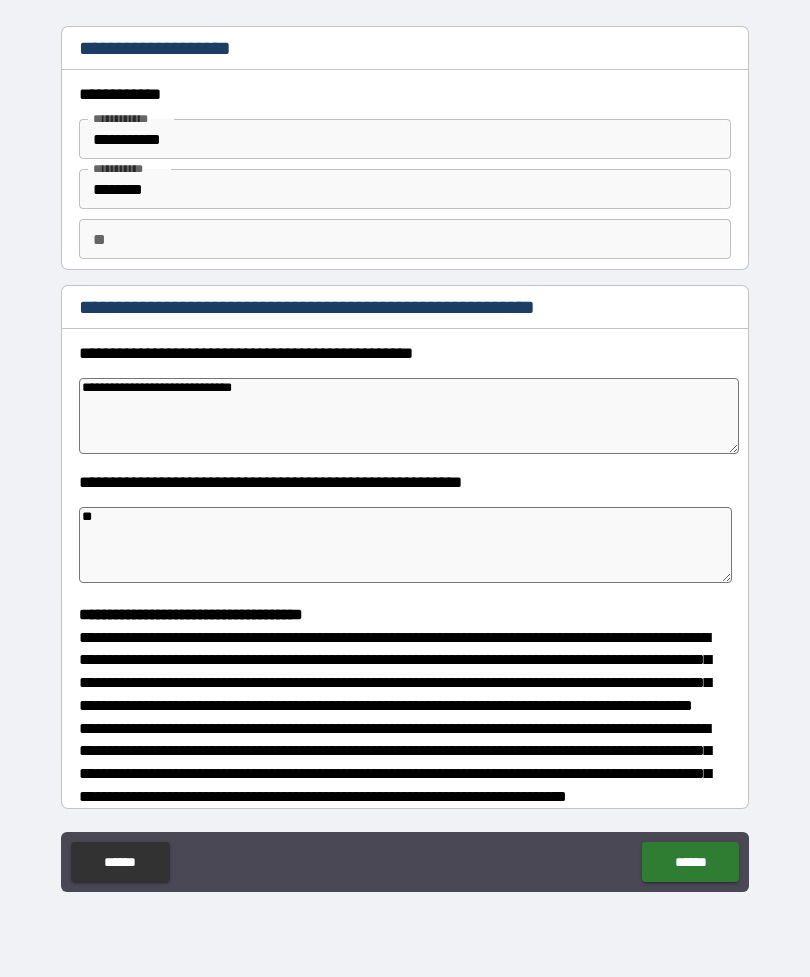 type on "*" 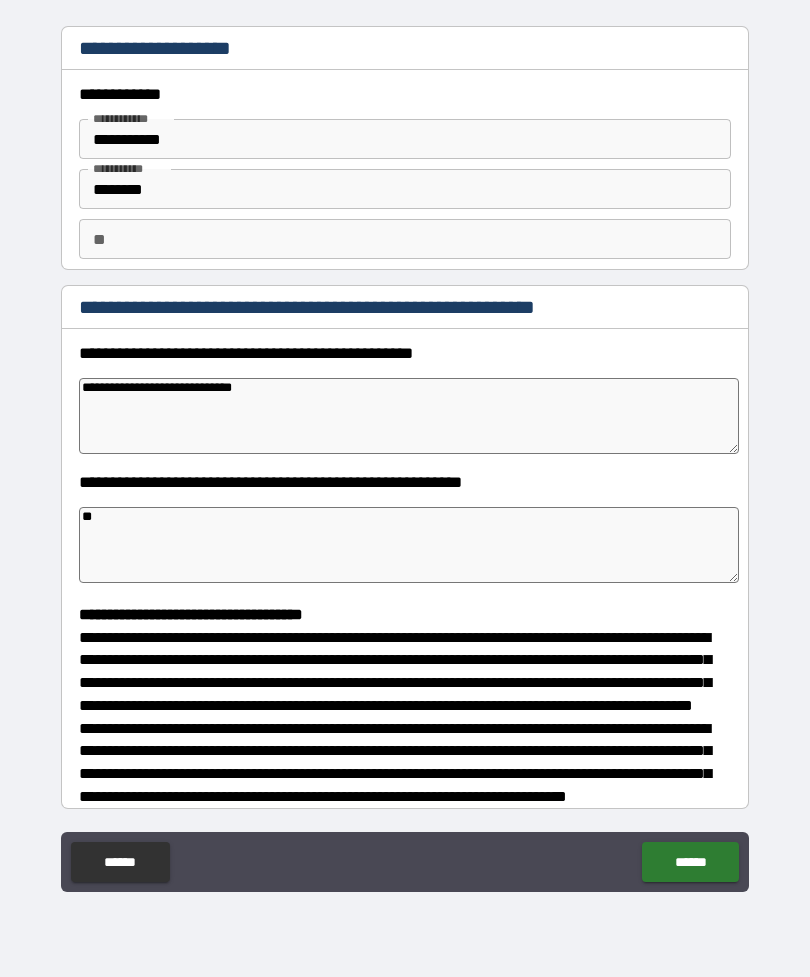type on "*" 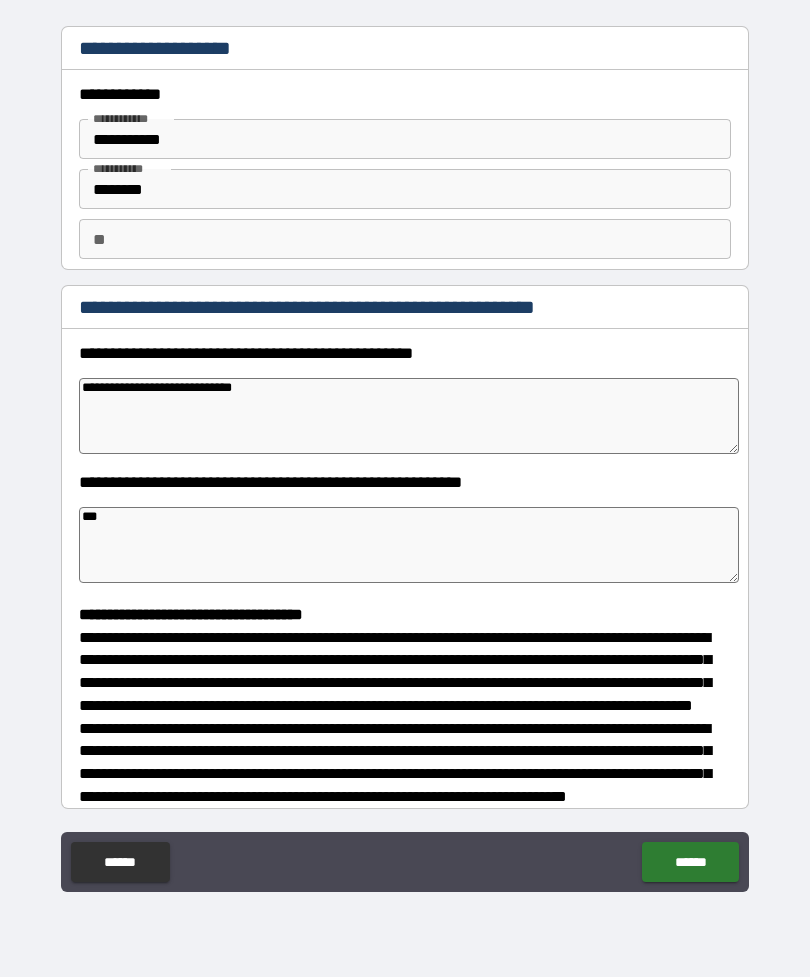 type on "*" 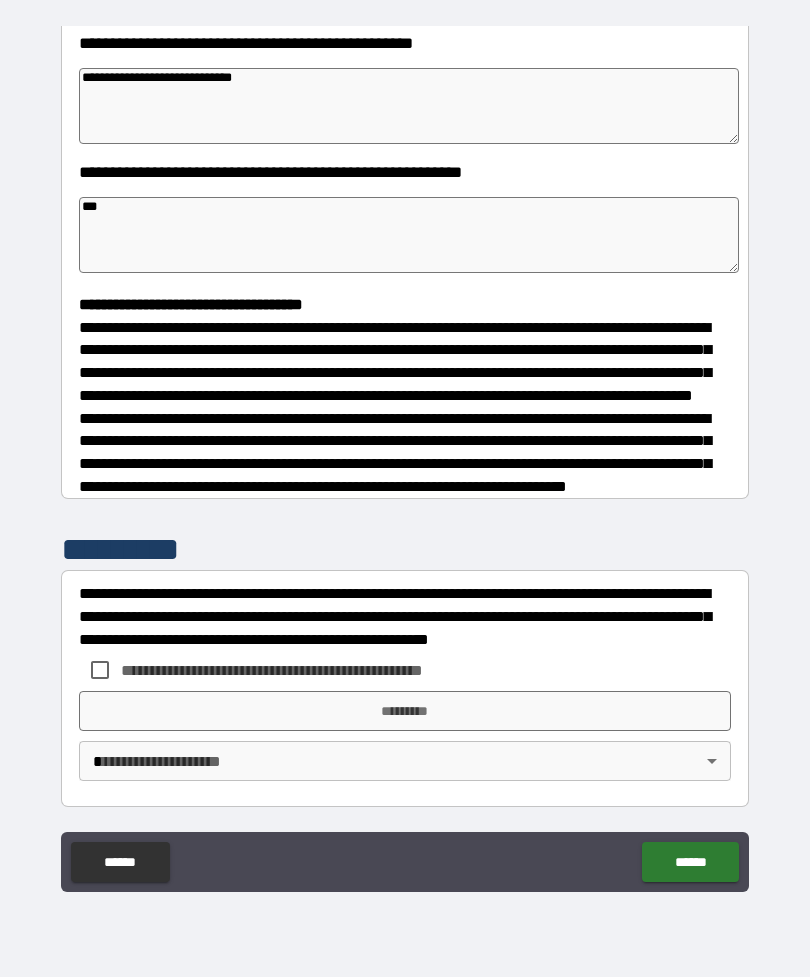 scroll, scrollTop: 348, scrollLeft: 0, axis: vertical 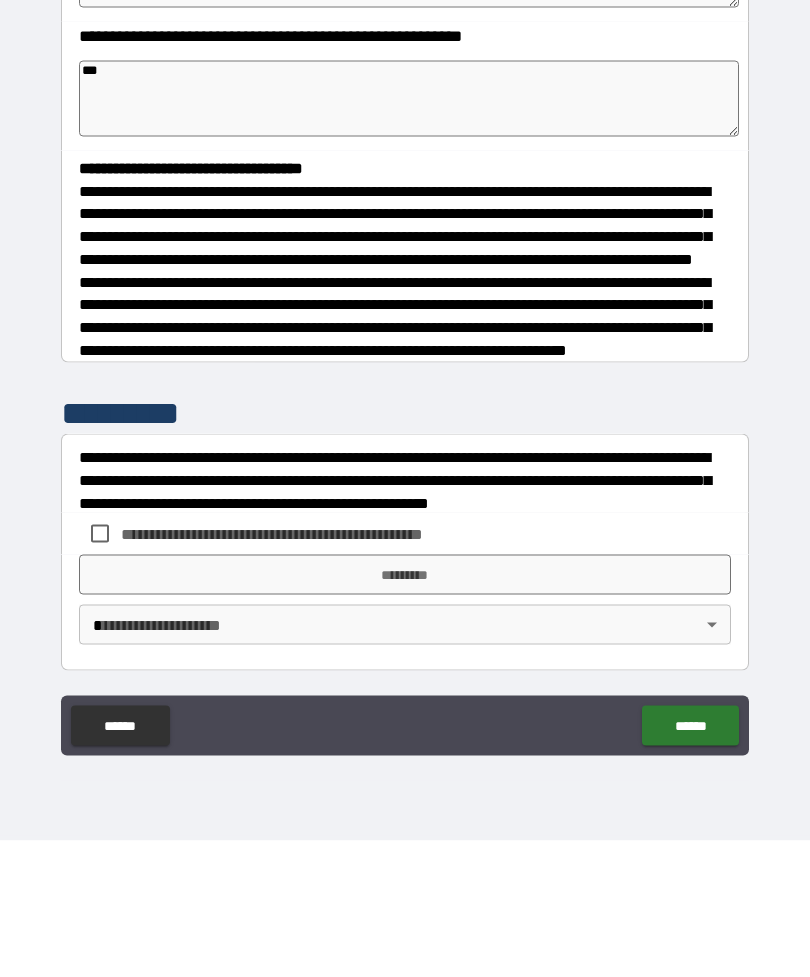 type on "***" 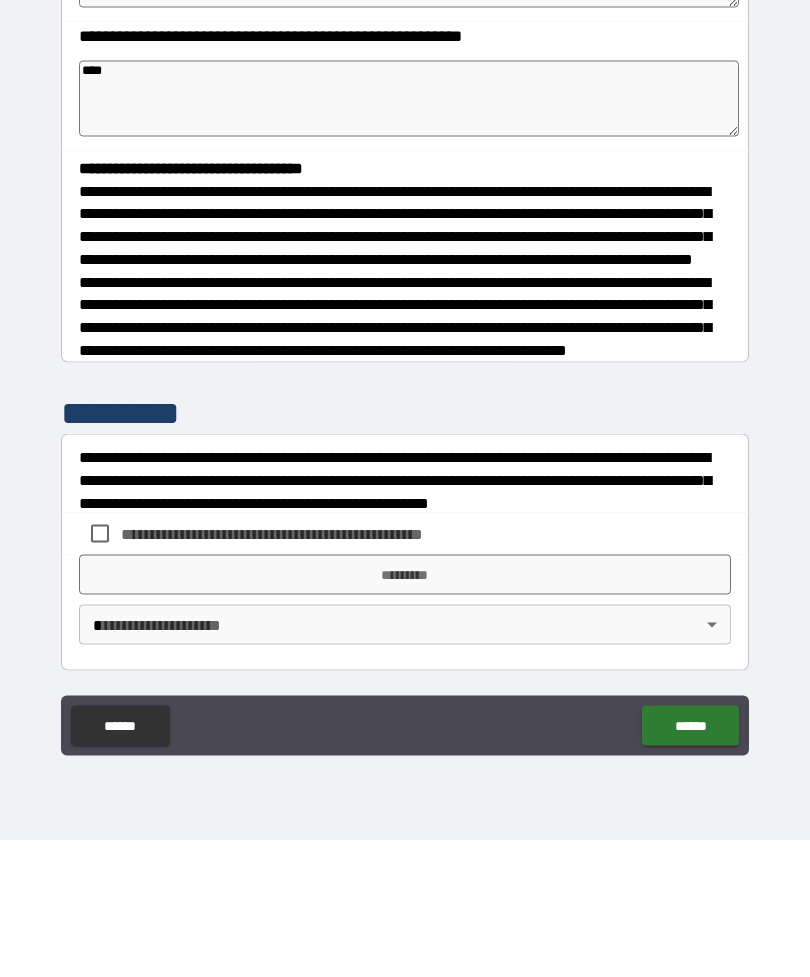 type on "*" 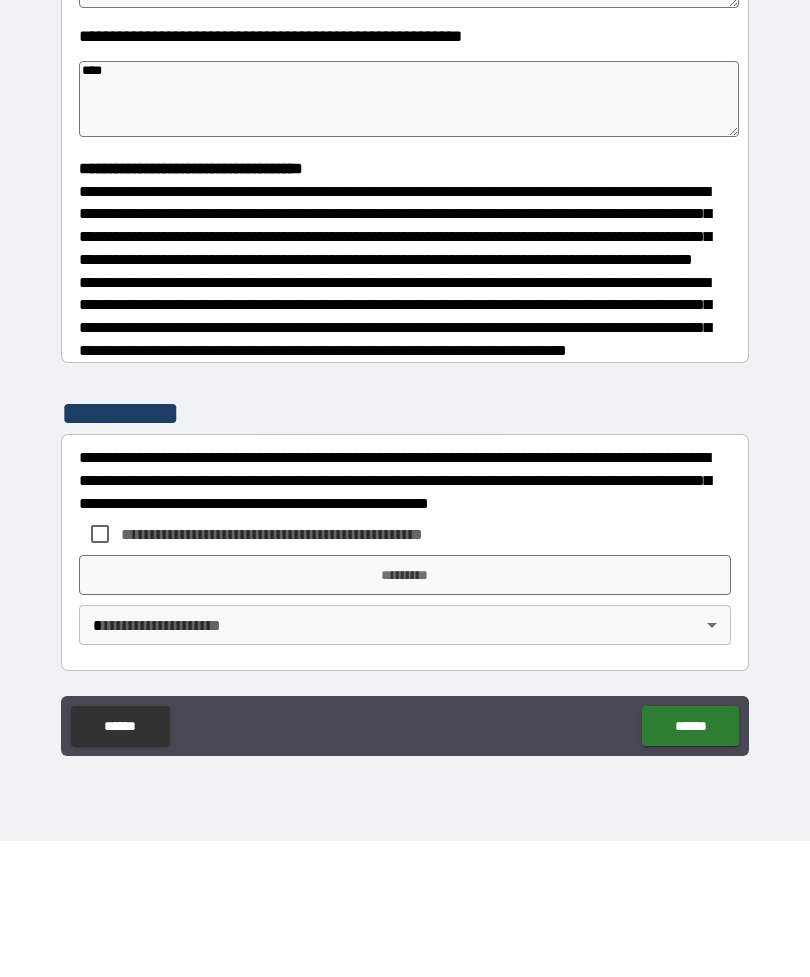 type on "*" 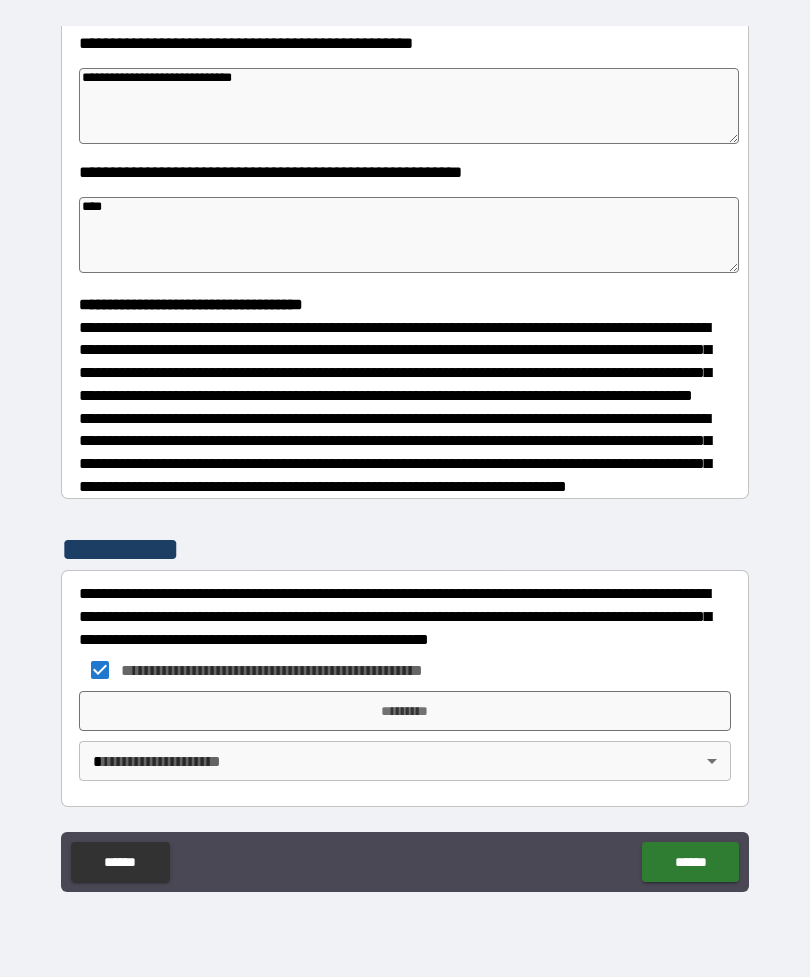 type on "*" 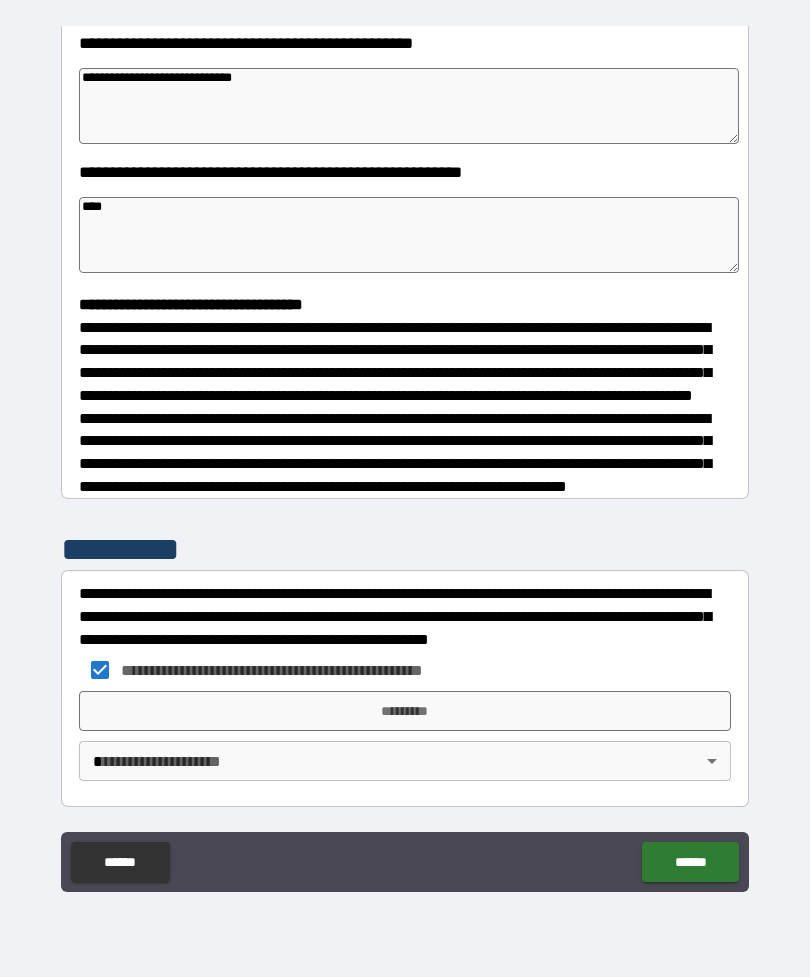type on "*" 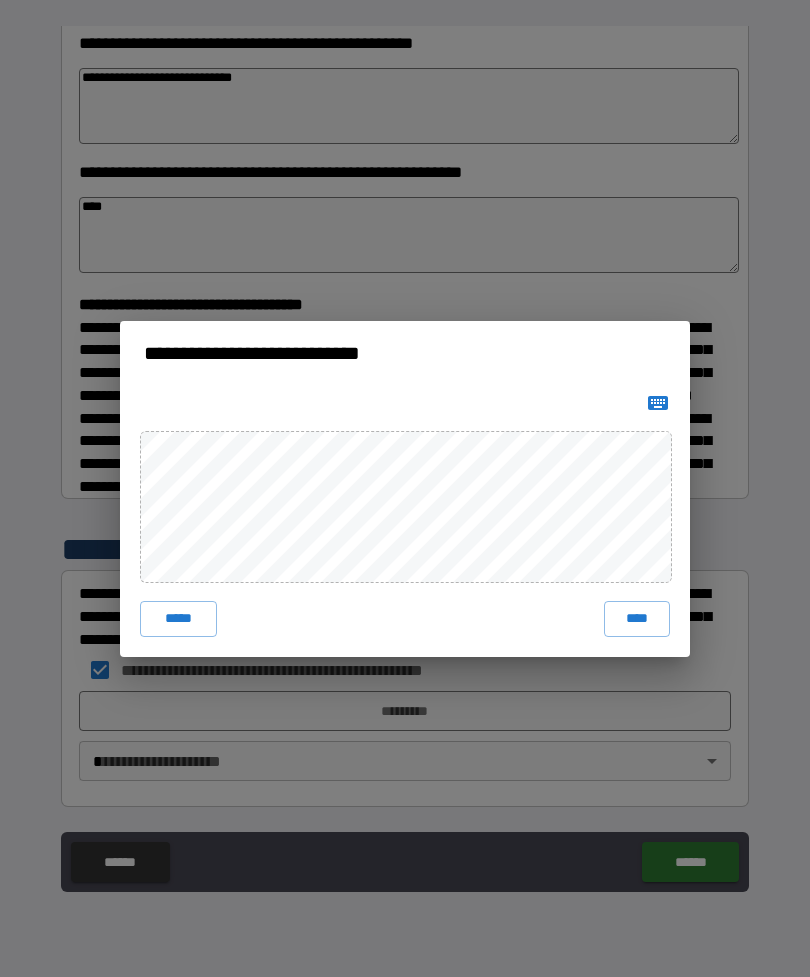 click on "****" at bounding box center (637, 619) 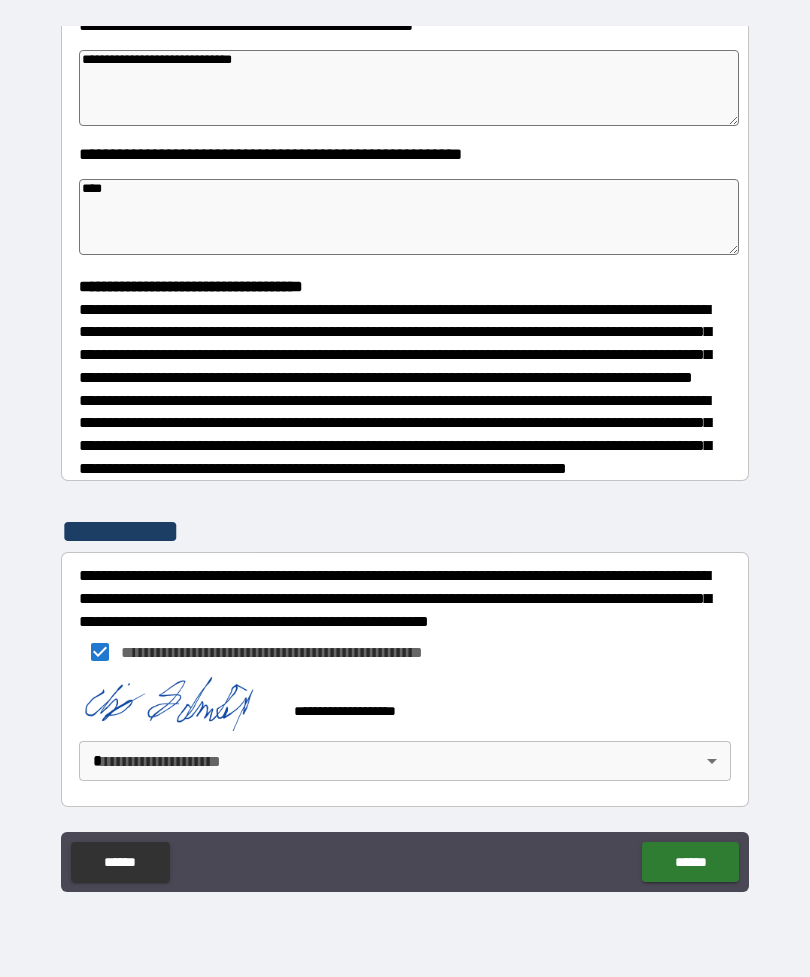 type on "*" 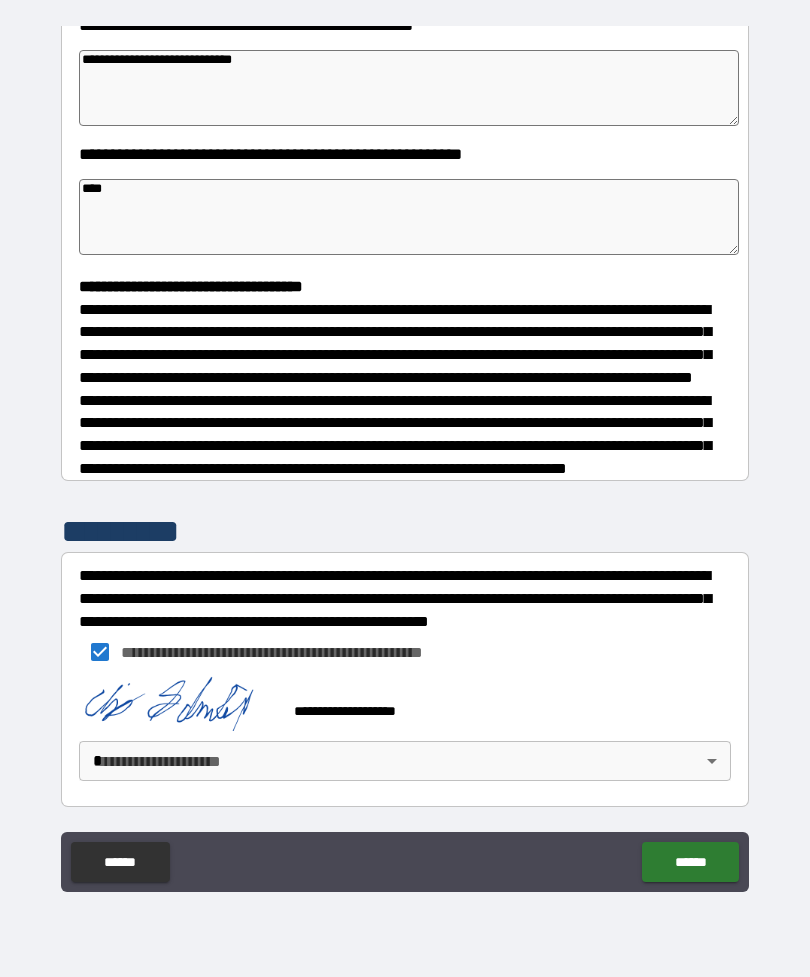 type on "*" 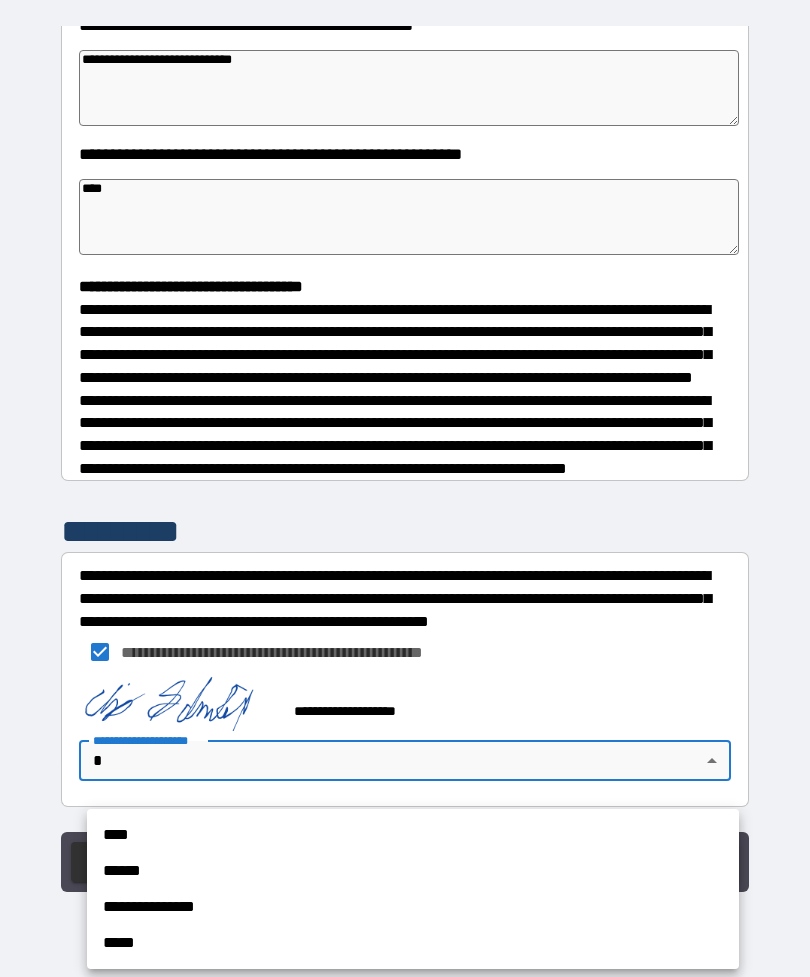 click on "****" at bounding box center (413, 835) 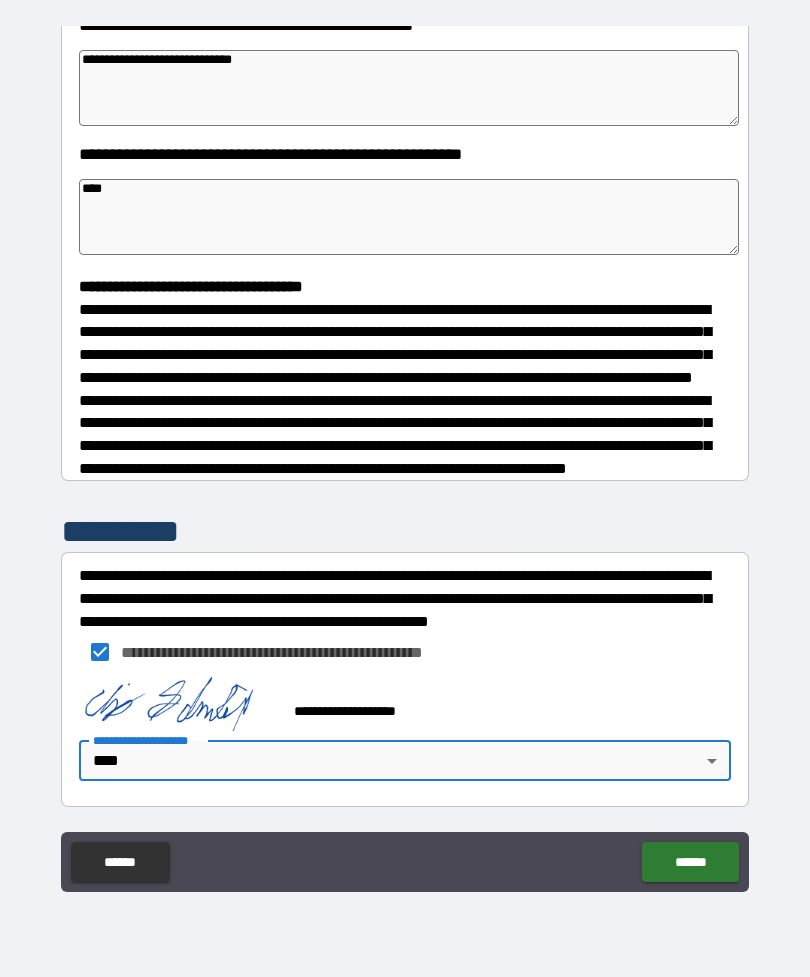 type on "*" 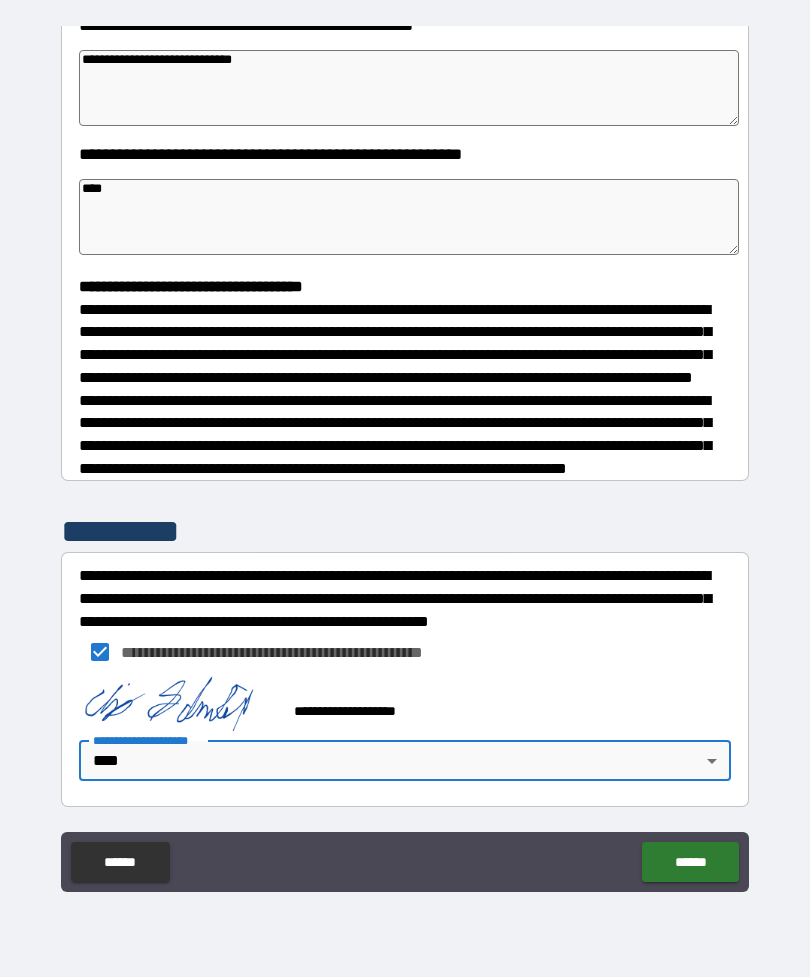 type on "*" 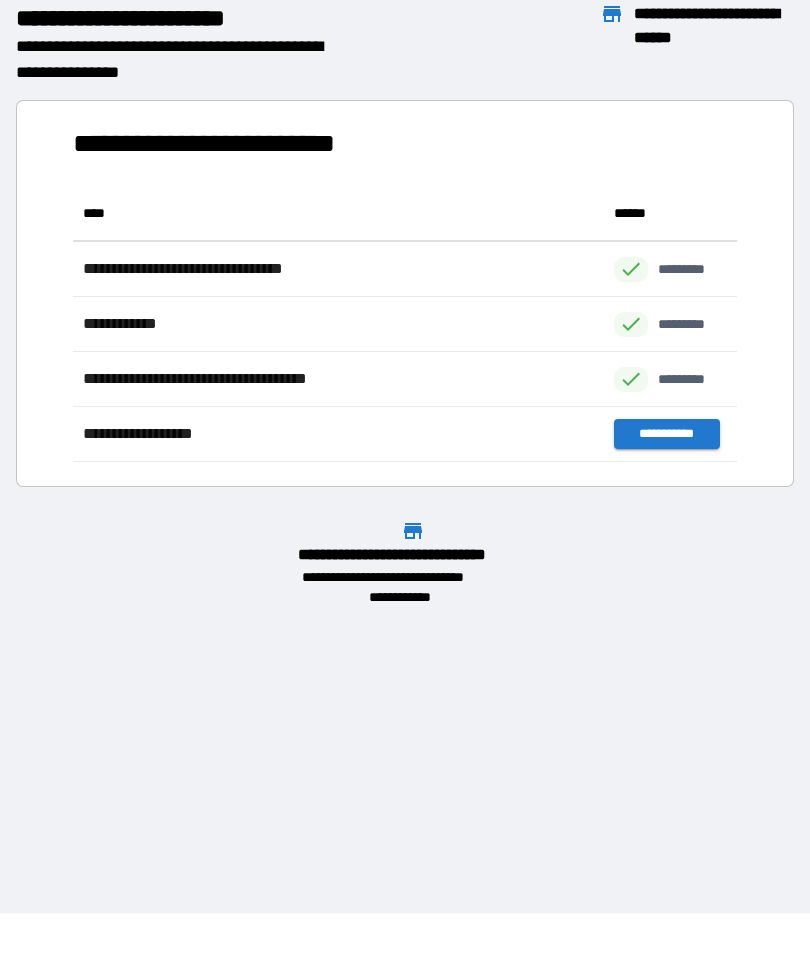 scroll, scrollTop: 1, scrollLeft: 1, axis: both 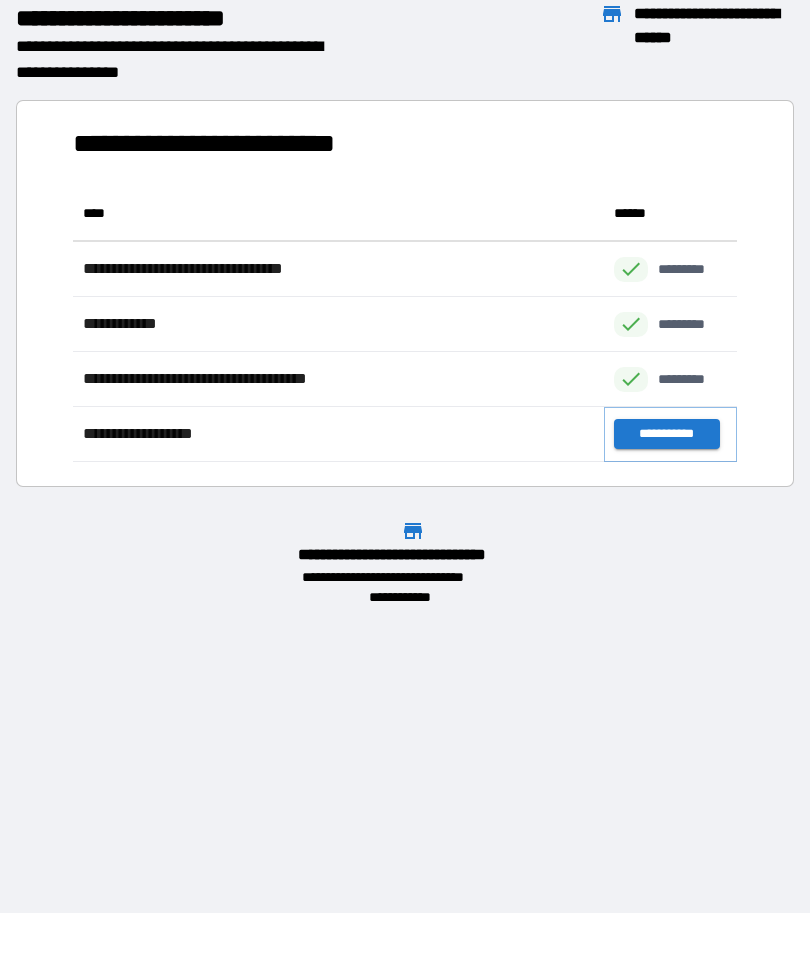 click on "**********" at bounding box center (666, 434) 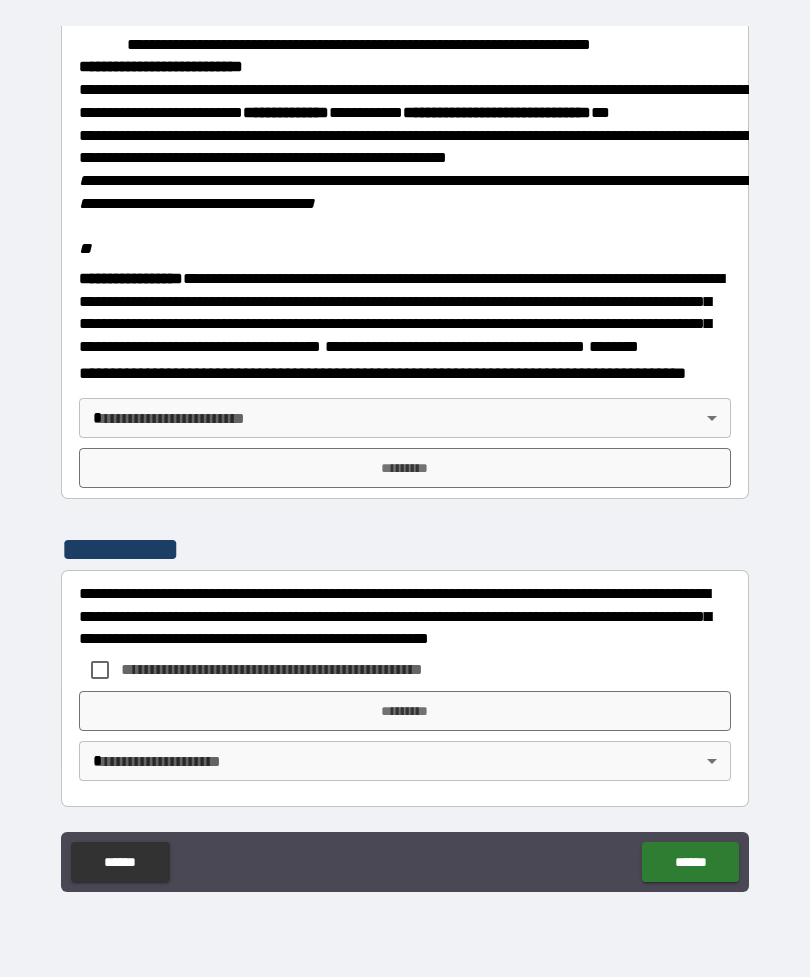 scroll, scrollTop: 2323, scrollLeft: 0, axis: vertical 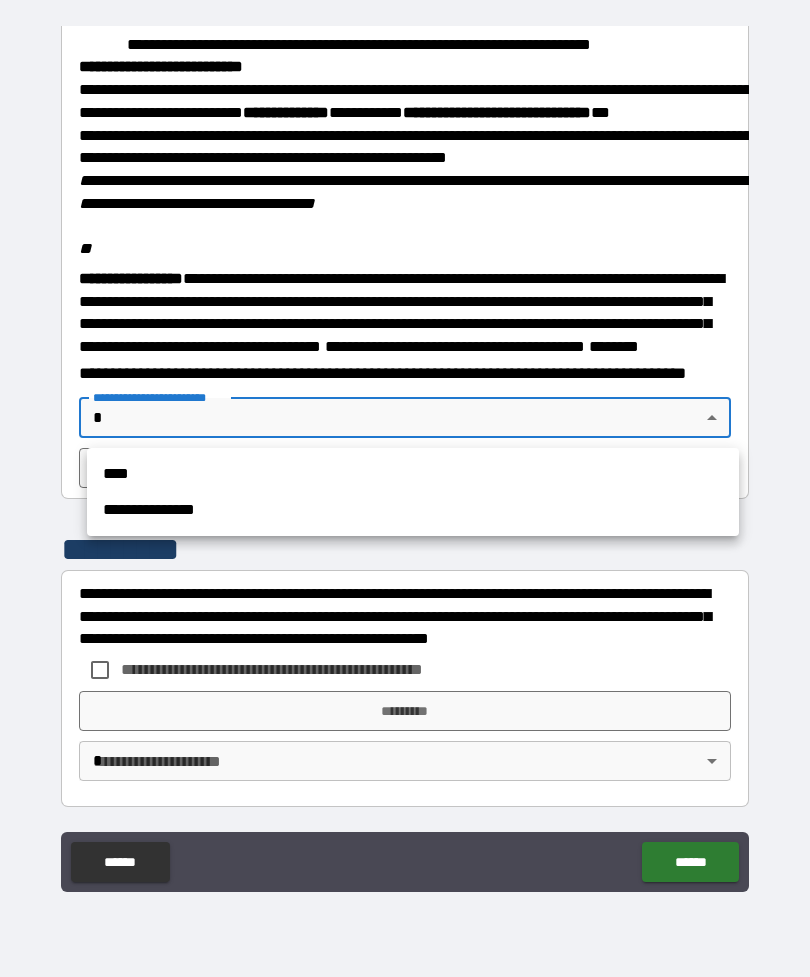 click on "****" at bounding box center (413, 474) 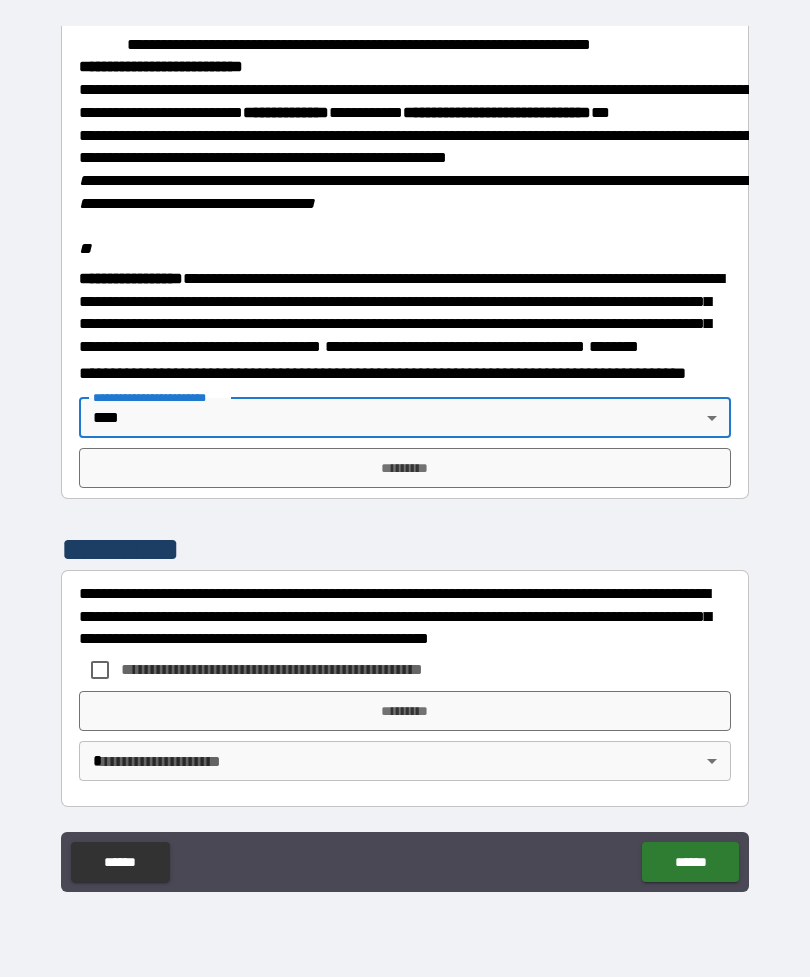 type on "****" 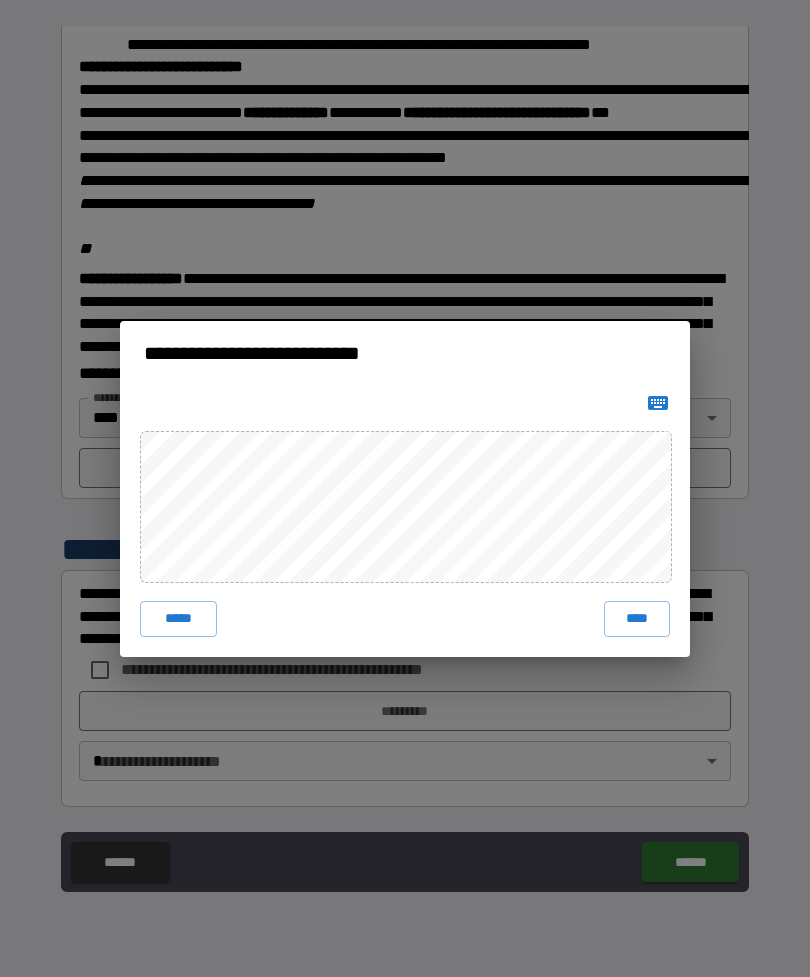click on "****" at bounding box center (637, 619) 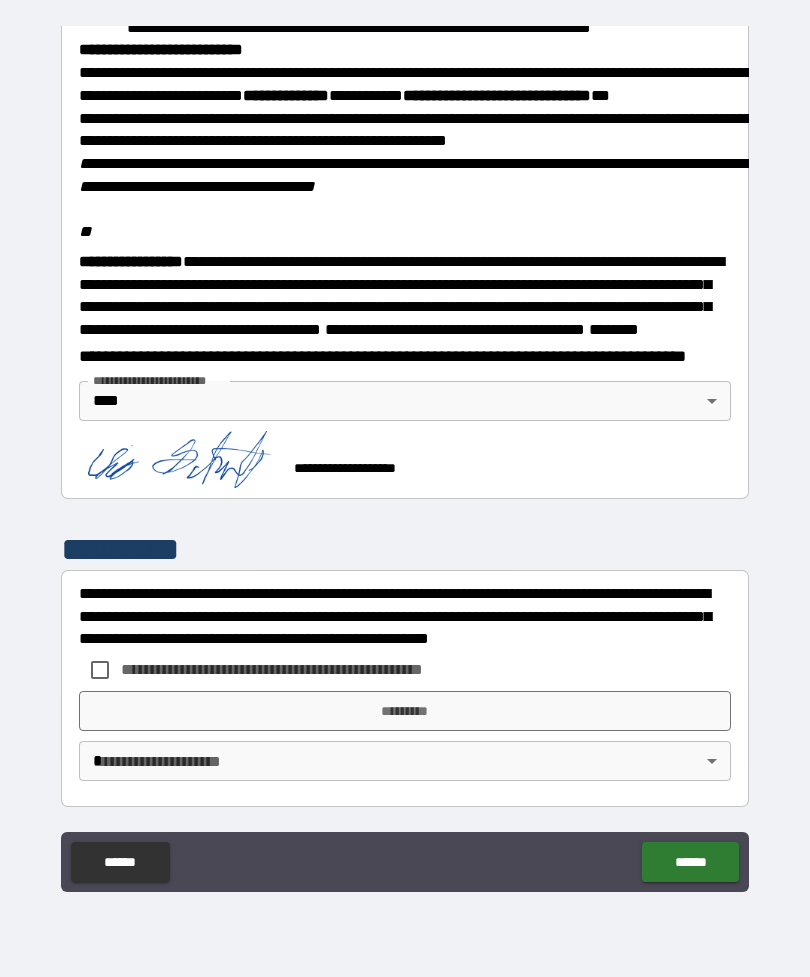 scroll, scrollTop: 2313, scrollLeft: 0, axis: vertical 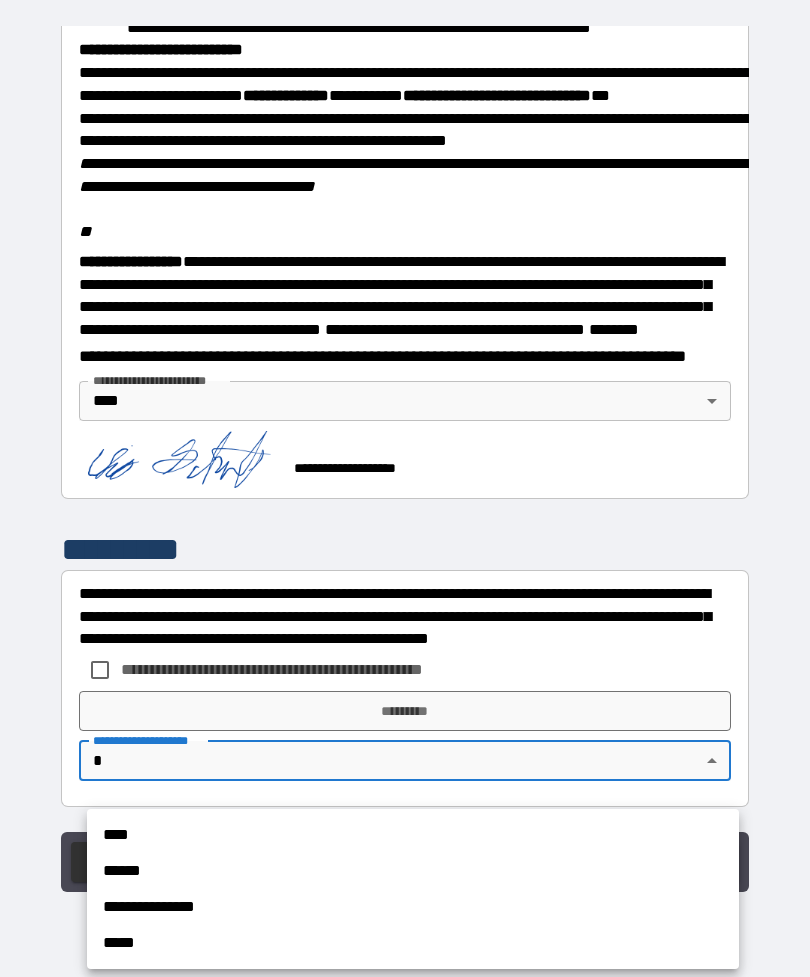 click on "****" at bounding box center (413, 835) 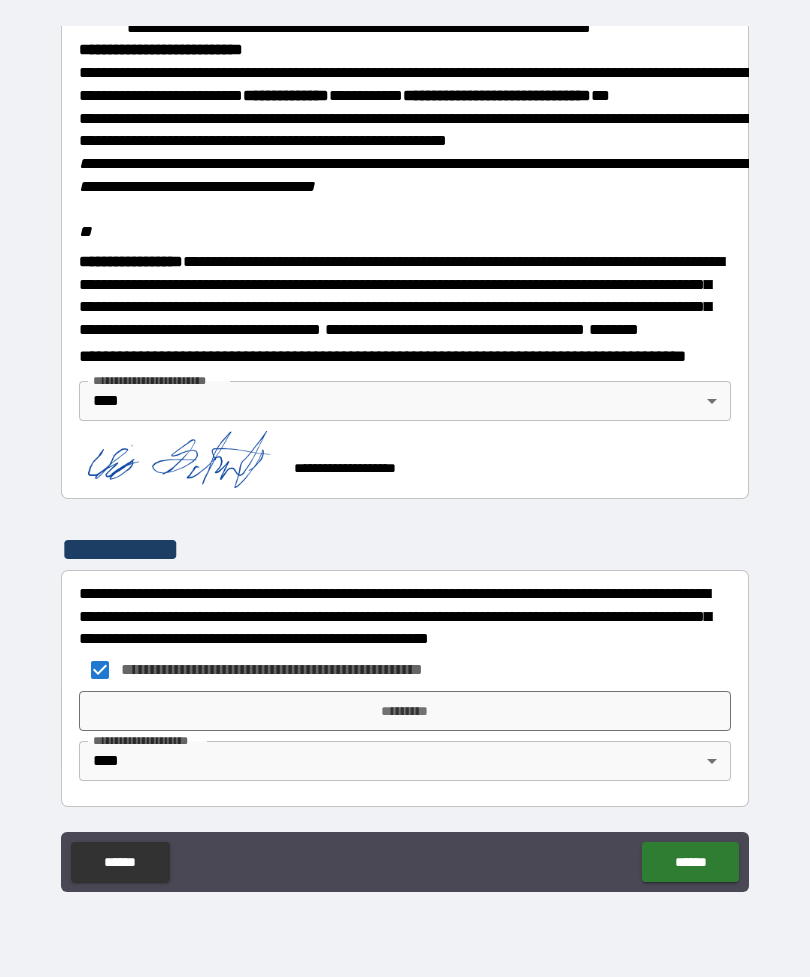 click on "******" at bounding box center [690, 862] 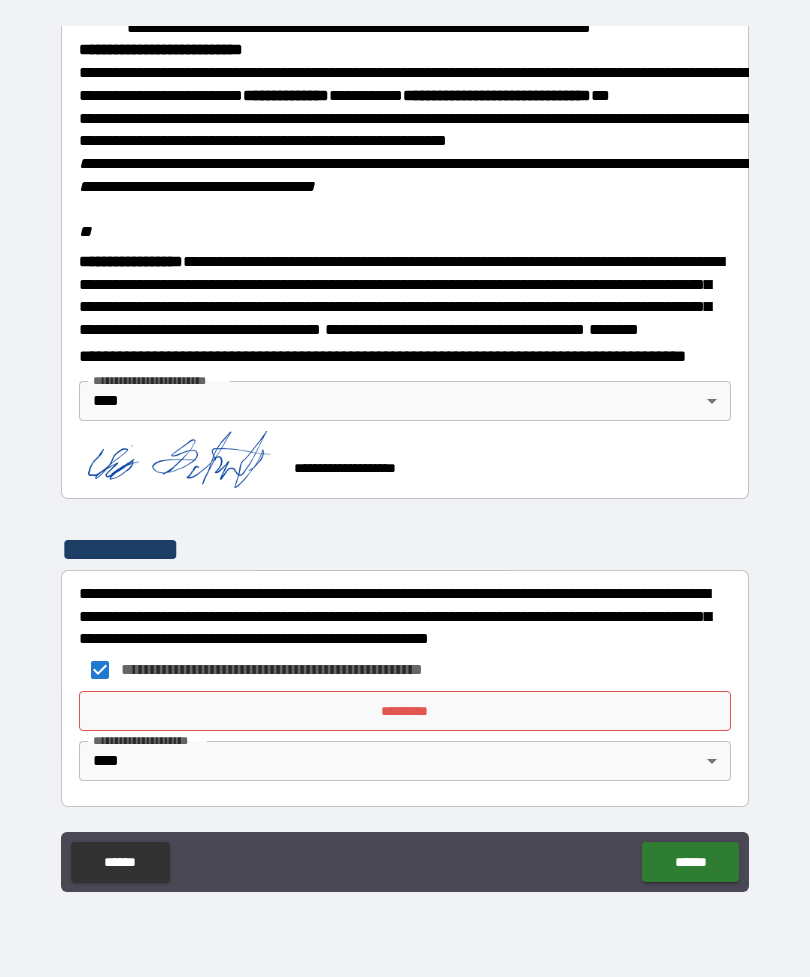 scroll, scrollTop: 2340, scrollLeft: 0, axis: vertical 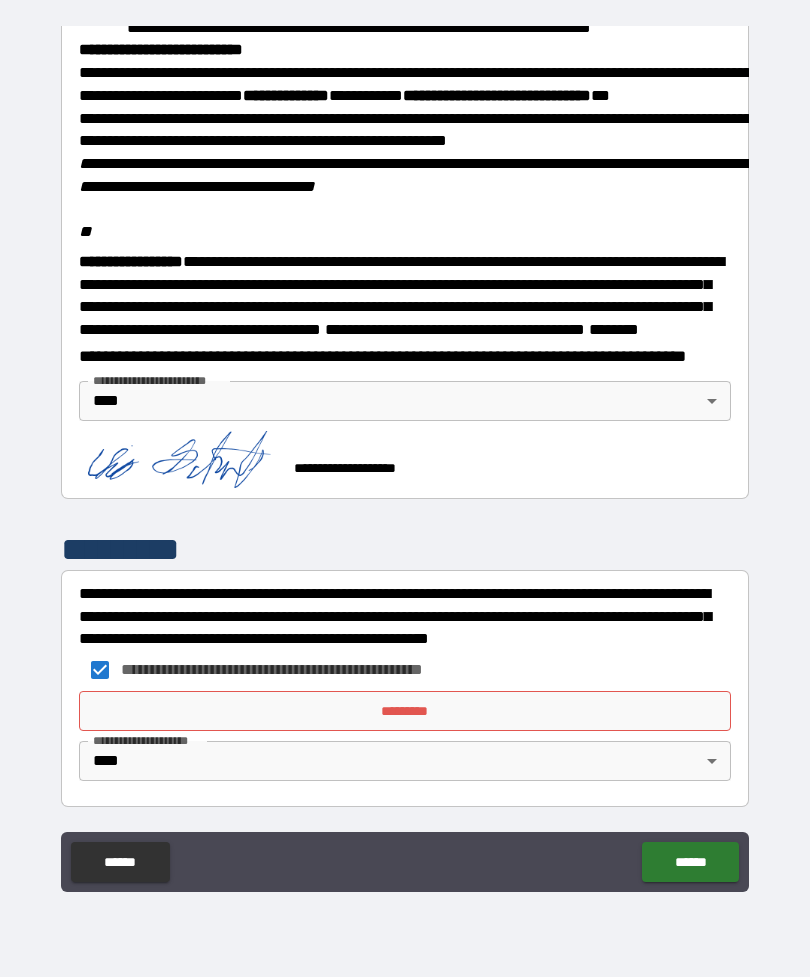 click on "*********" at bounding box center (405, 711) 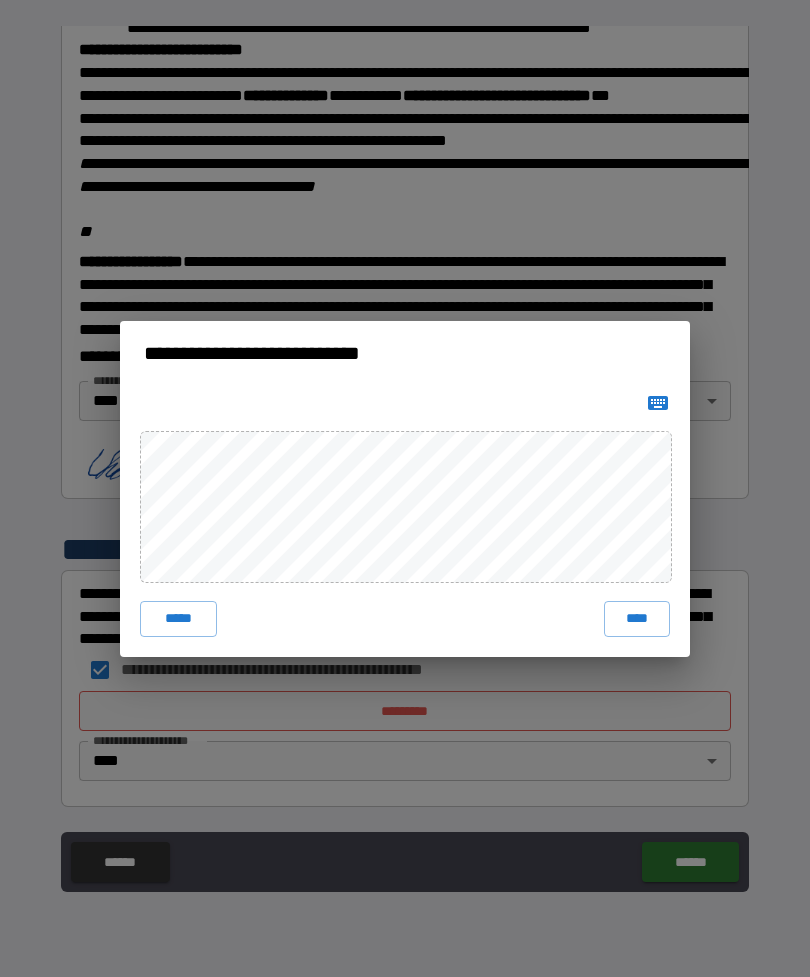 click on "****" at bounding box center (637, 619) 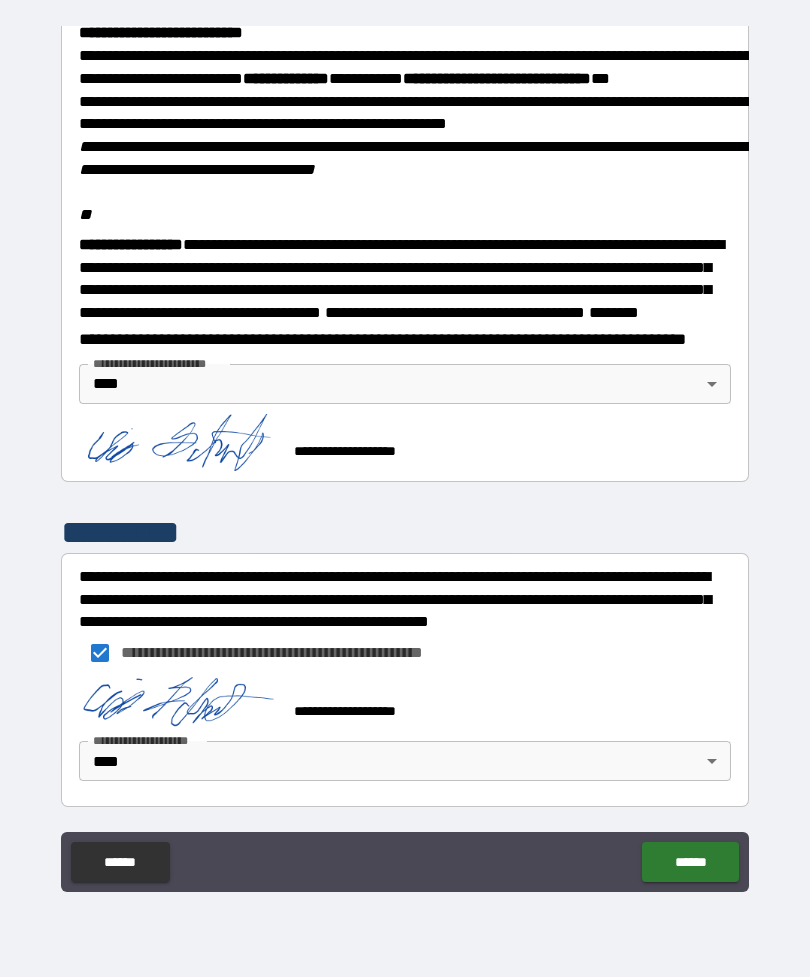 scroll, scrollTop: 2330, scrollLeft: 0, axis: vertical 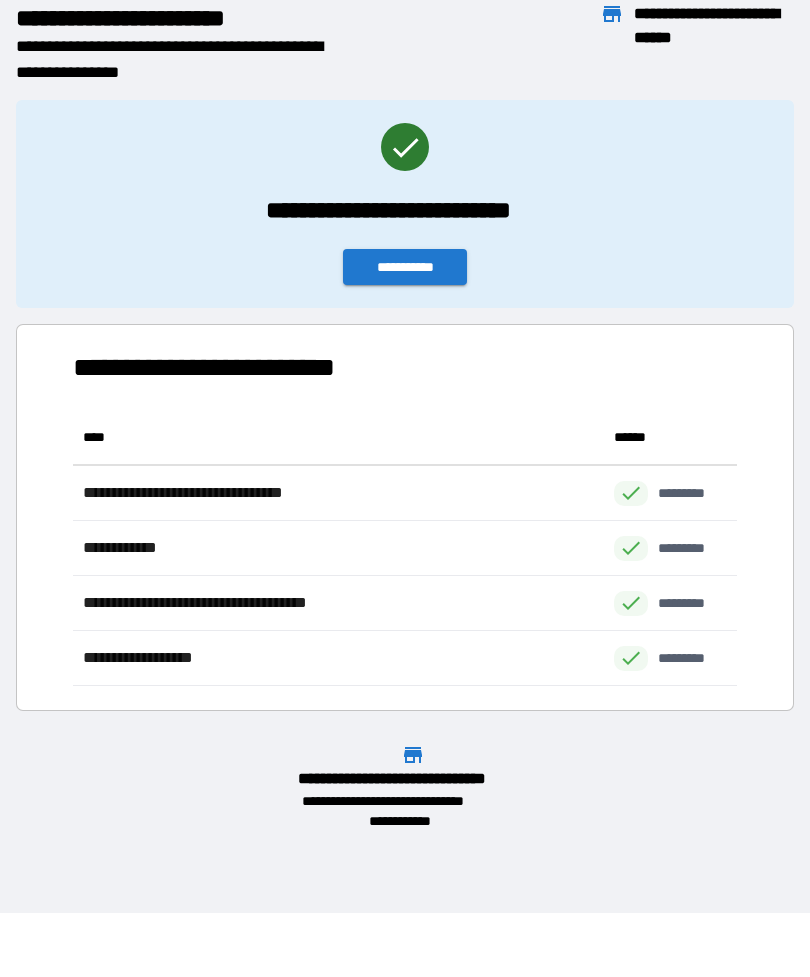 click on "**********" at bounding box center [405, 267] 